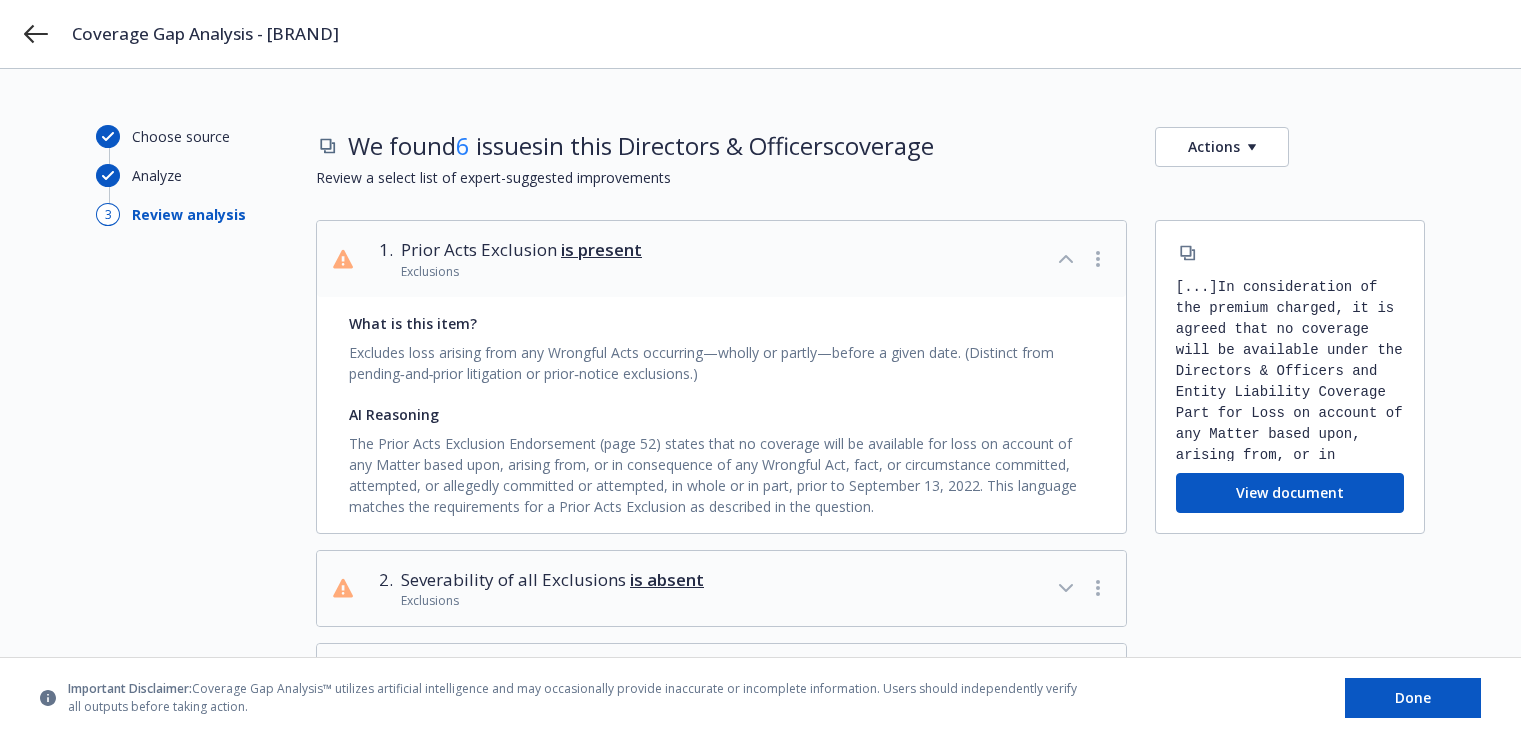 scroll, scrollTop: 0, scrollLeft: 0, axis: both 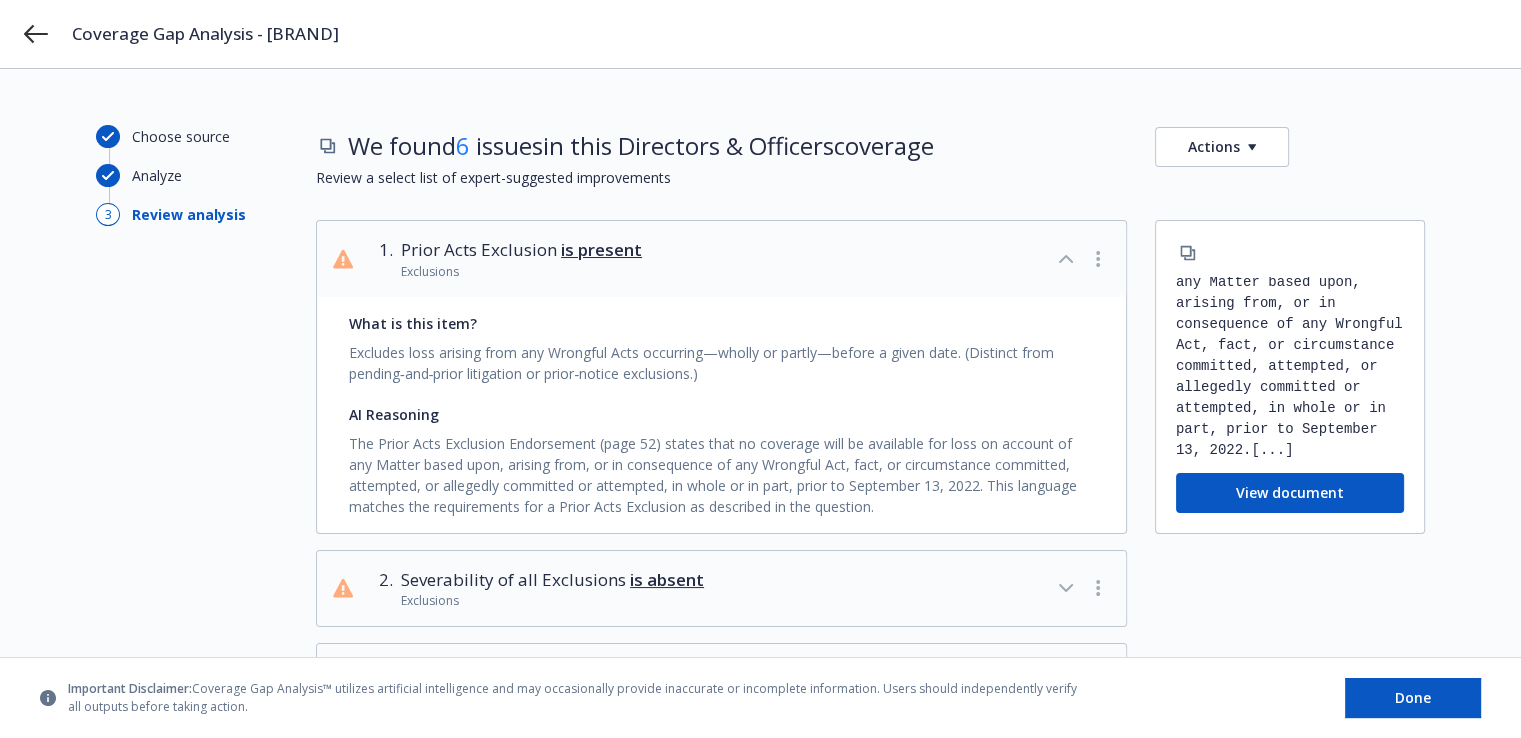click on "[...] In consideration of the premium charged, it is agreed that no coverage will be available under the Directors & Officers and Entity Liability Coverage Part for Loss on account of any Matter based upon, arising from, or in consequence of any Wrongful Act, fact, or circumstance committed, attempted, or allegedly committed or attempted, in whole or in part, prior to [DATE]. [...]" at bounding box center [1290, 369] 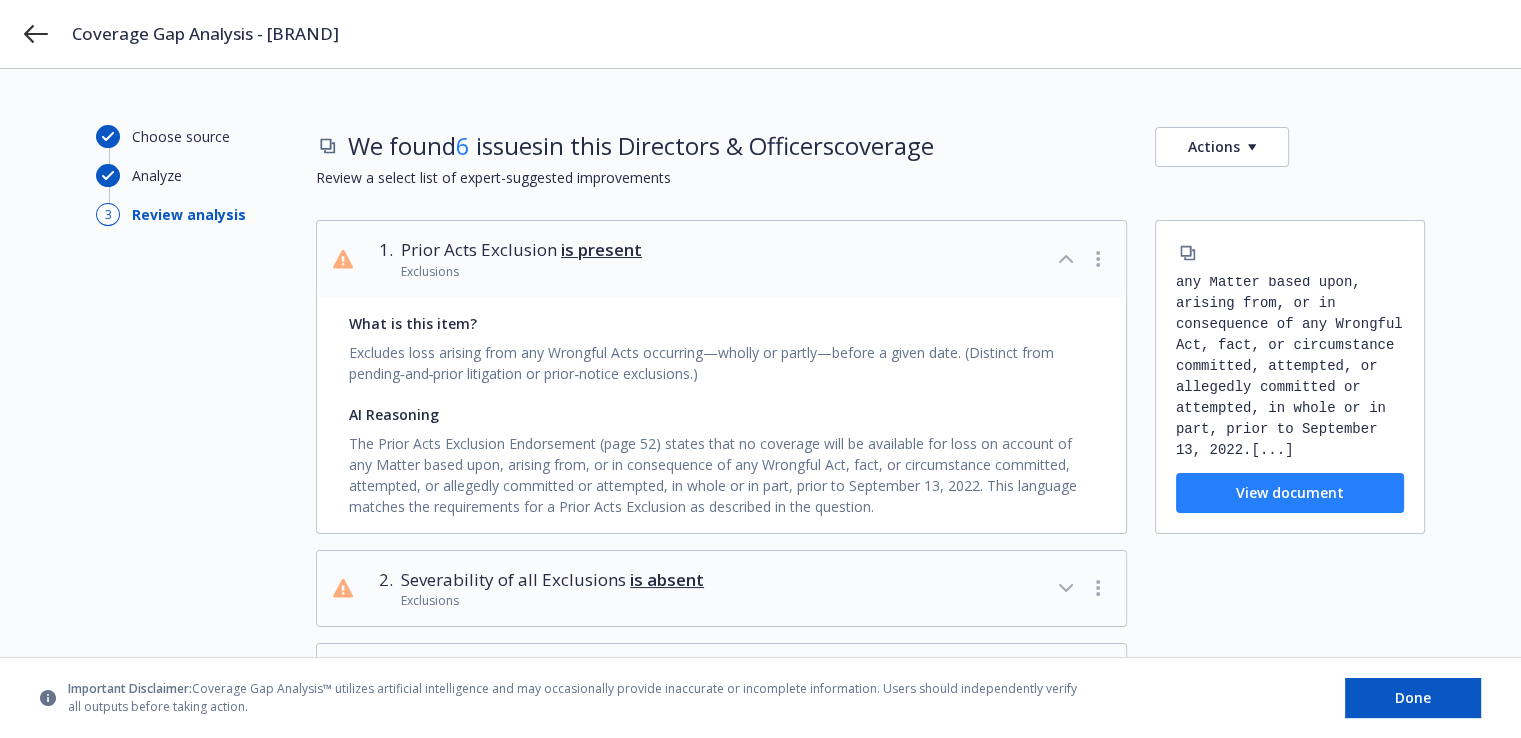 click on "View document" at bounding box center [1290, 493] 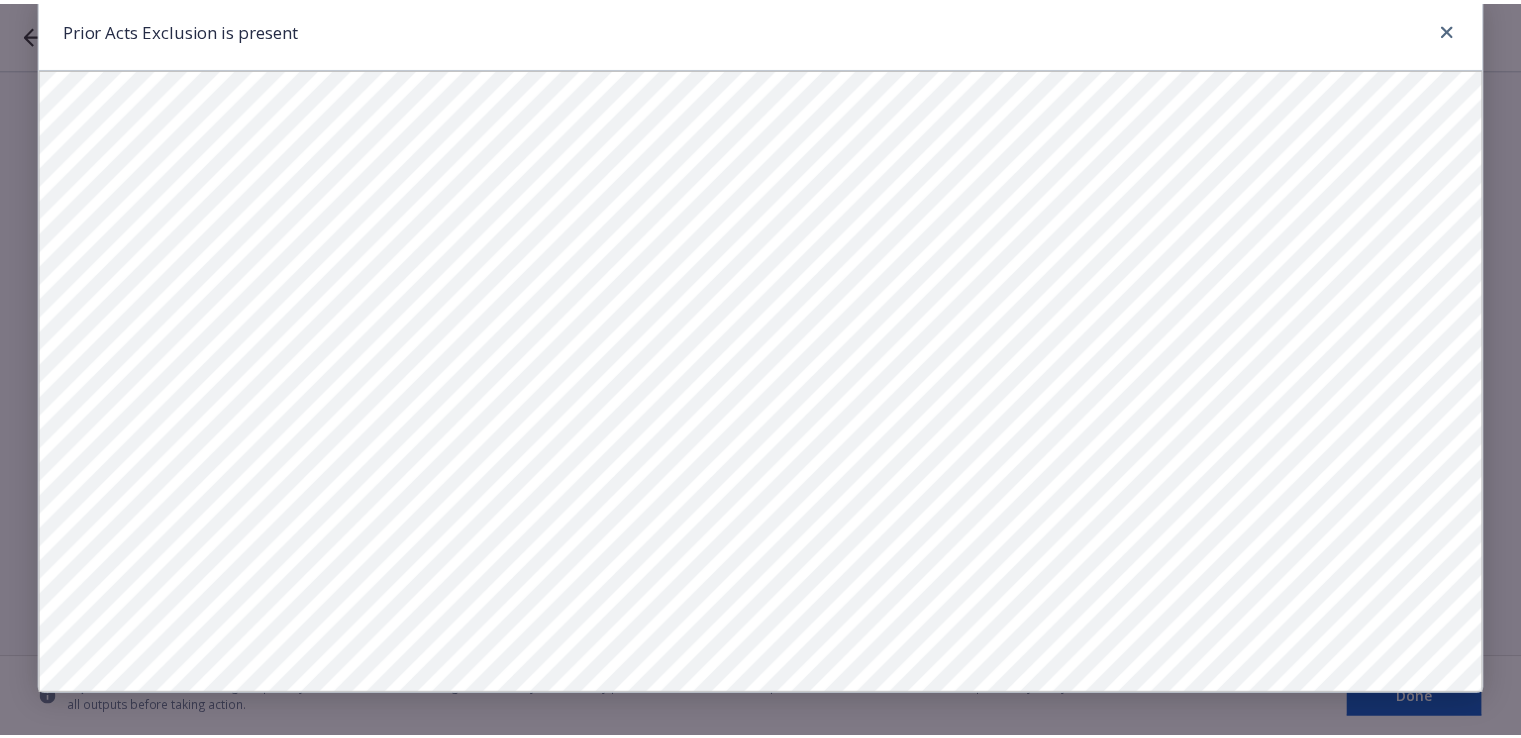 scroll, scrollTop: 61, scrollLeft: 0, axis: vertical 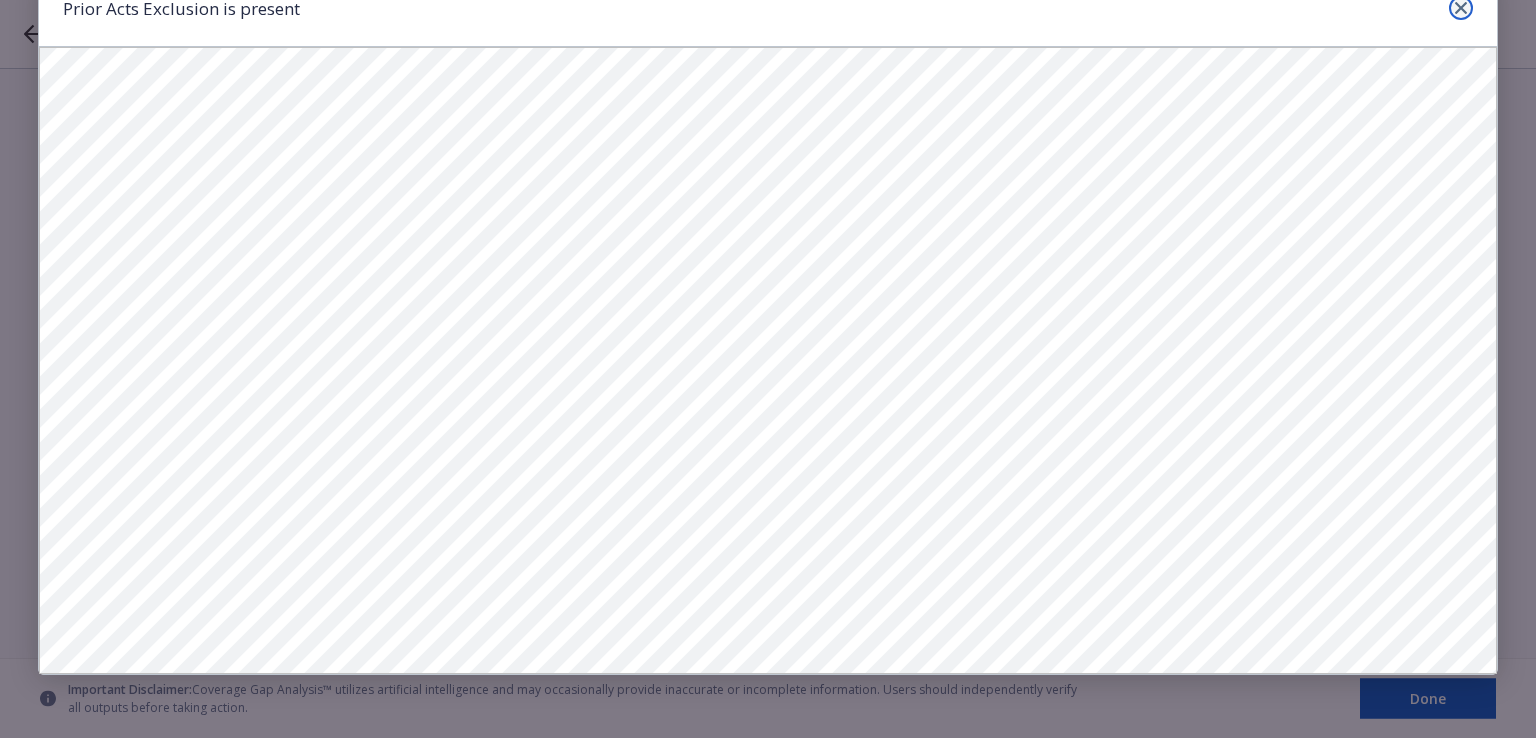 click at bounding box center (1461, 8) 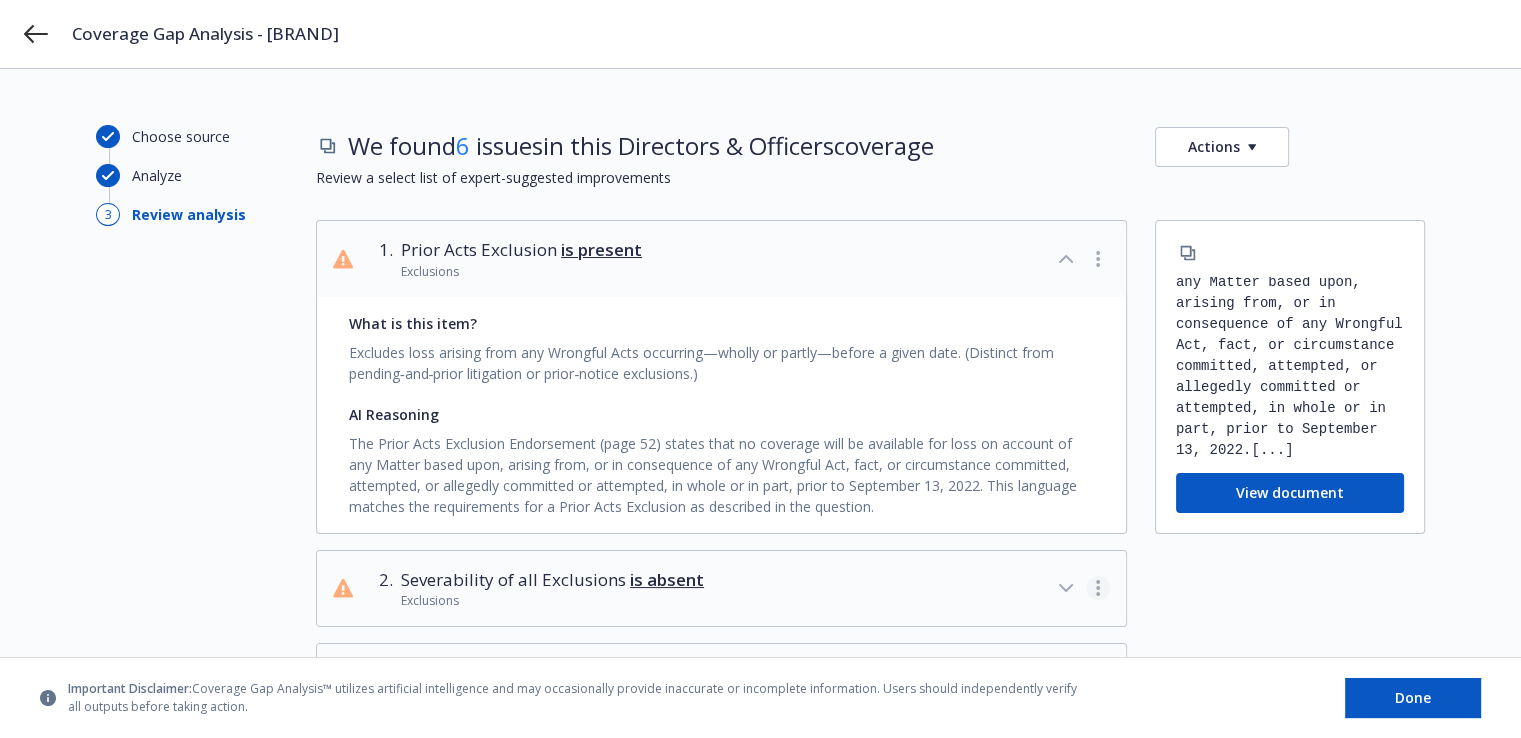 click at bounding box center (1098, 588) 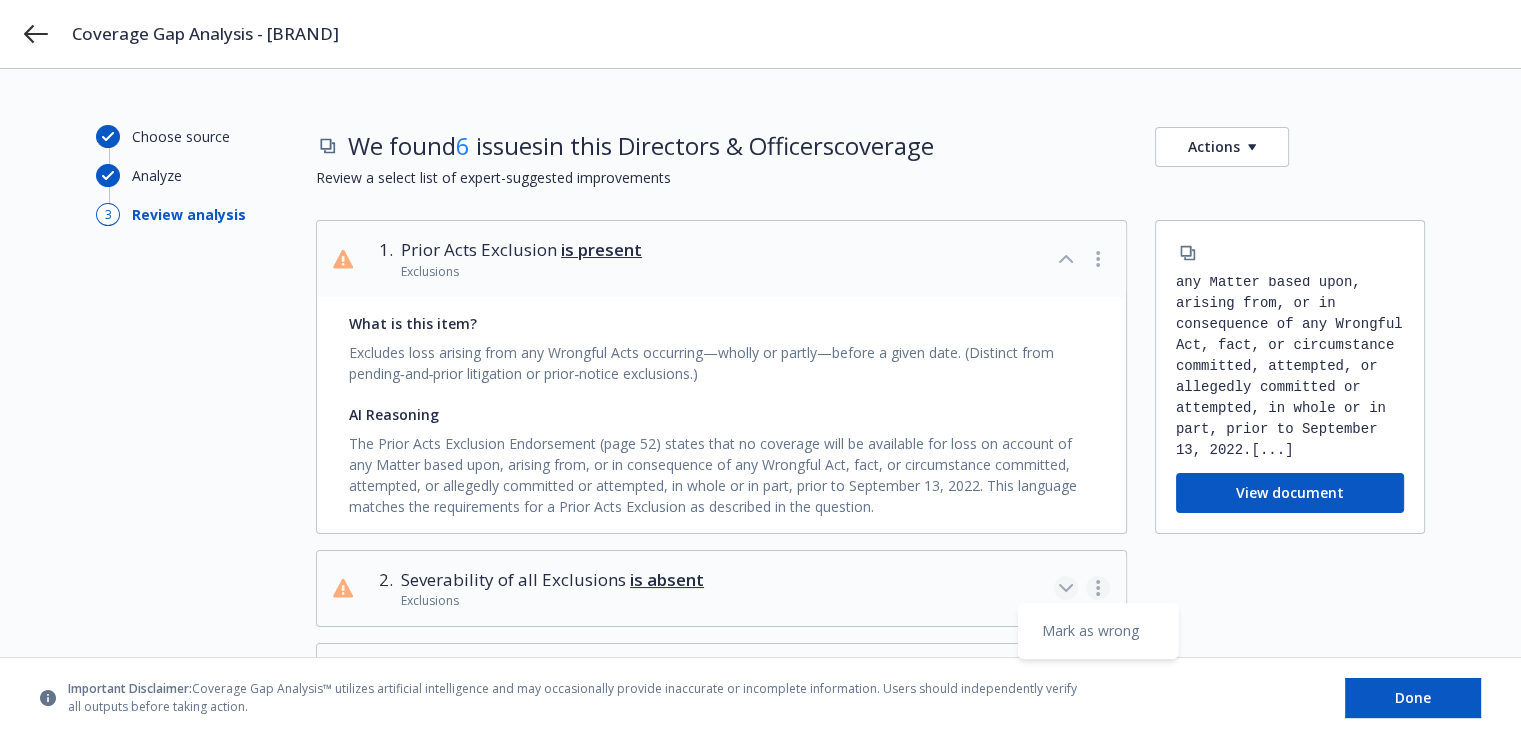 click 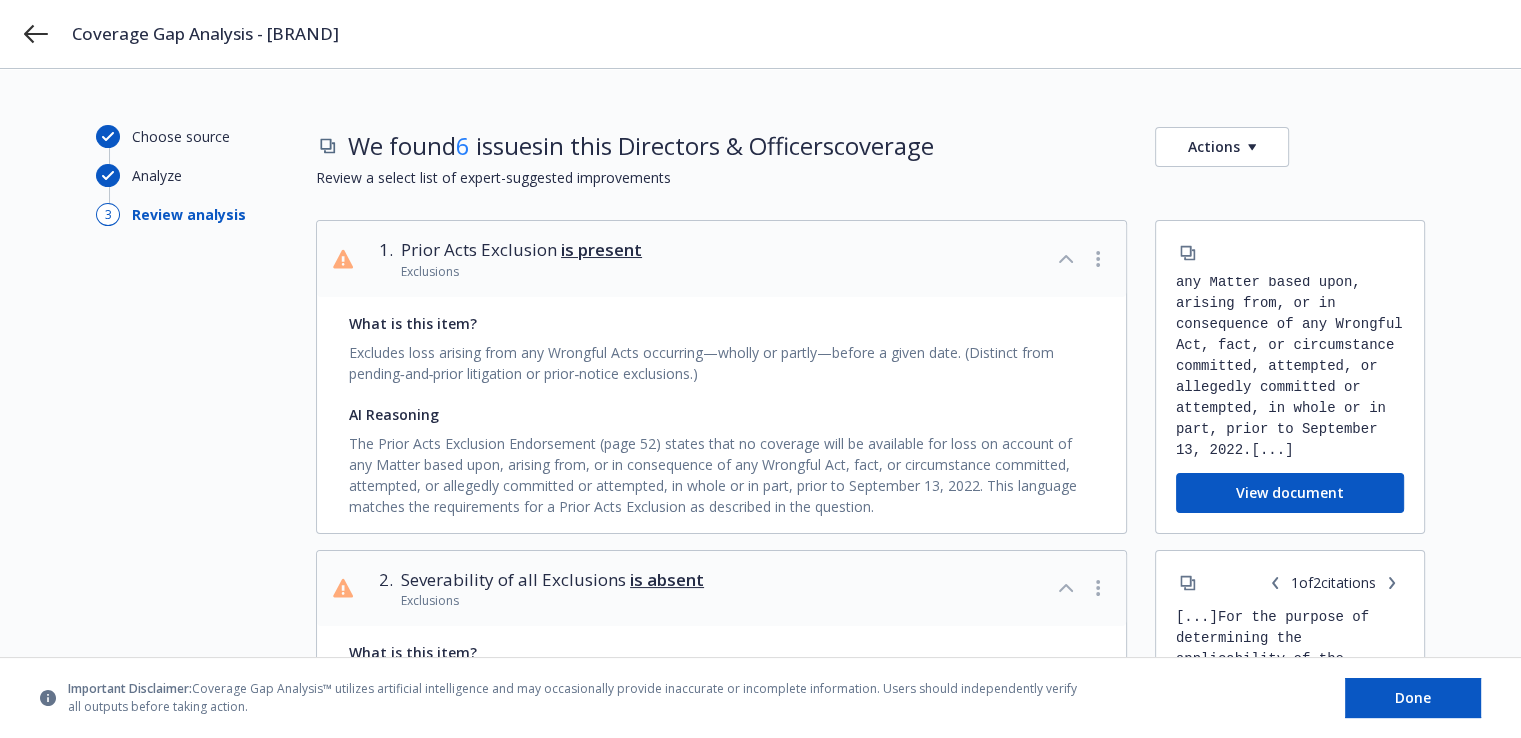 click on "Choose source Analyze 3 Review analysis We found  6   issues  in this   Directors & Officers  coverage Actions  Review a select list of expert-suggested improvements 1 . Prior Acts Exclusion   is present Exclusions What is this item? Excludes loss arising from any Wrongful Acts occurring—wholly or partly—before a given date. (Distinct from pending‑and‑prior litigation or prior‑notice exclusions.) AI Reasoning The Prior Acts Exclusion Endorsement (page 52) states that no coverage will be available for loss on account of any Matter based upon, arising from, or in consequence of any Wrongful Act, fact, or circumstance committed, attempted, or allegedly committed or attempted, in whole or in part, prior to September 13, 2022. This language matches the requirements for a Prior Acts Exclusion as described in the question. [...]   [...] View document 2 . Severability of all Exclusions   is absent Exclusions What is this item? AI Reasoning 1  of  2  citations [...]   [...] View document 3 .   is absent 4 ." at bounding box center [760, 2283] 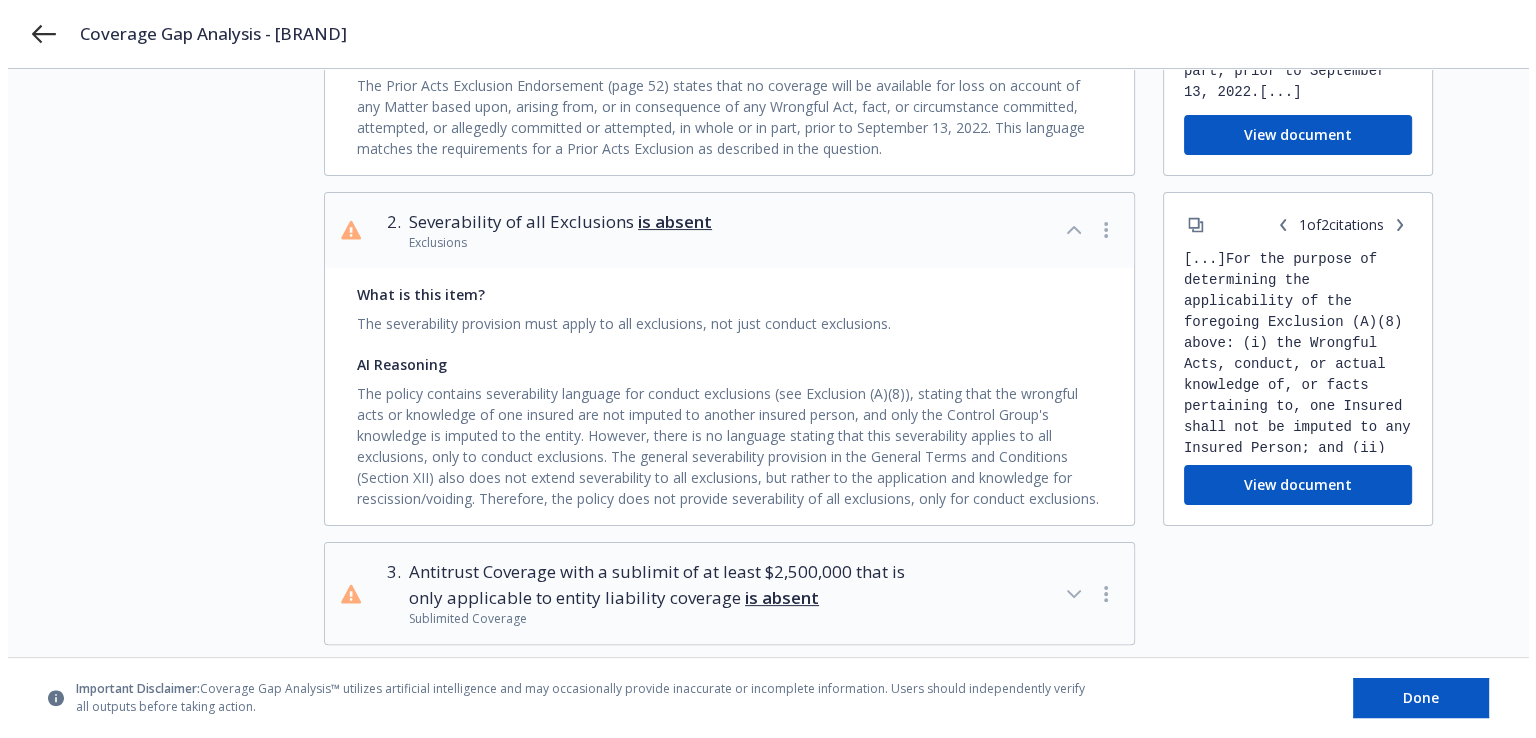 scroll, scrollTop: 373, scrollLeft: 0, axis: vertical 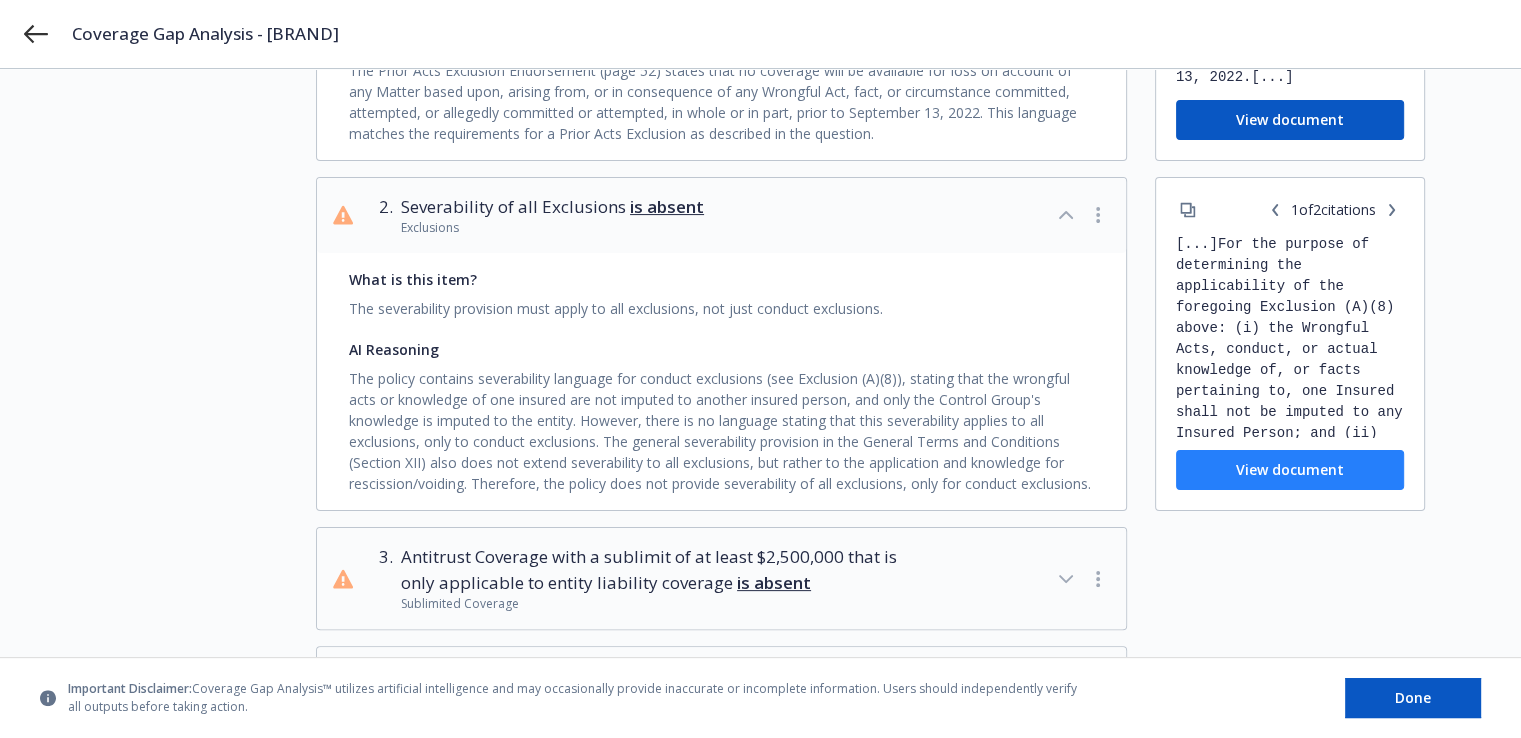 click on "View document" at bounding box center [1290, 470] 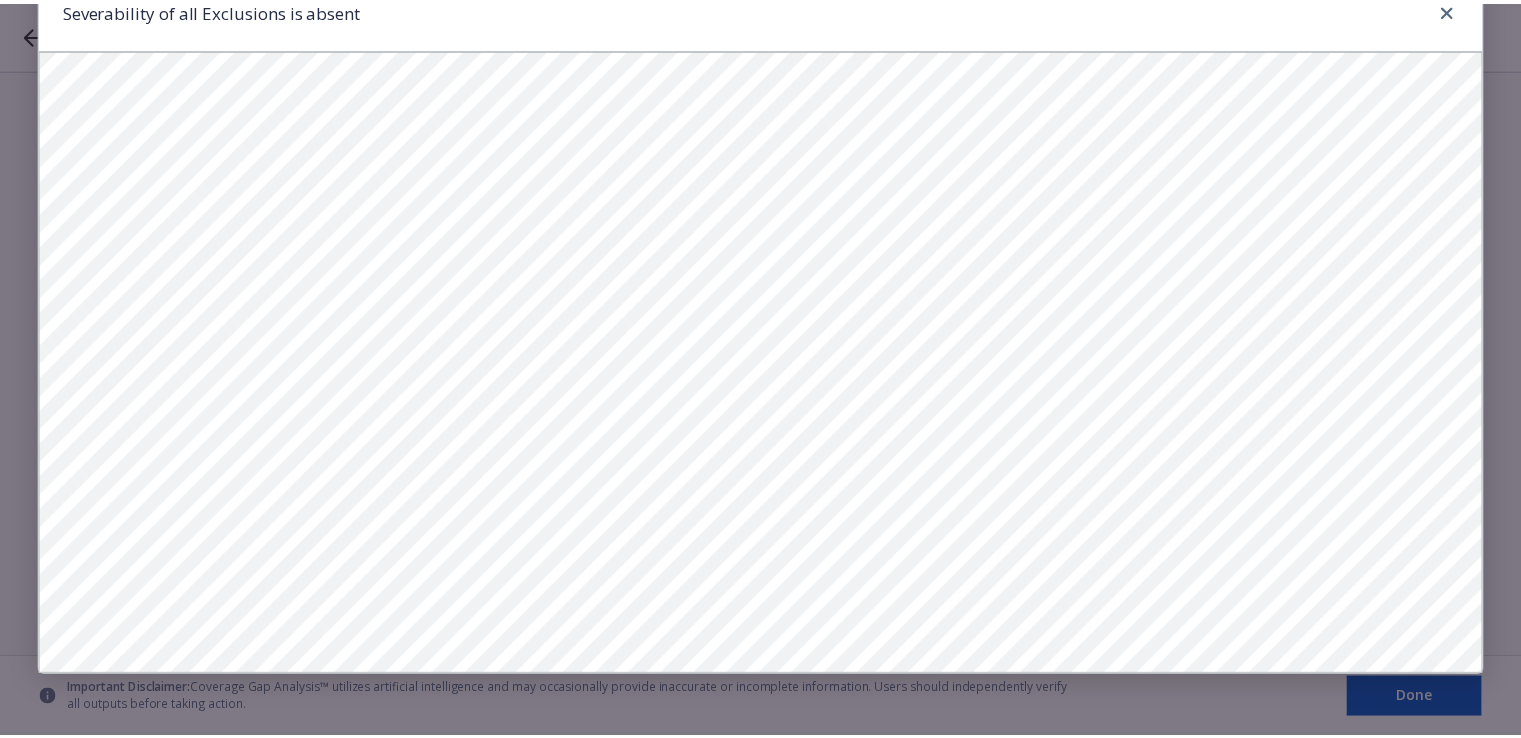 scroll, scrollTop: 61, scrollLeft: 0, axis: vertical 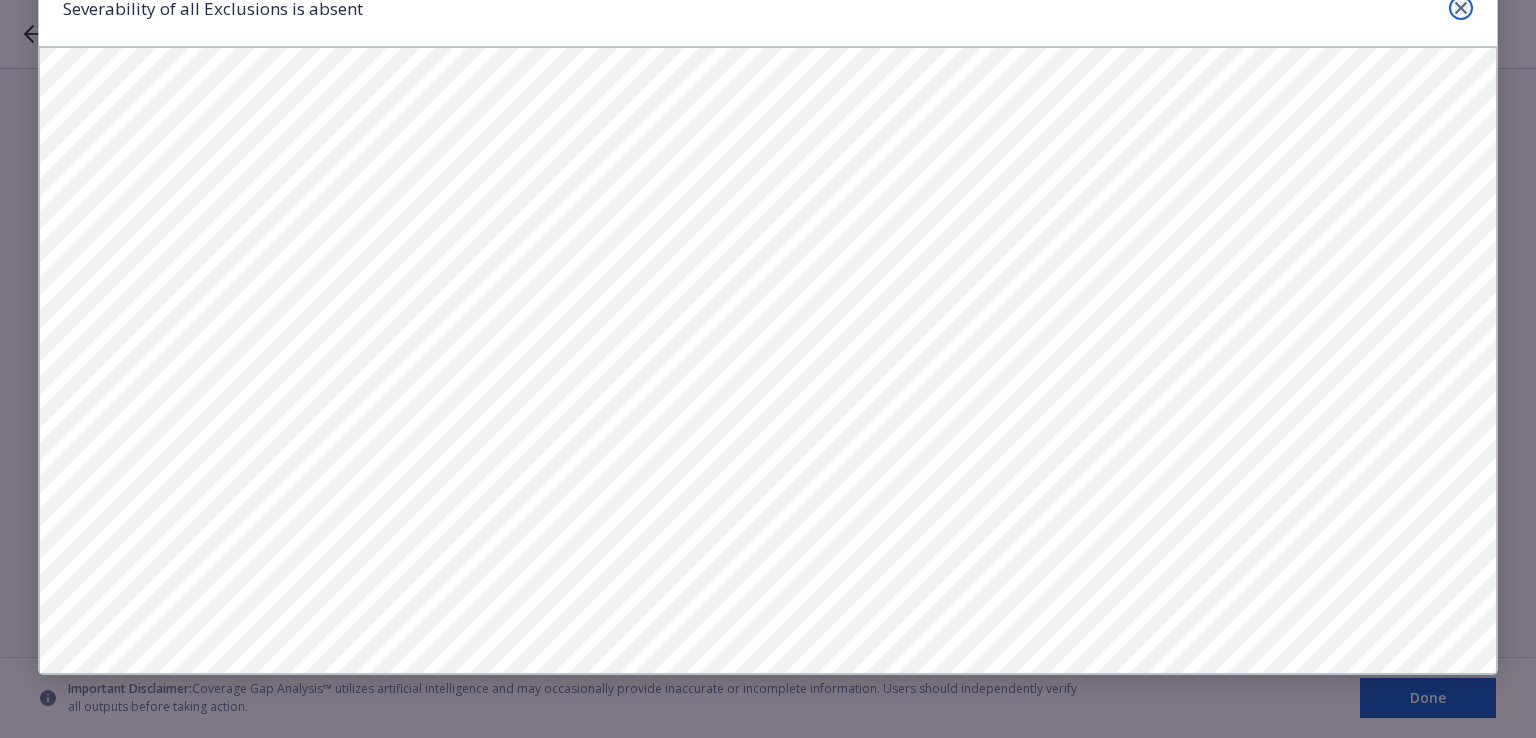 click at bounding box center (1461, 8) 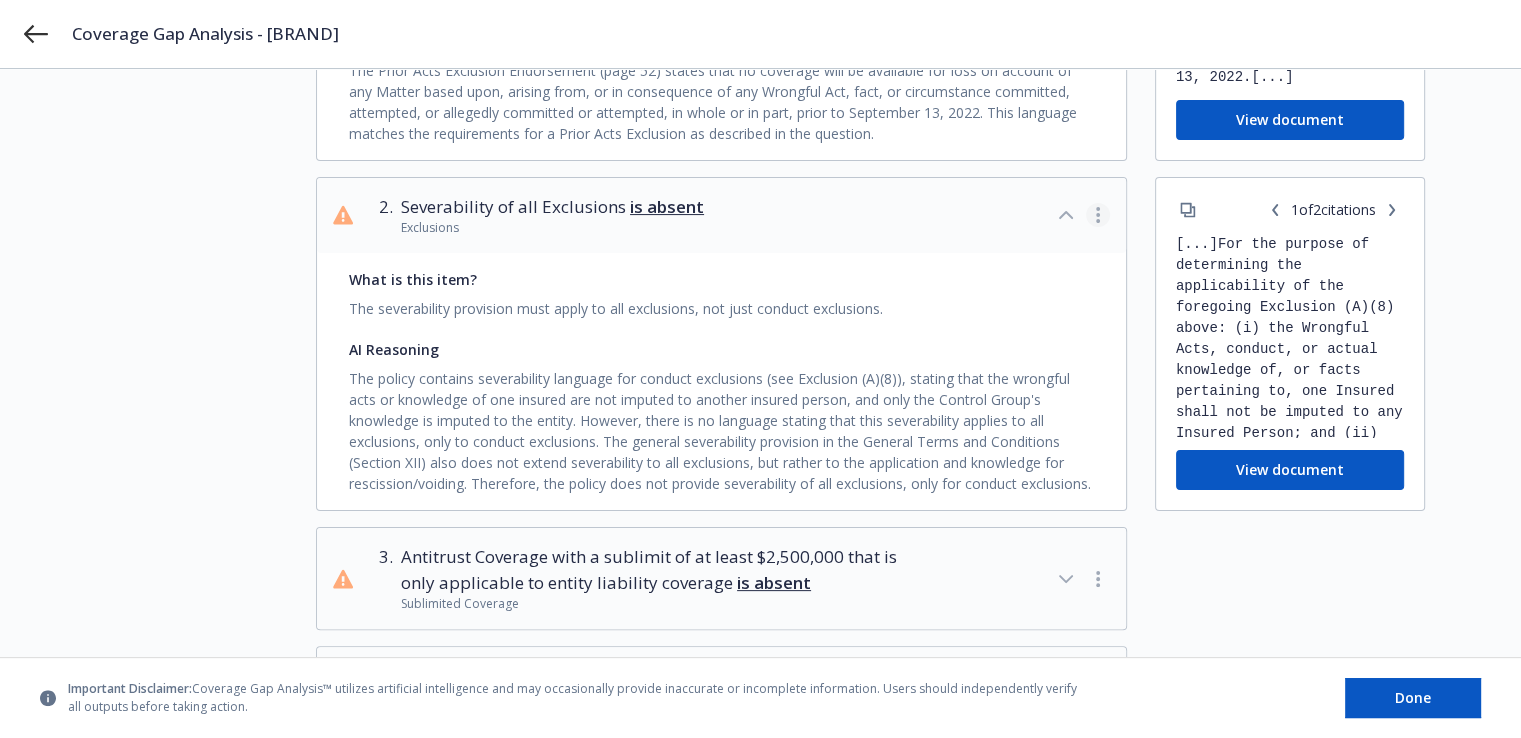 click at bounding box center [1098, 215] 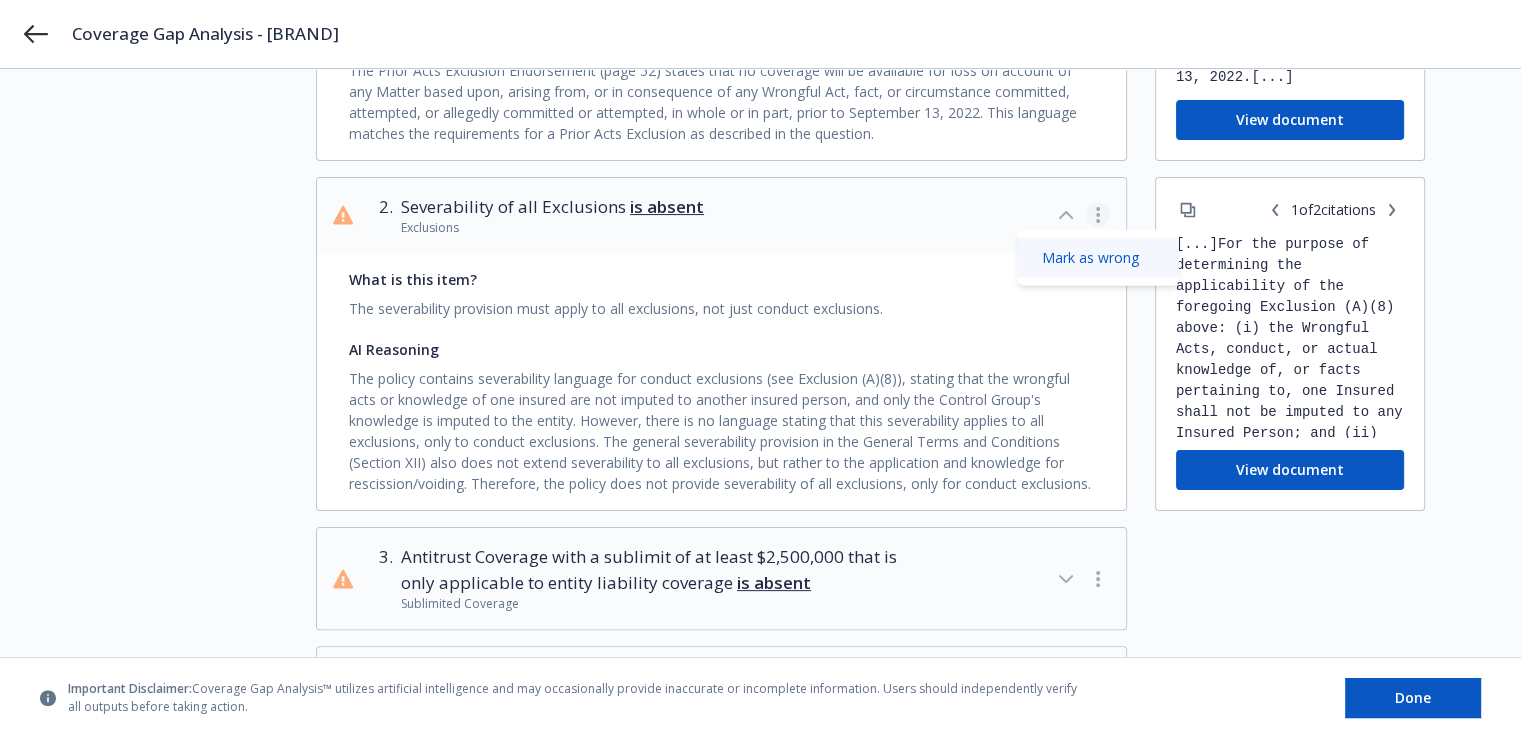 click on "Mark as wrong" at bounding box center (1098, 258) 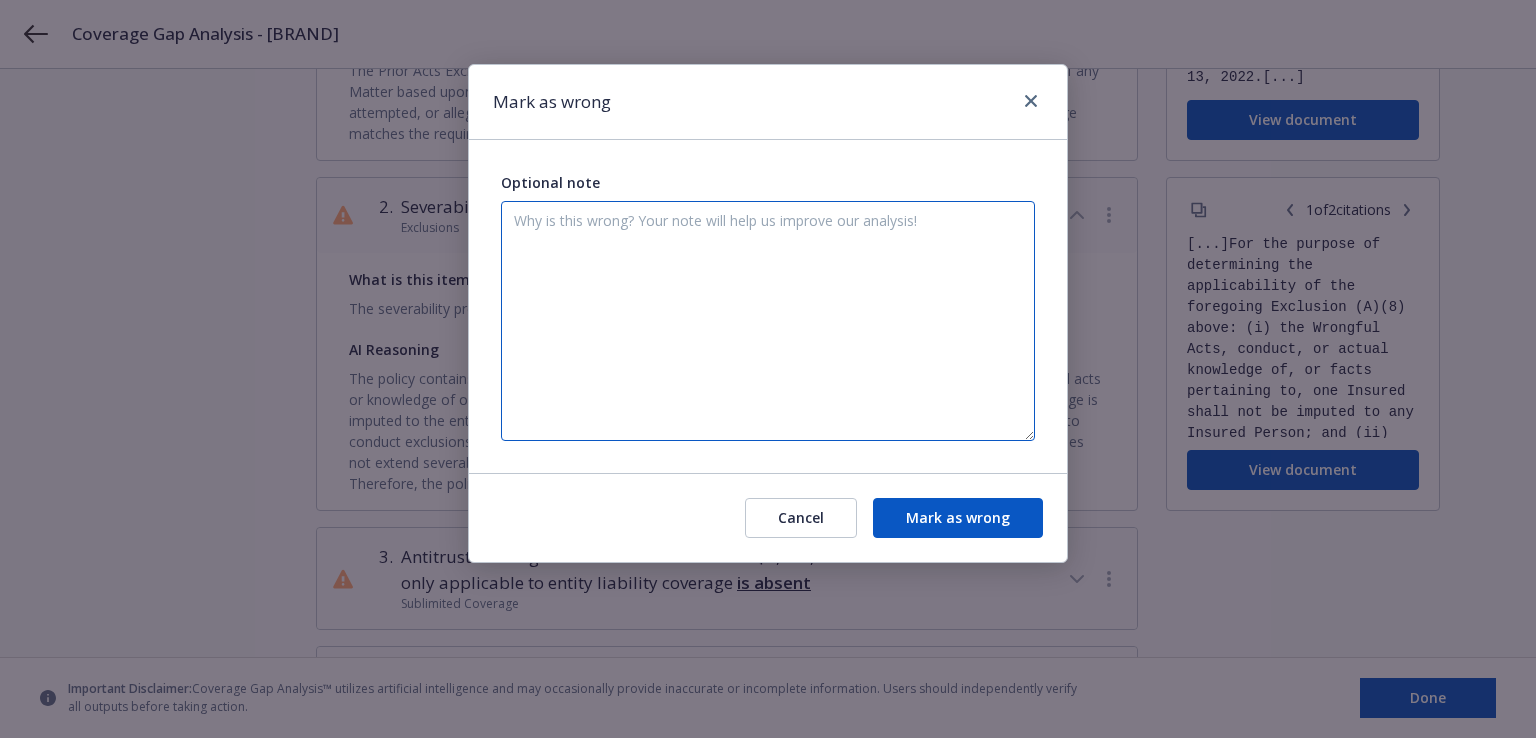 click at bounding box center (768, 321) 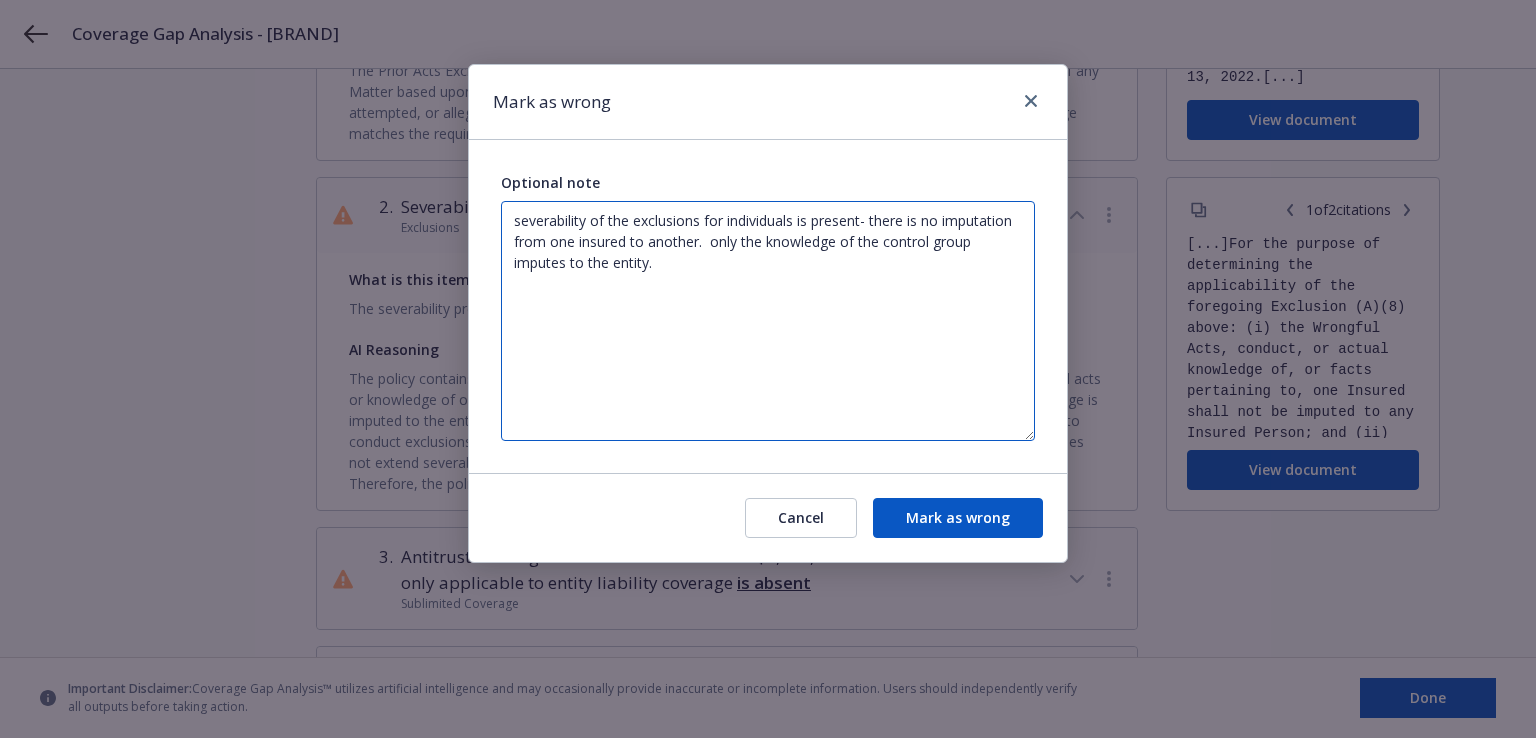 click on "severability of the exclusions for individuals is present- there is no imputation from one insured to another.  only the knowledge of the control group imputes to the entity." at bounding box center (768, 321) 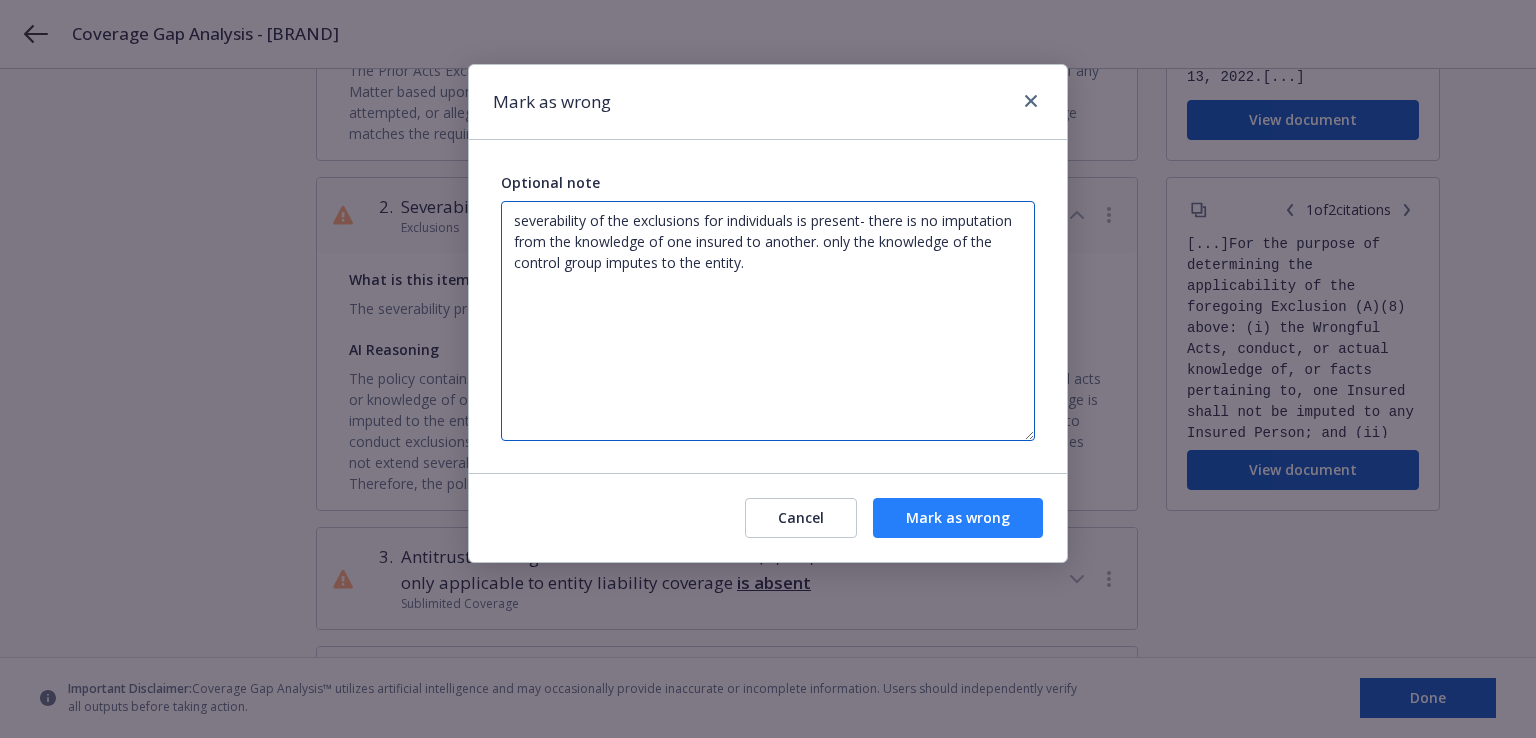 type on "severability of the exclusions for individuals is present- there is no imputation from the knowledge of one insured to another. only the knowledge of the control group imputes to the entity." 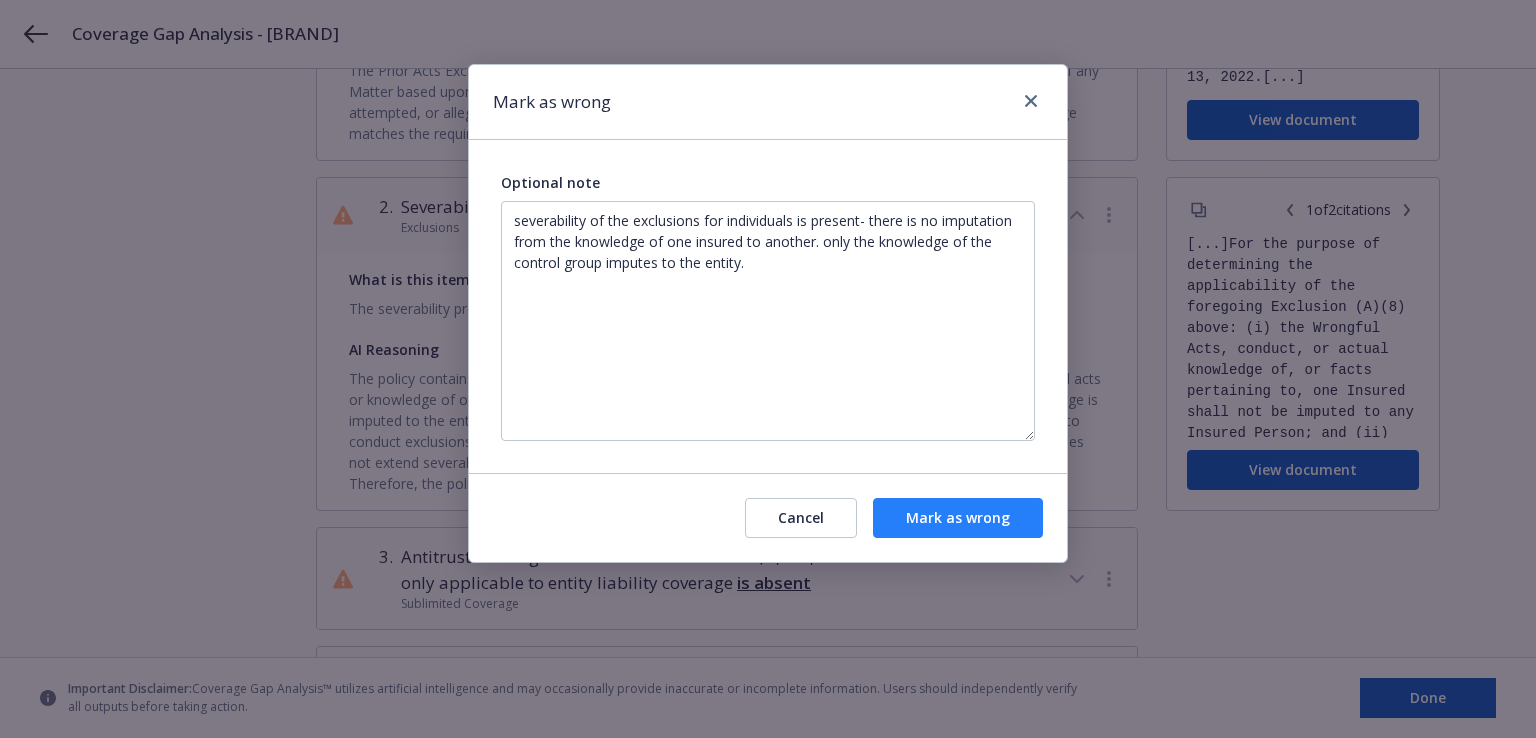 click on "Mark as wrong" at bounding box center (958, 518) 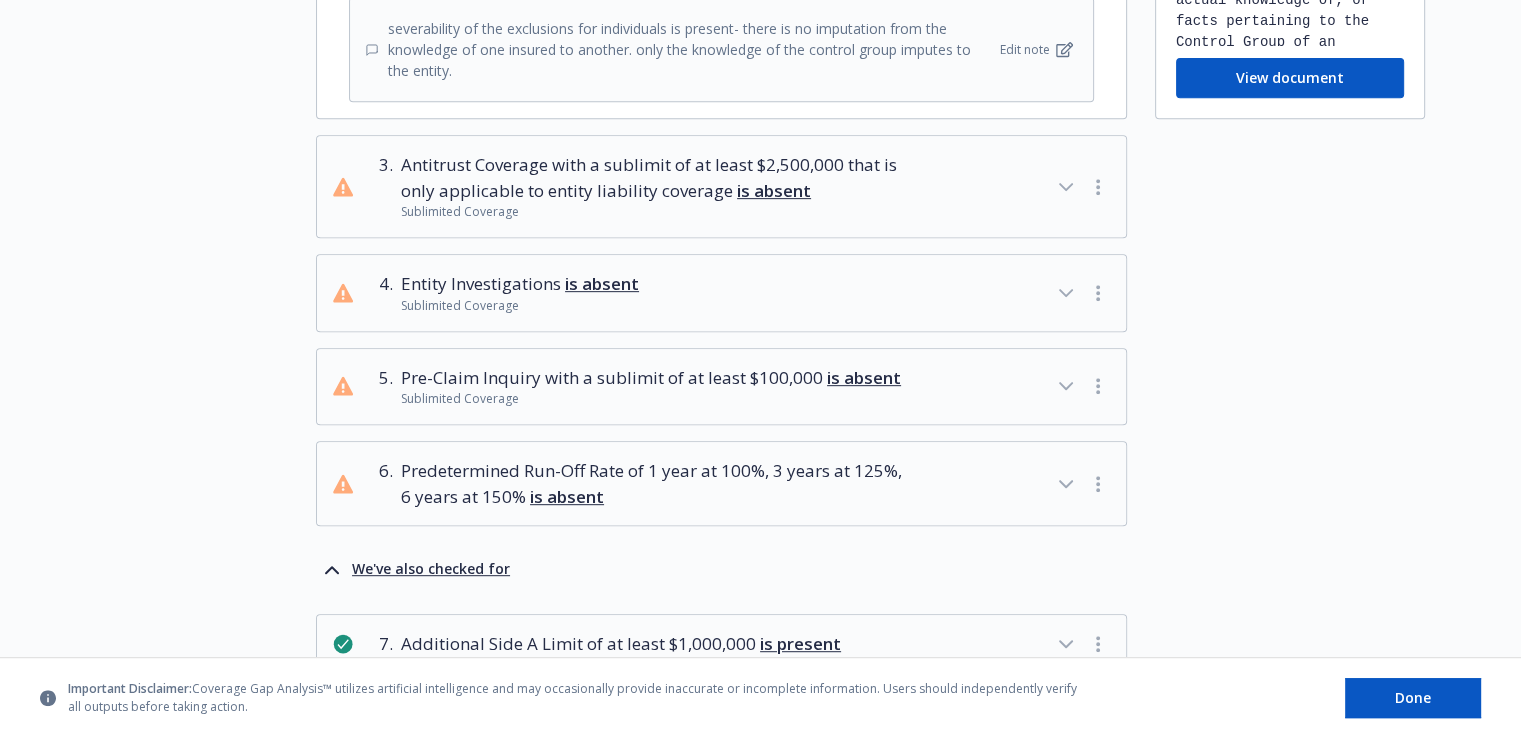 scroll, scrollTop: 896, scrollLeft: 0, axis: vertical 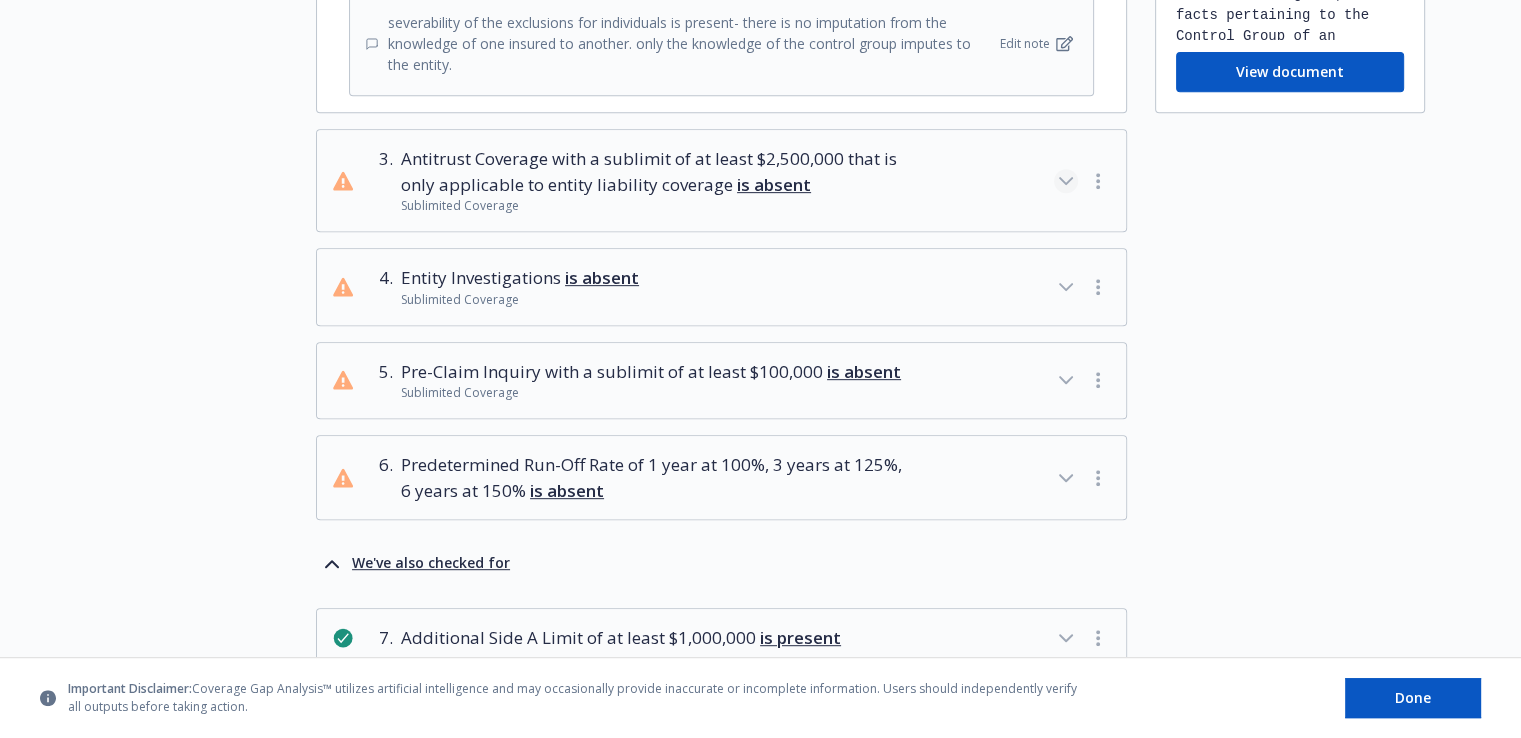 click 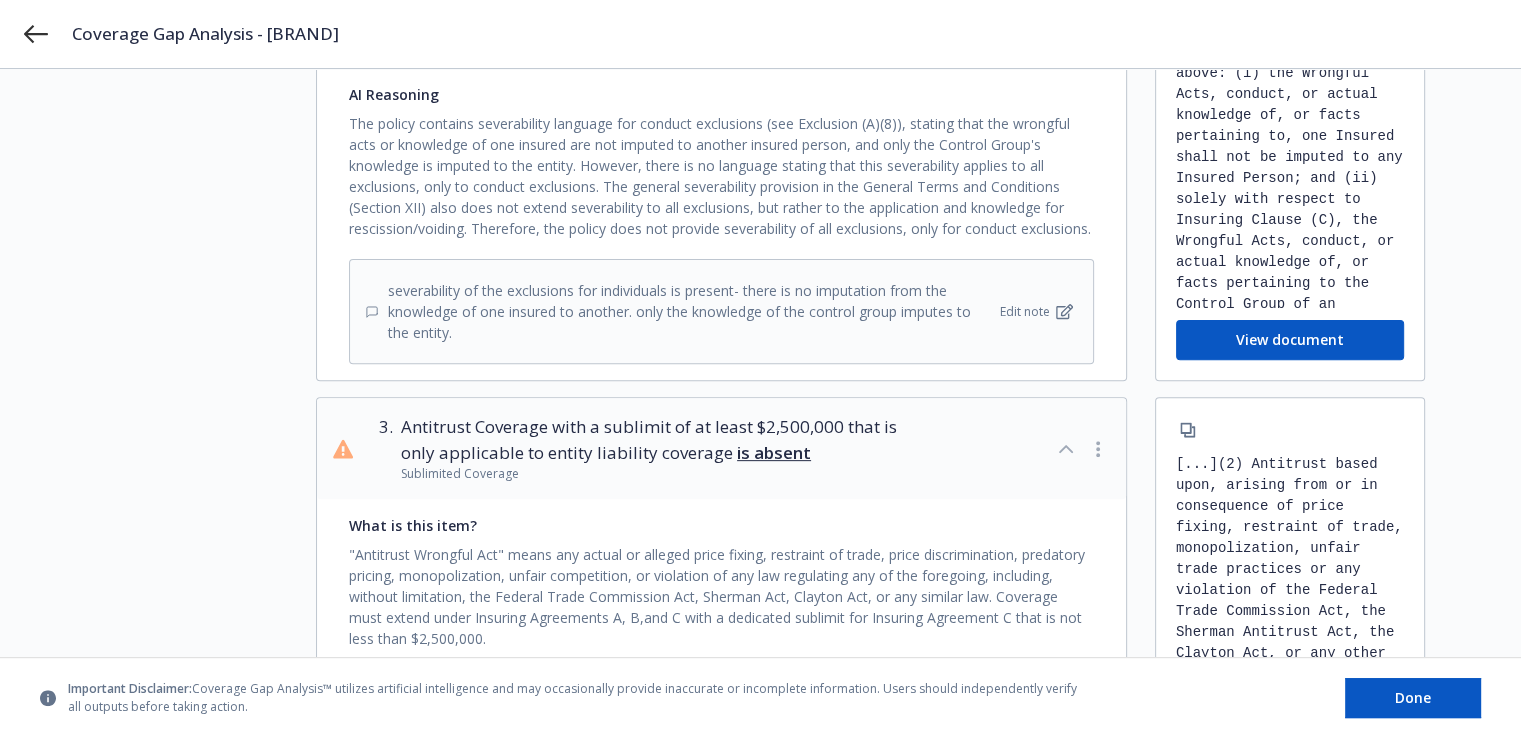 scroll, scrollTop: 623, scrollLeft: 0, axis: vertical 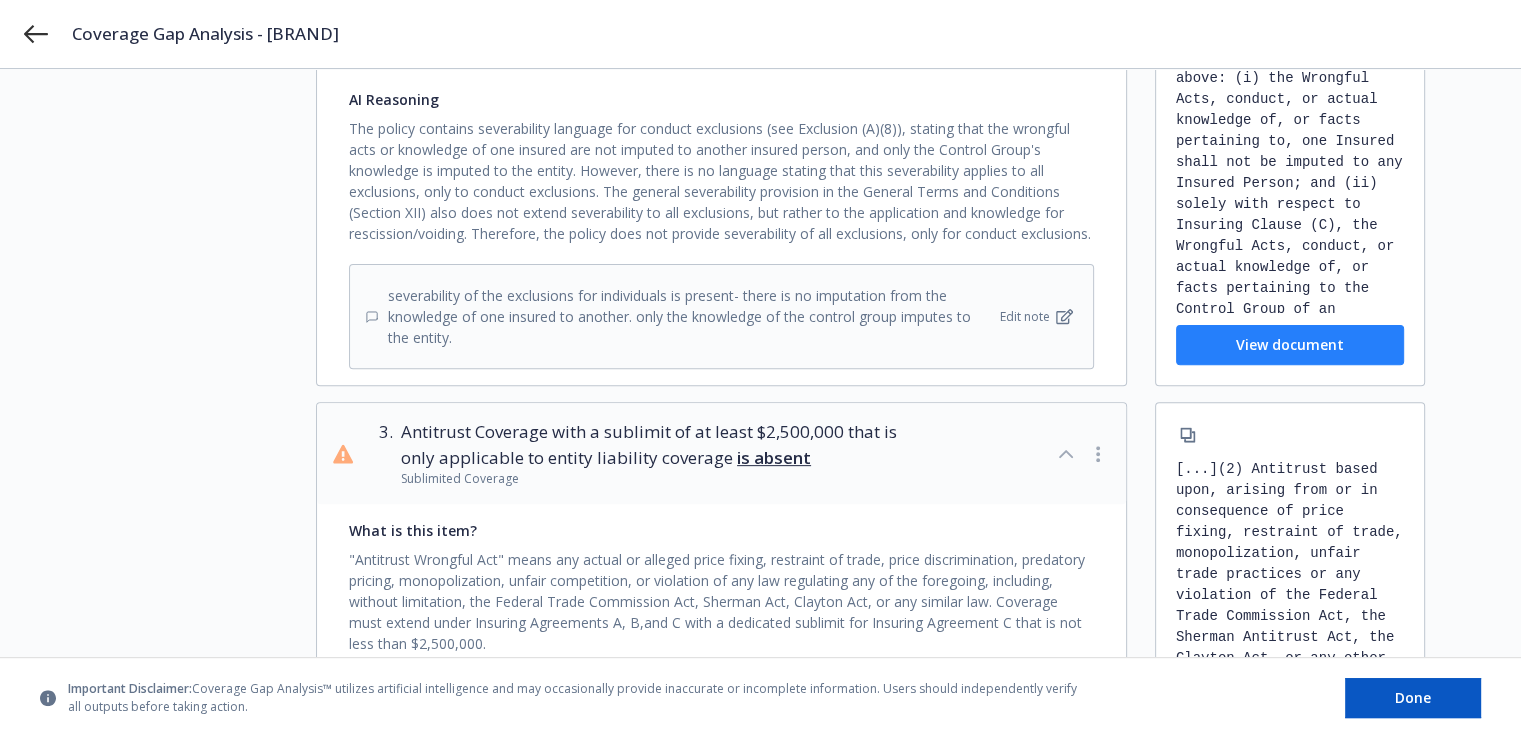 click on "View document" at bounding box center [1290, 345] 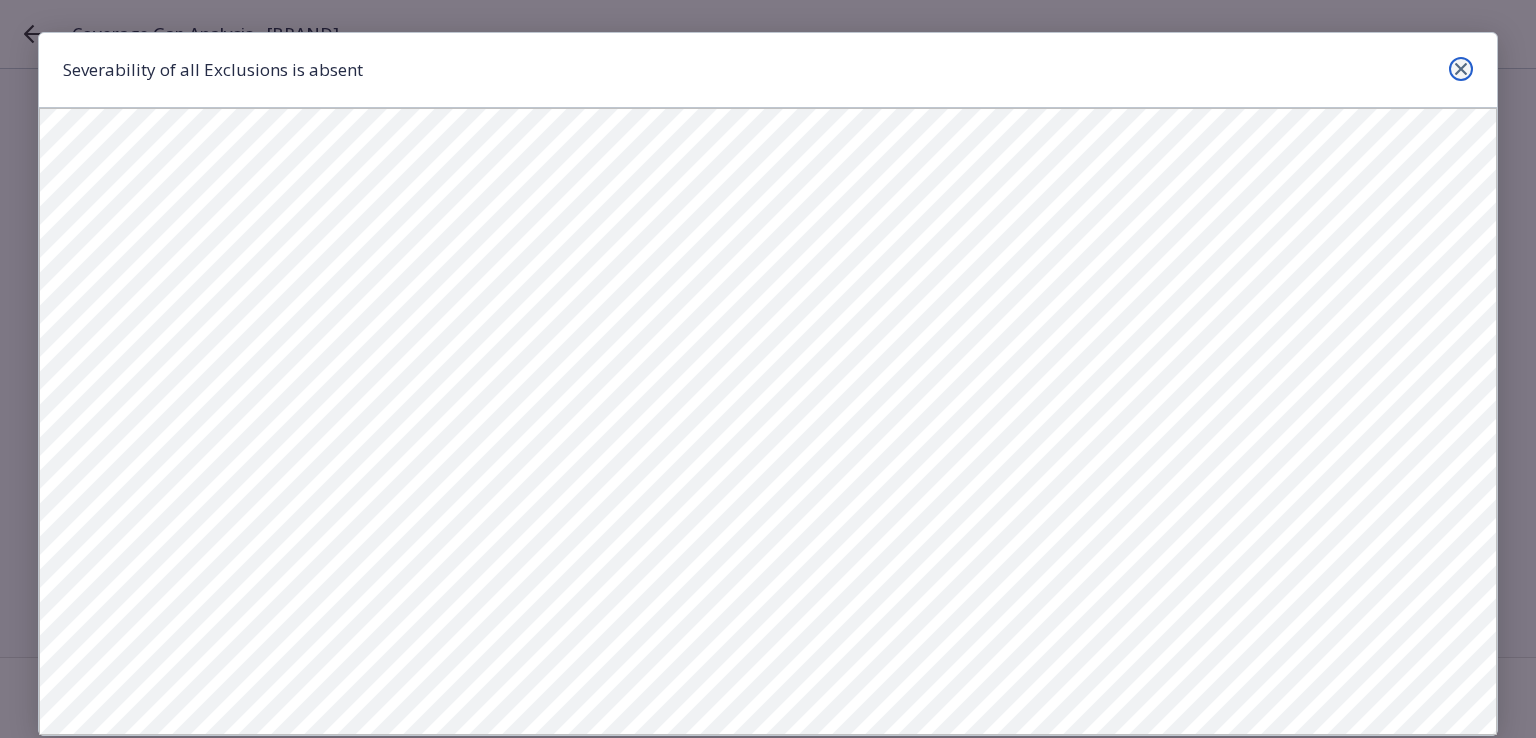 click 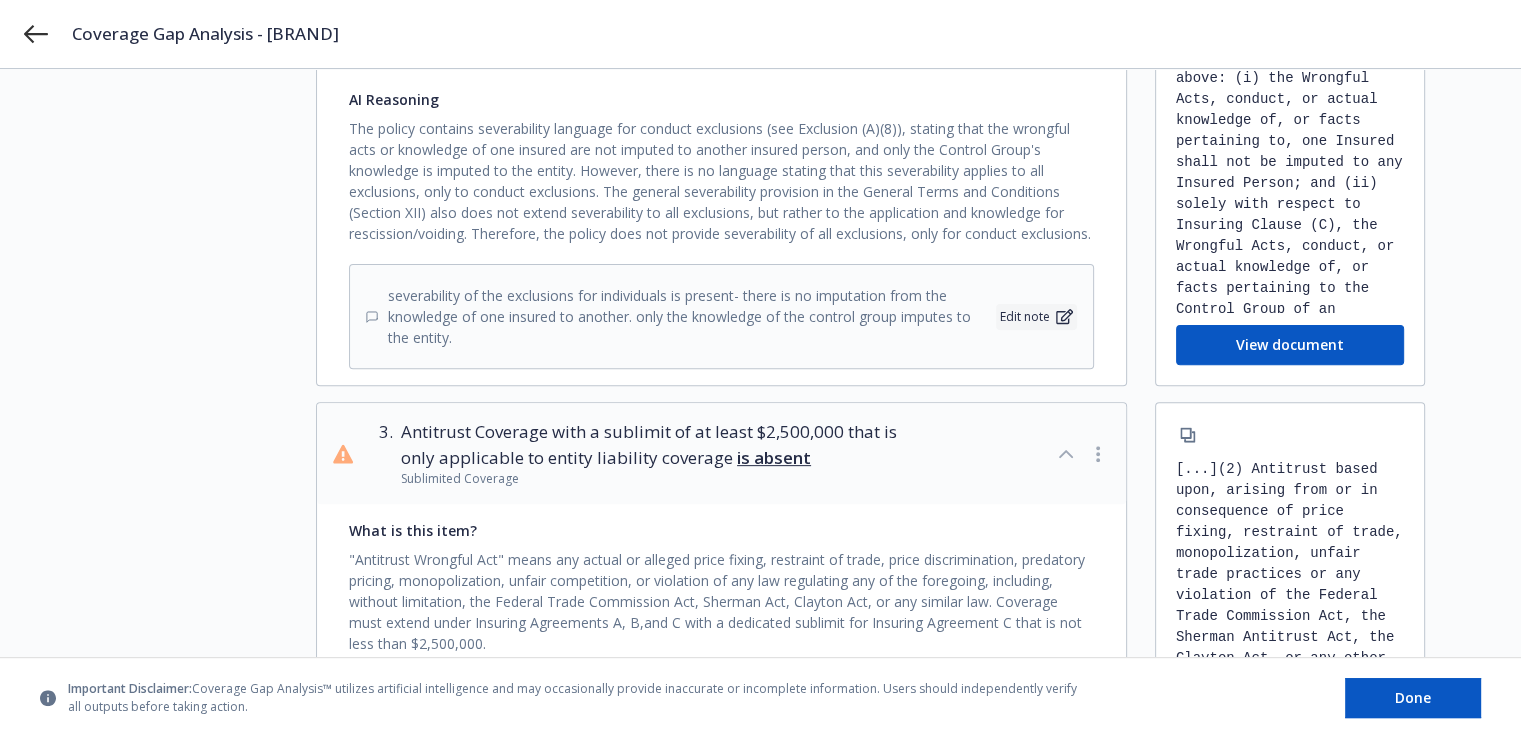 click 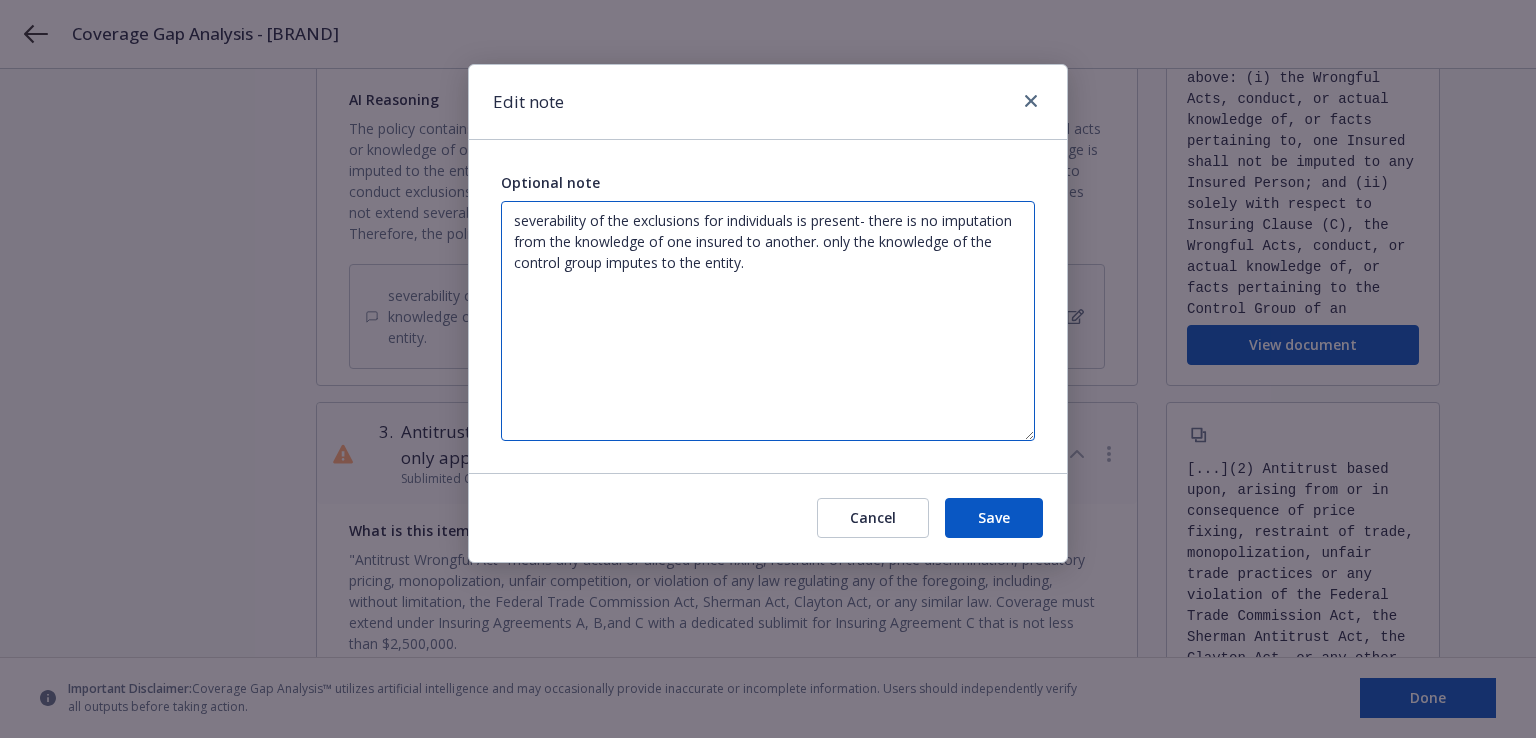 click on "severability of the exclusions for individuals is present- there is no imputation from the knowledge of one insured to another. only the knowledge of the control group imputes to the entity." at bounding box center (768, 321) 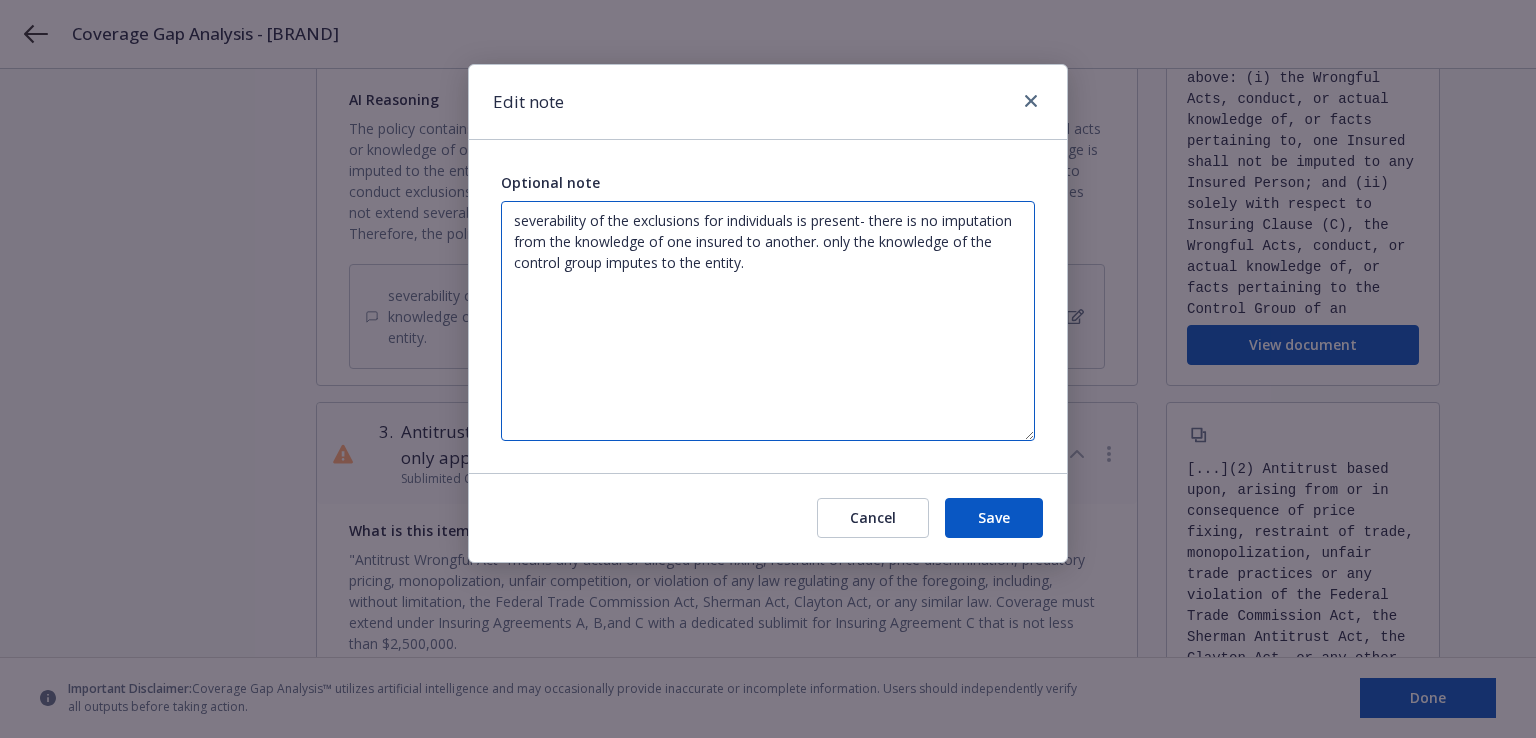 drag, startPoint x: 513, startPoint y: 221, endPoint x: 754, endPoint y: 280, distance: 248.11691 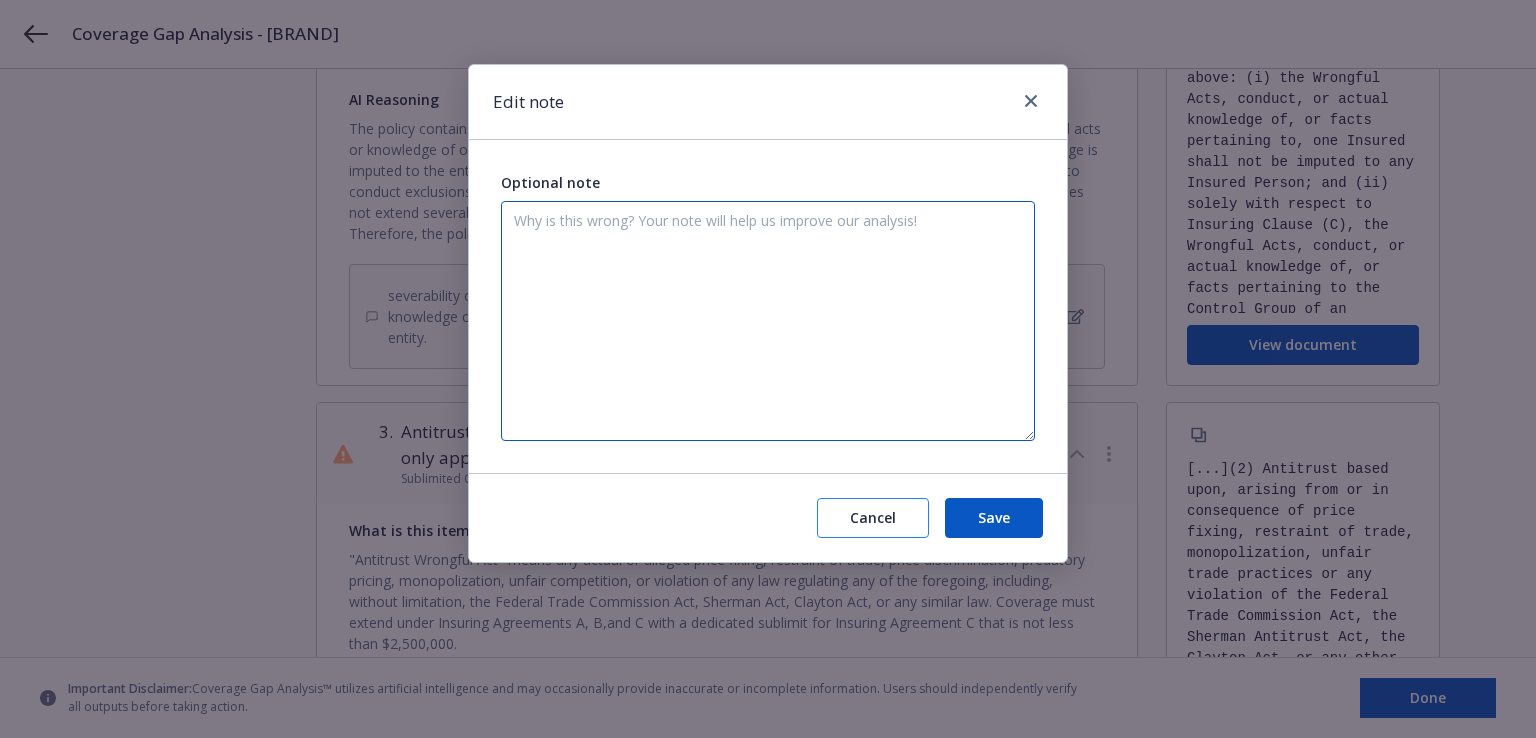 type 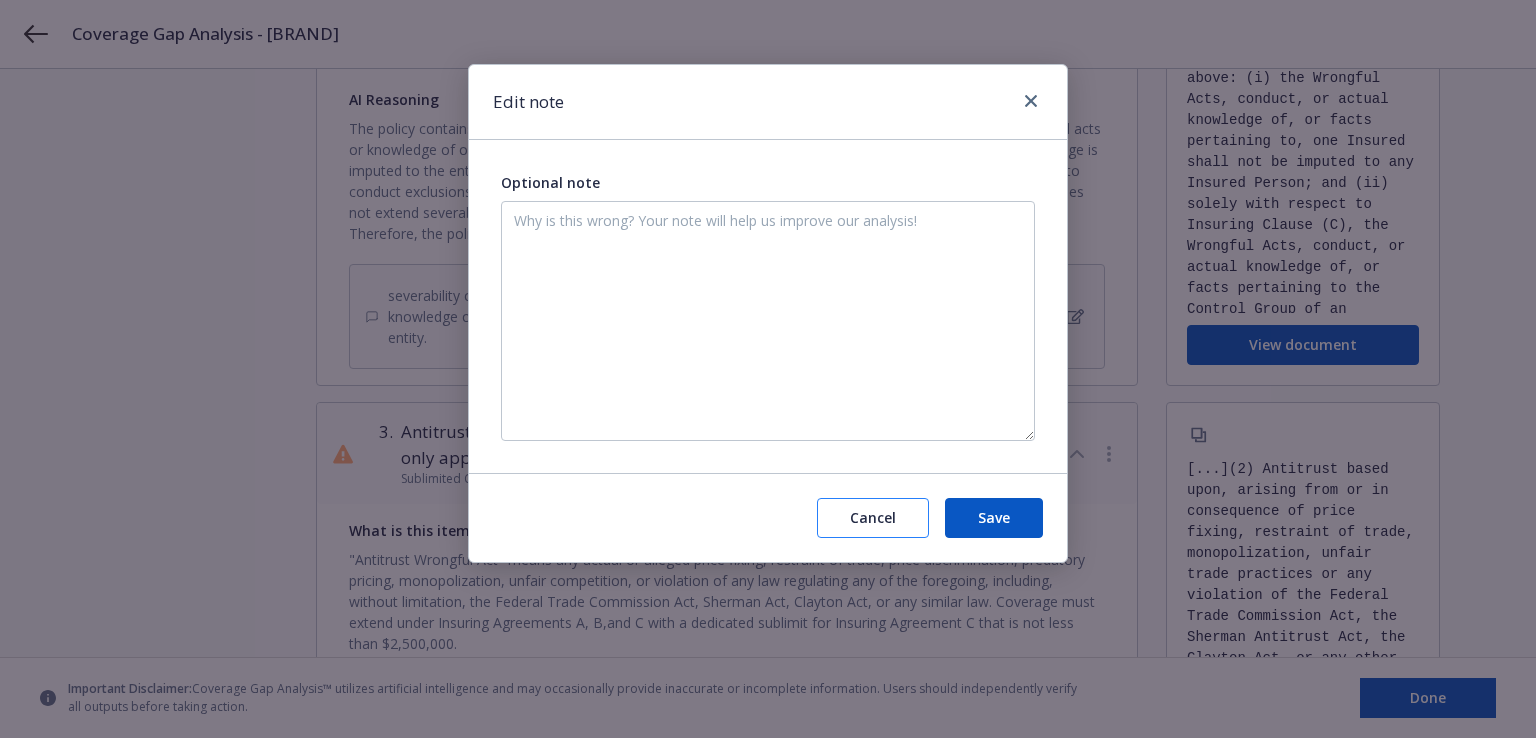 click on "Cancel" at bounding box center [873, 518] 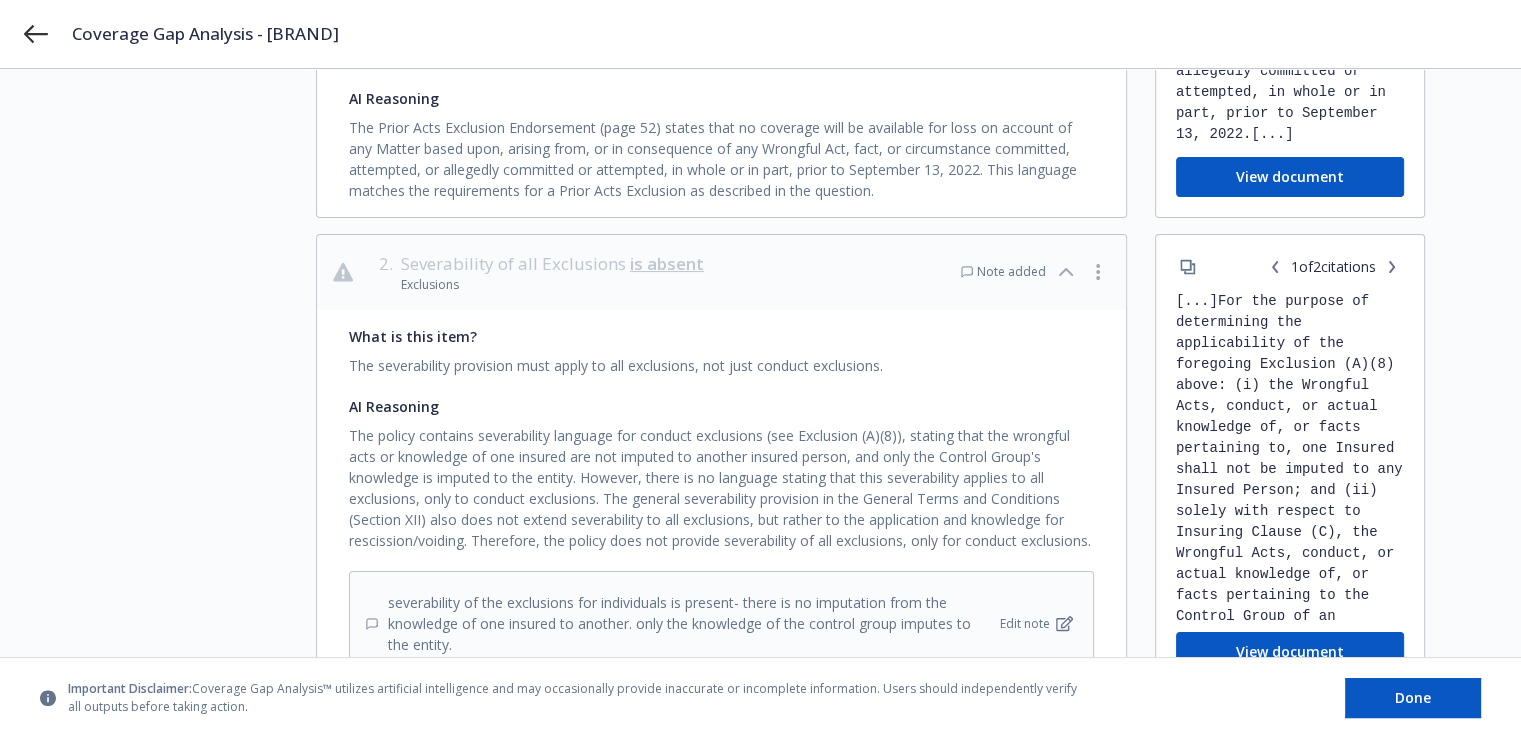 scroll, scrollTop: 322, scrollLeft: 0, axis: vertical 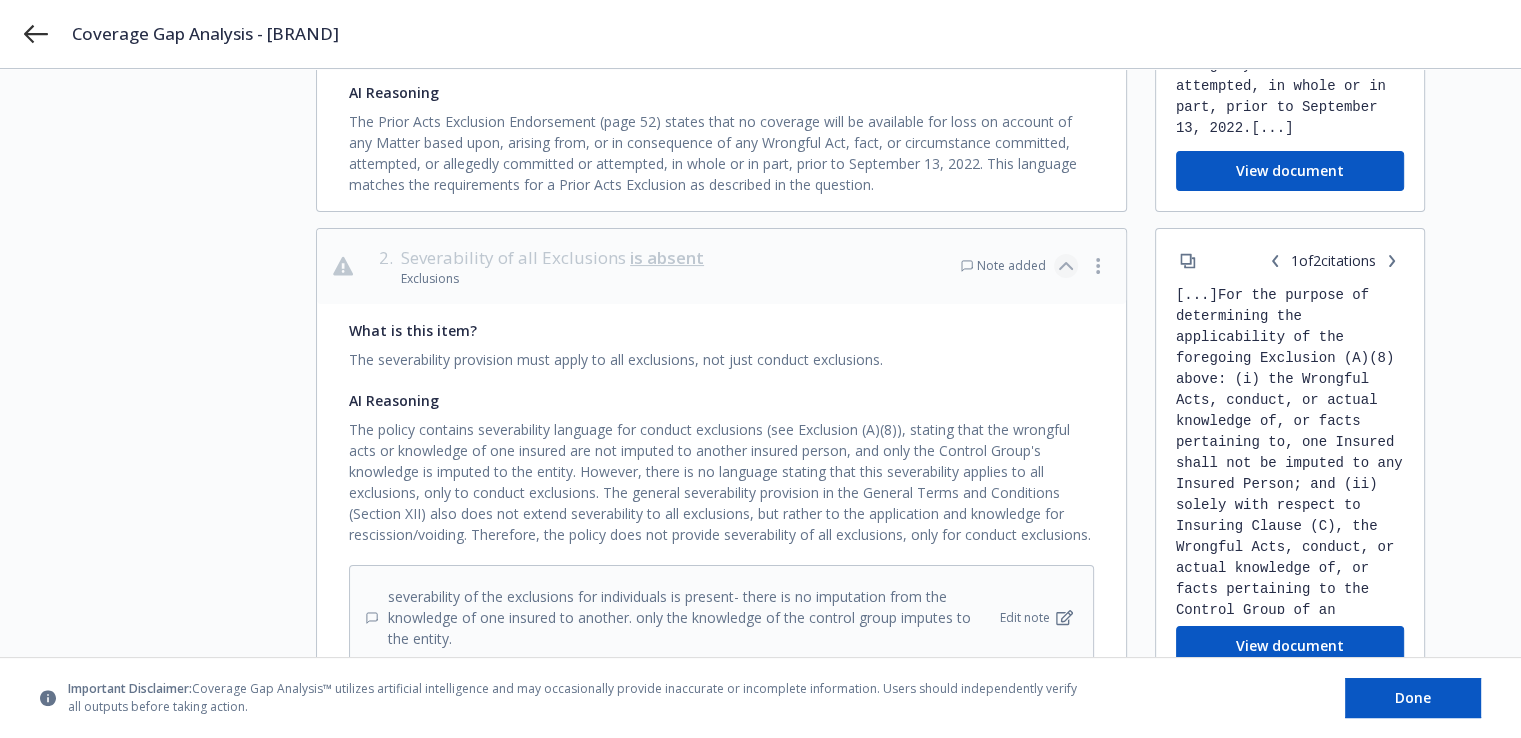 click 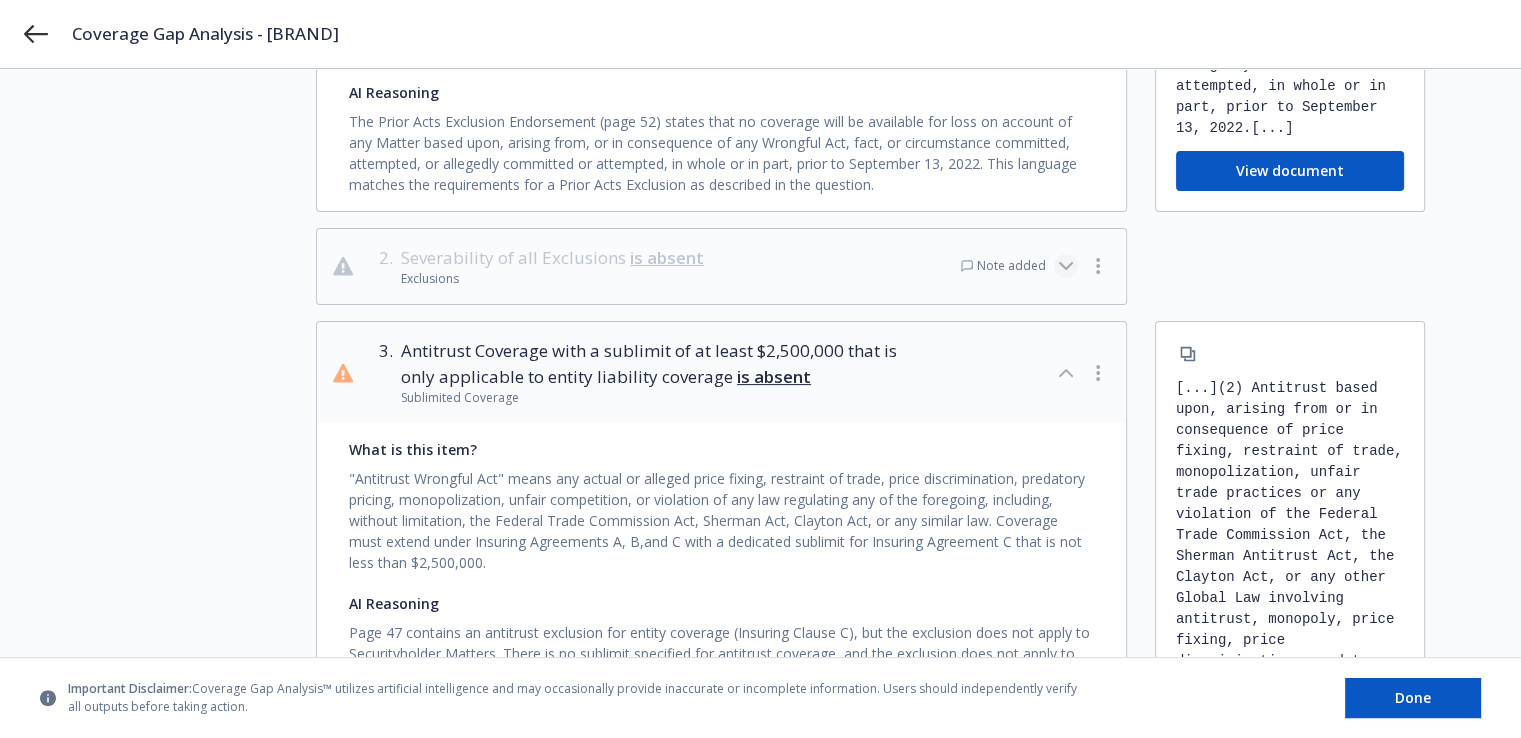 click 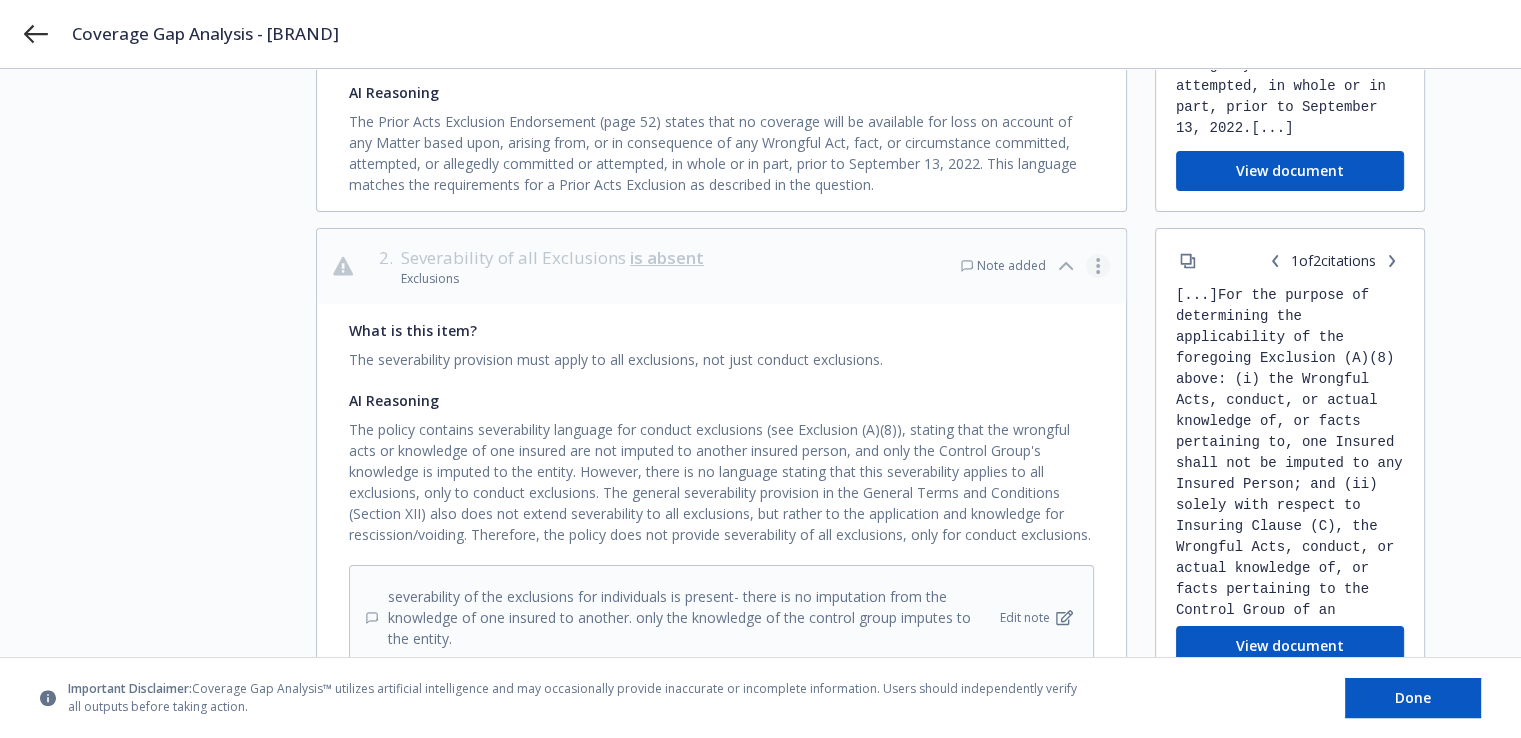 click 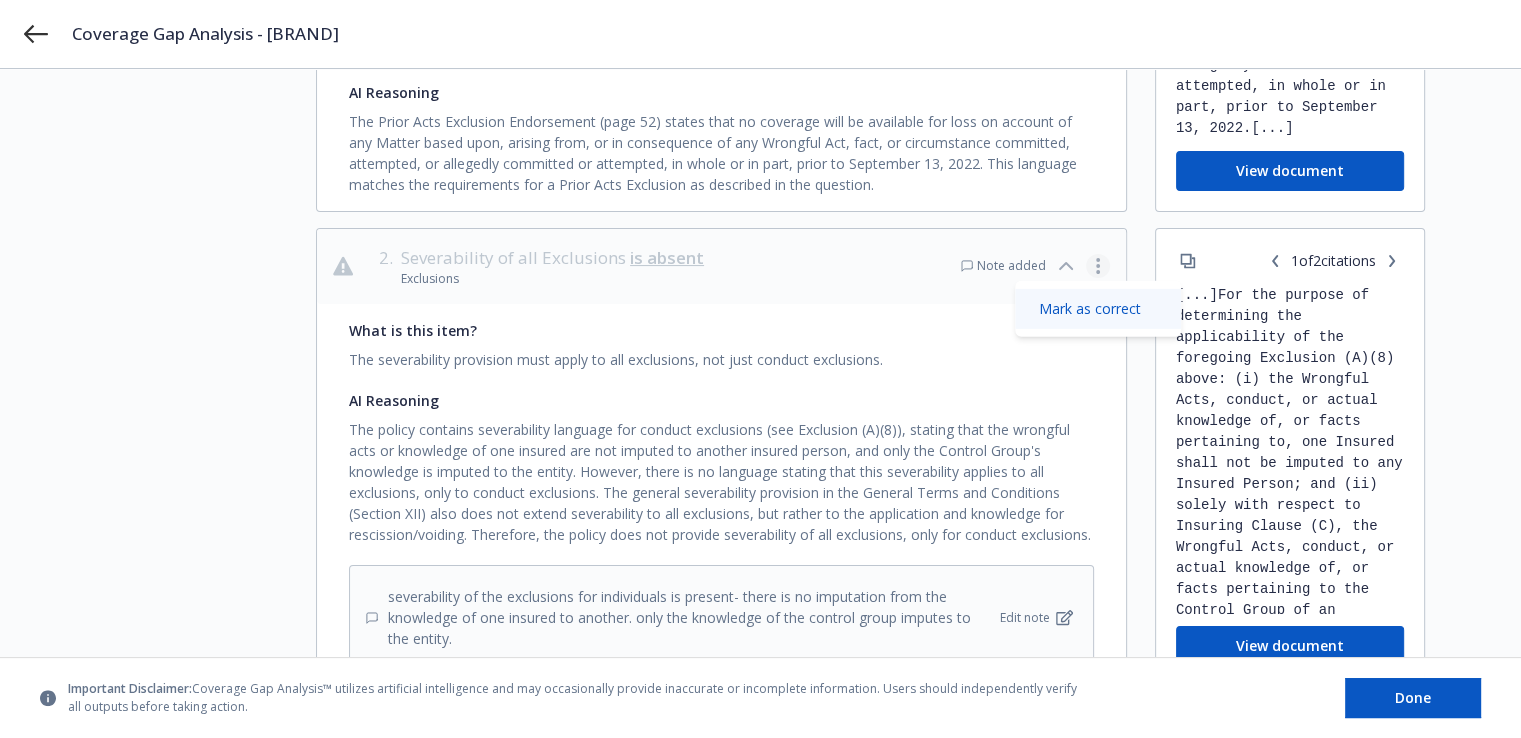 click on "Mark as correct" at bounding box center (1098, 309) 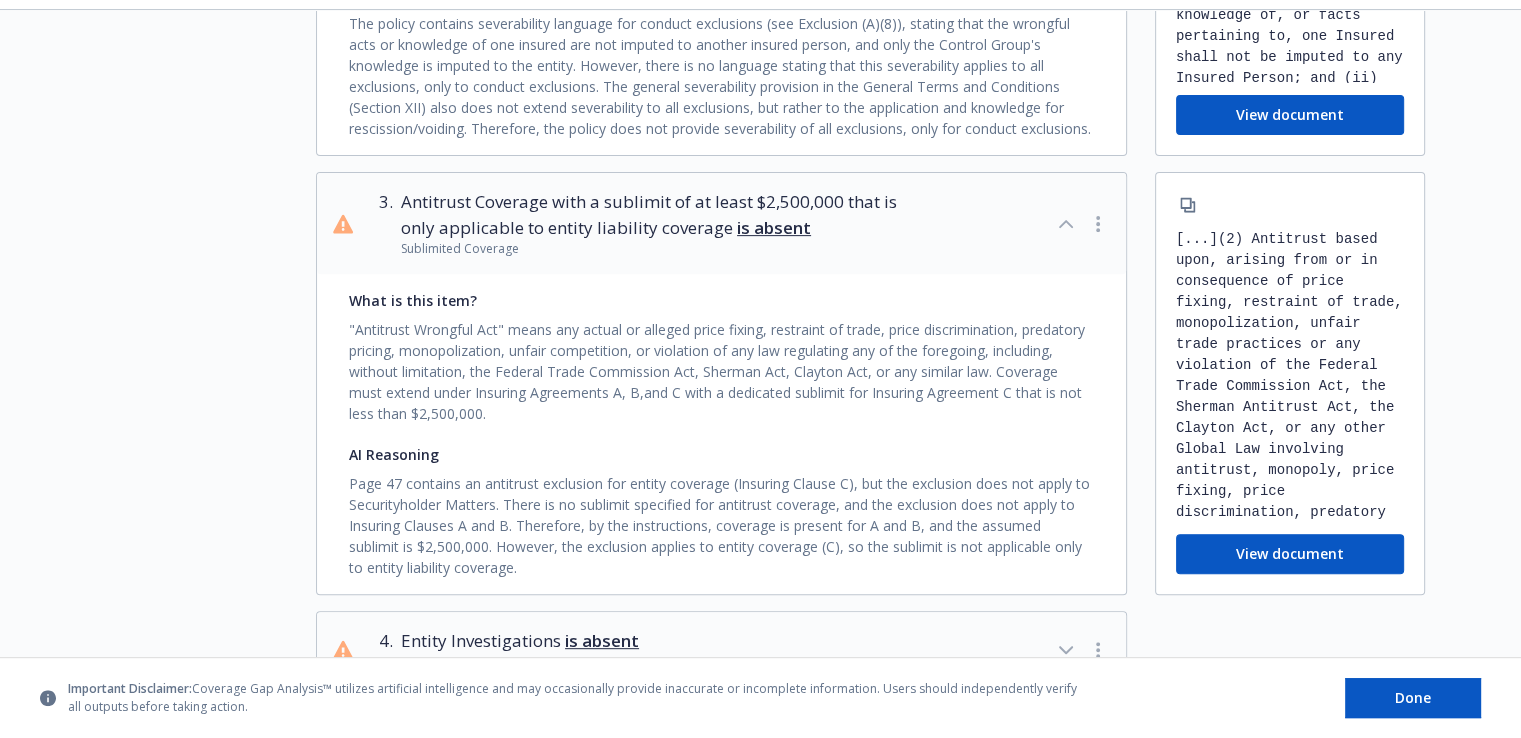 scroll, scrollTop: 723, scrollLeft: 0, axis: vertical 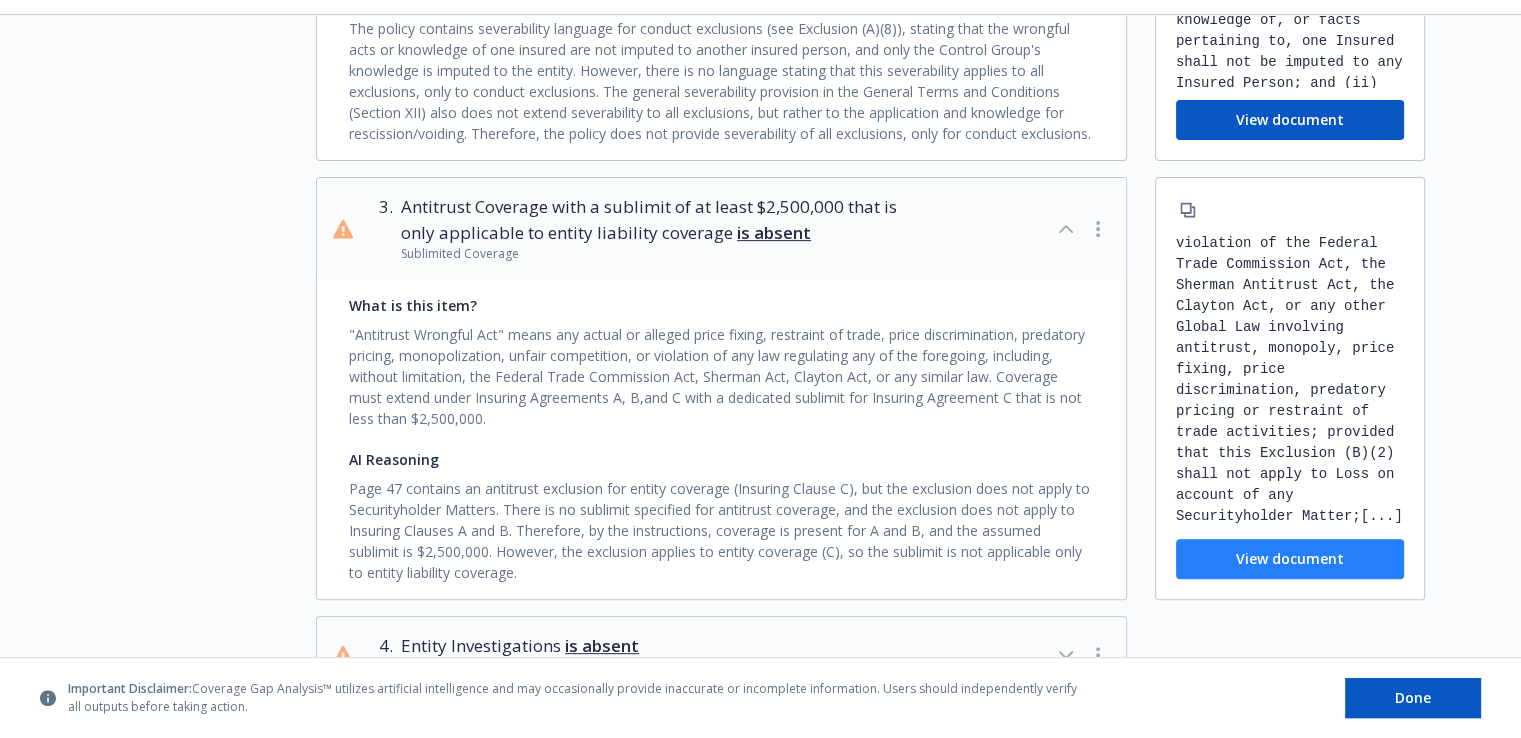 click on "View document" at bounding box center [1290, 559] 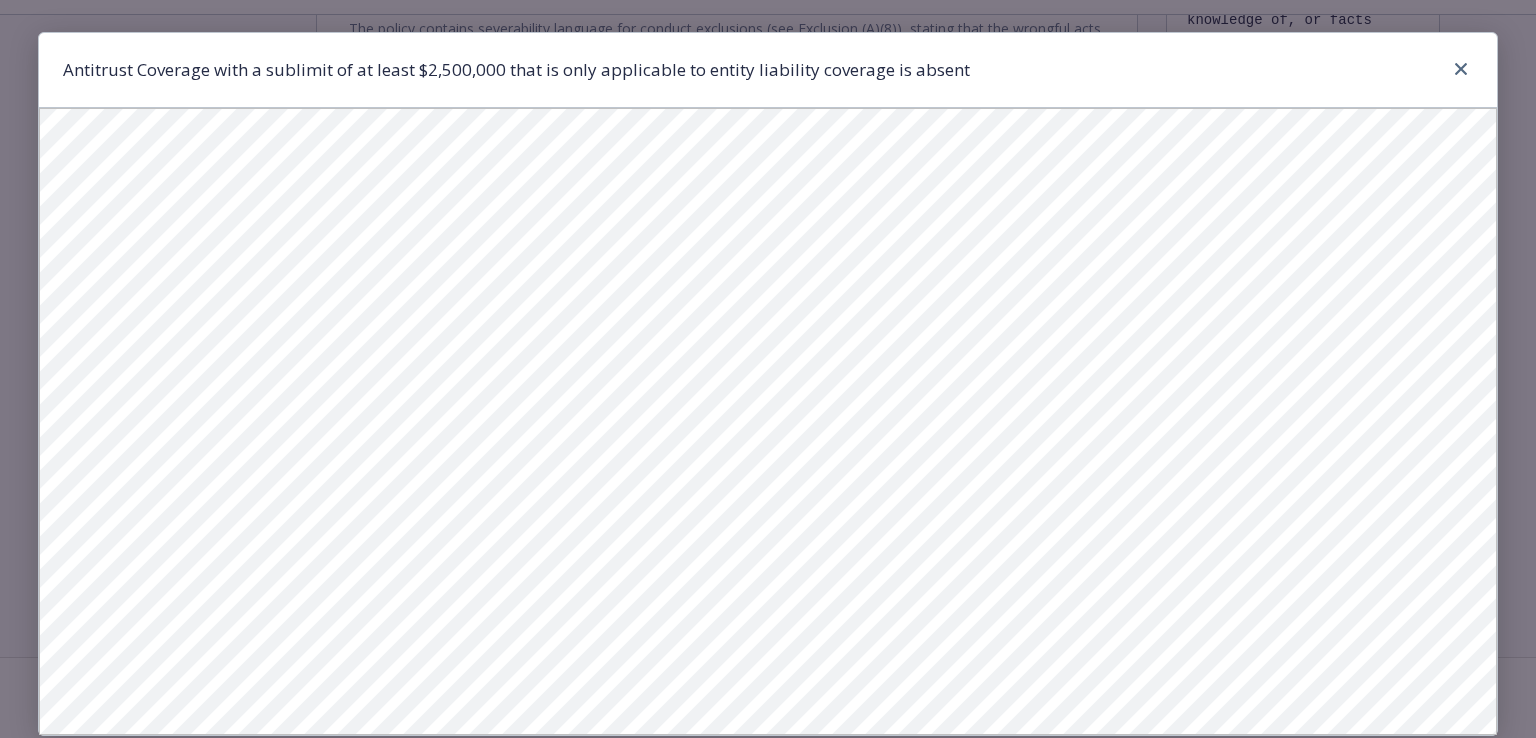 click on "Antitrust Coverage with a sublimit of at least $2,500,000 that is only applicable to entity liability coverage is absent" at bounding box center [767, 384] 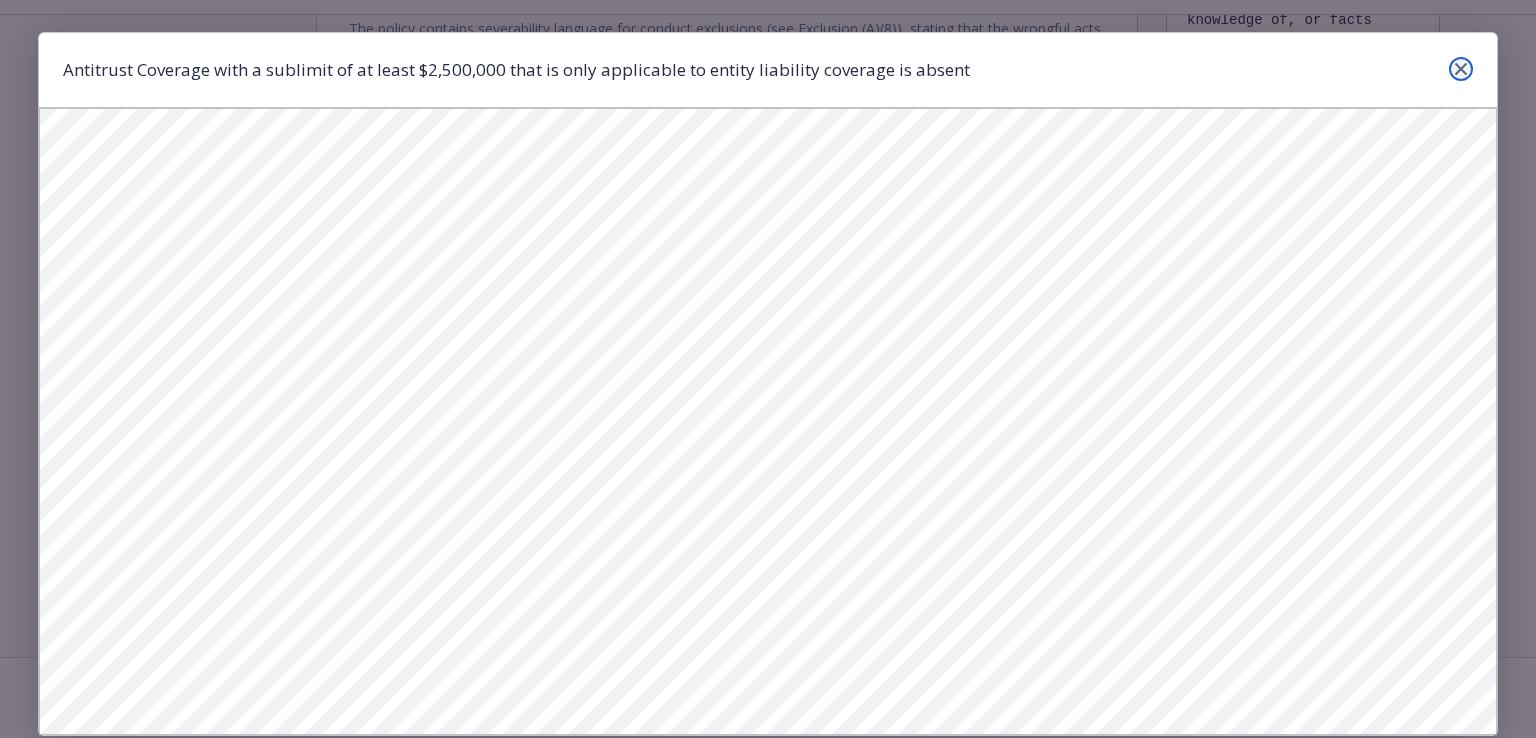 click 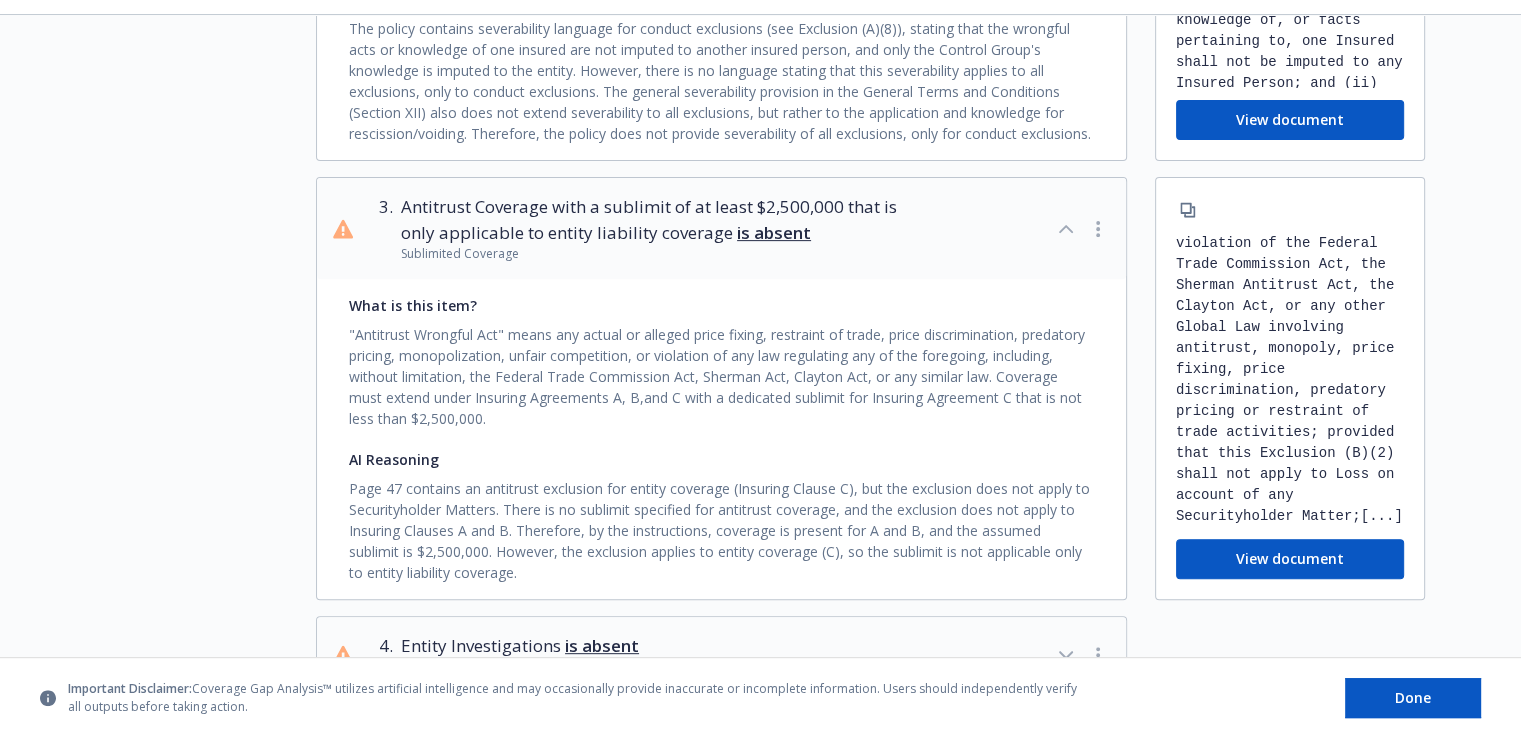 scroll, scrollTop: 748, scrollLeft: 0, axis: vertical 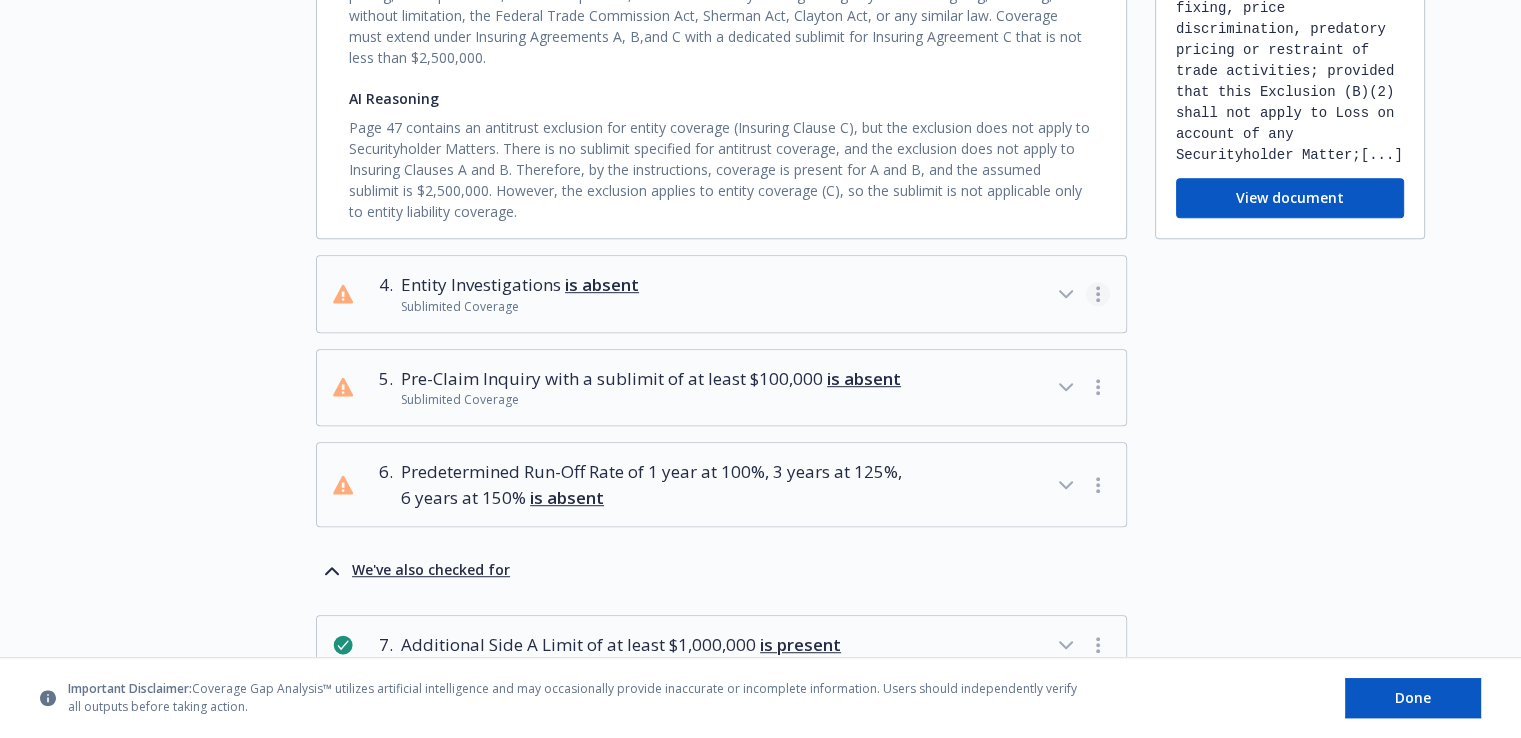 click 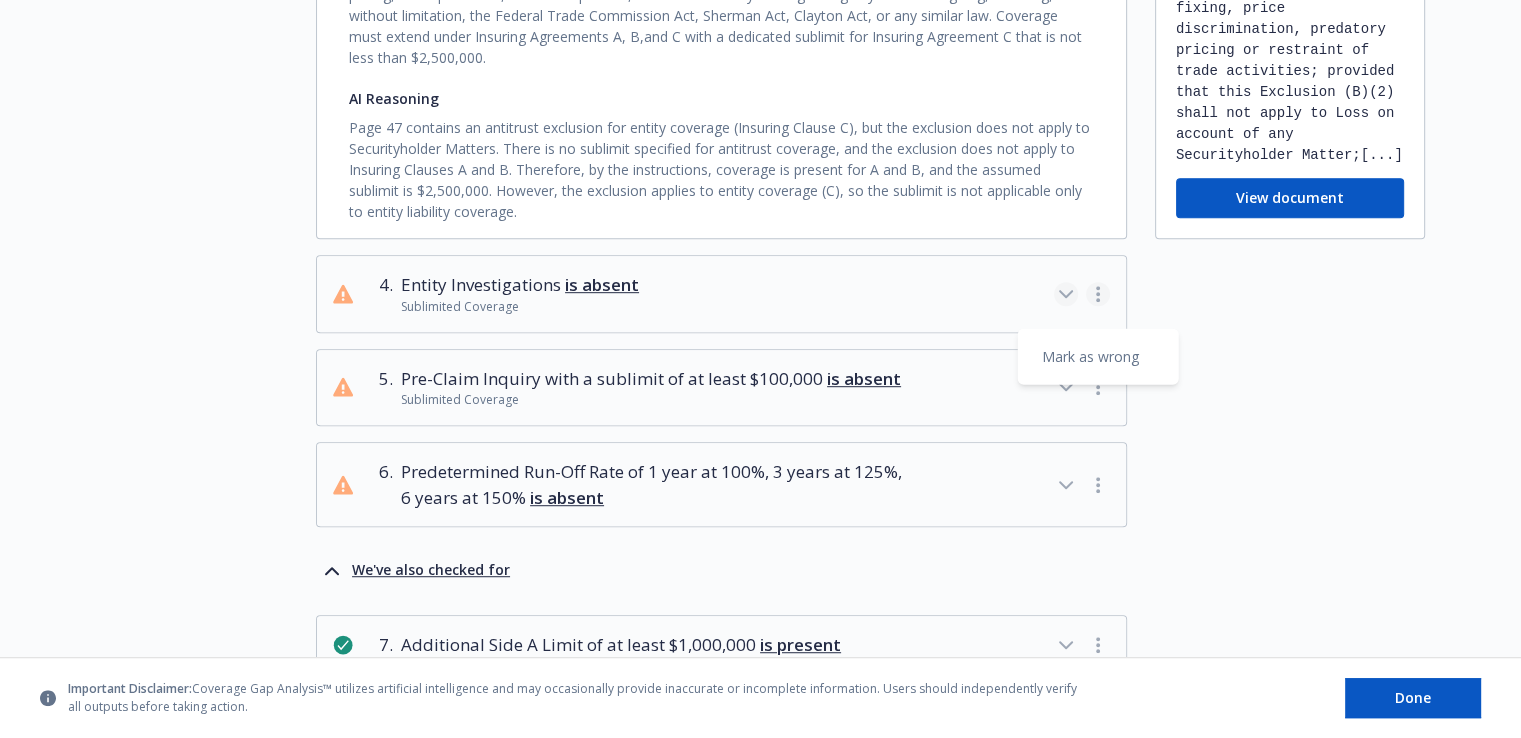 click 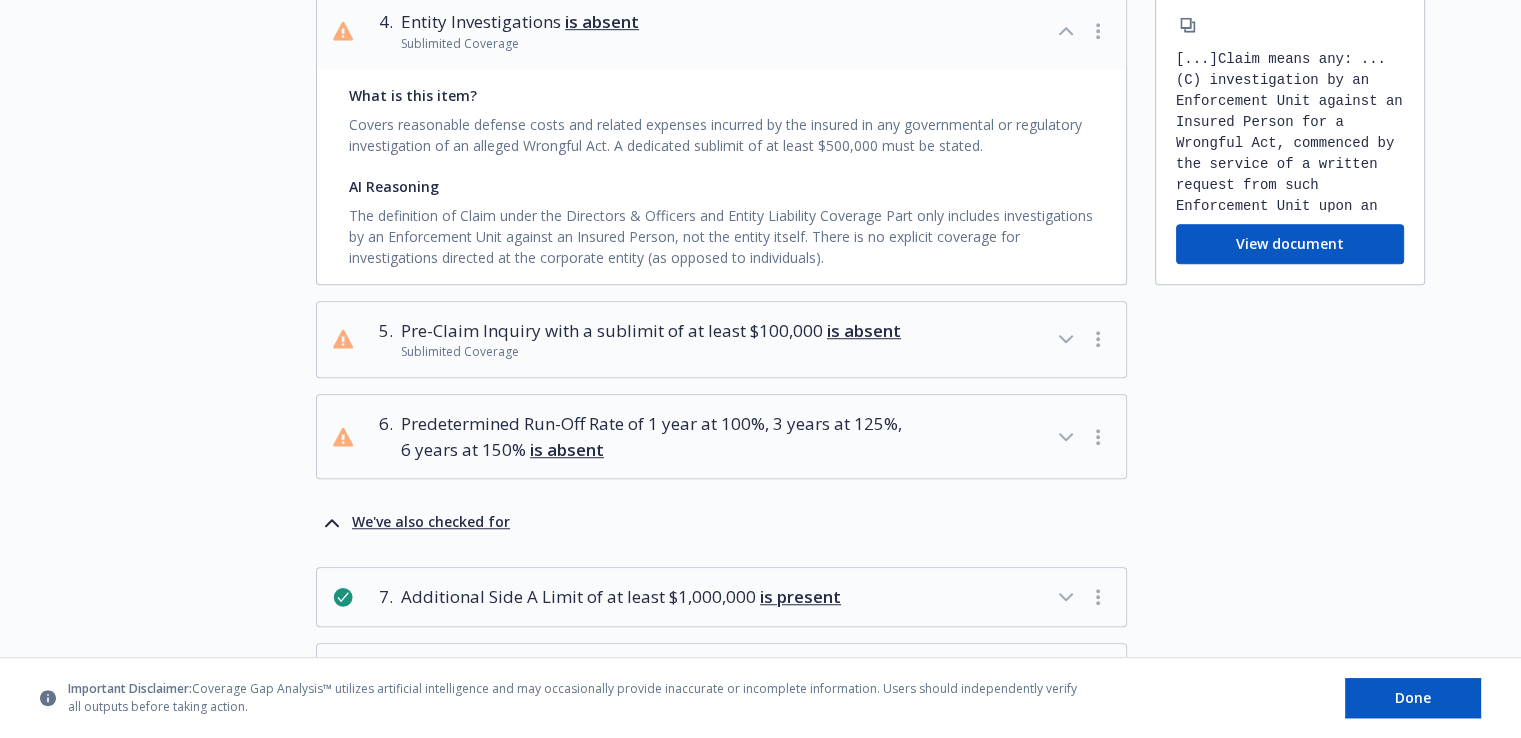 scroll, scrollTop: 1410, scrollLeft: 0, axis: vertical 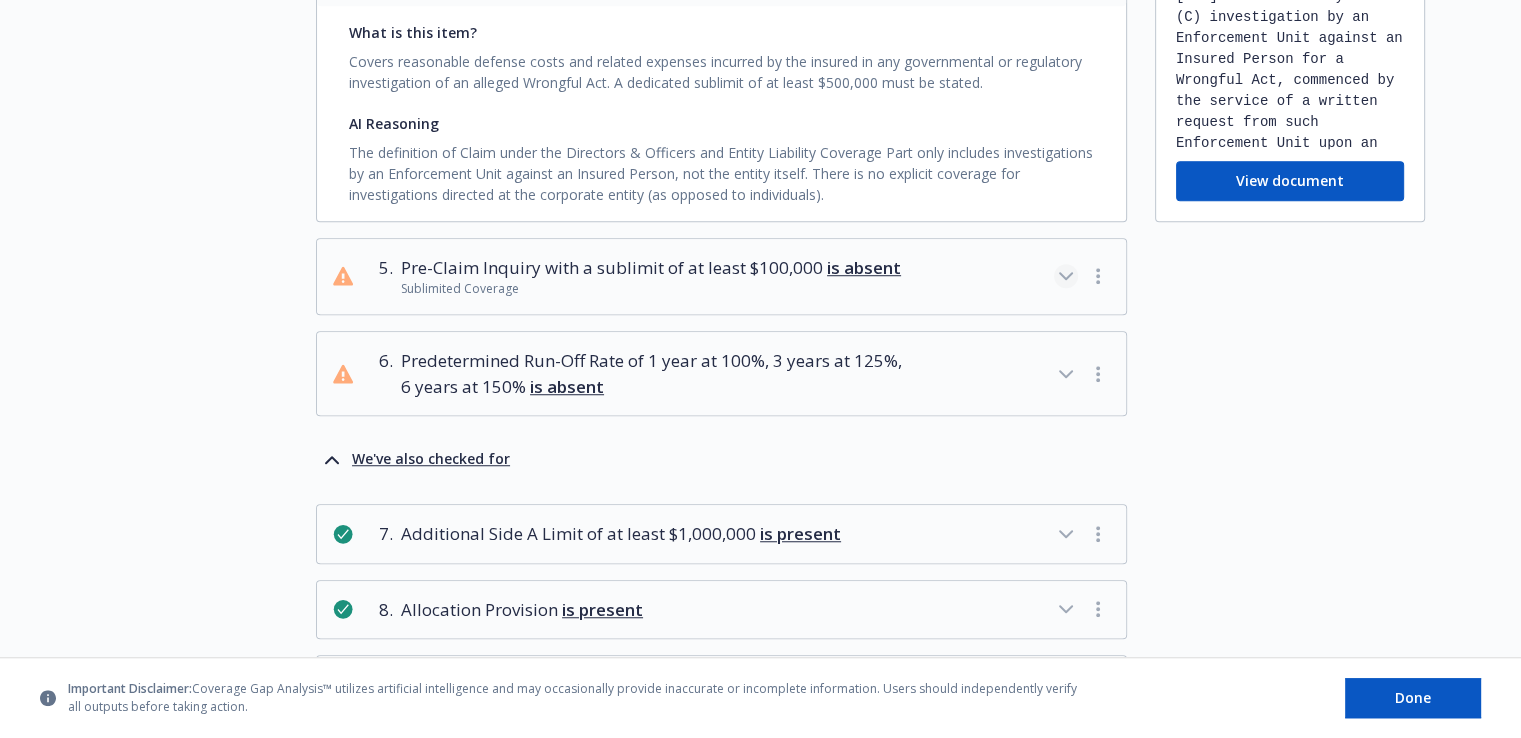 click 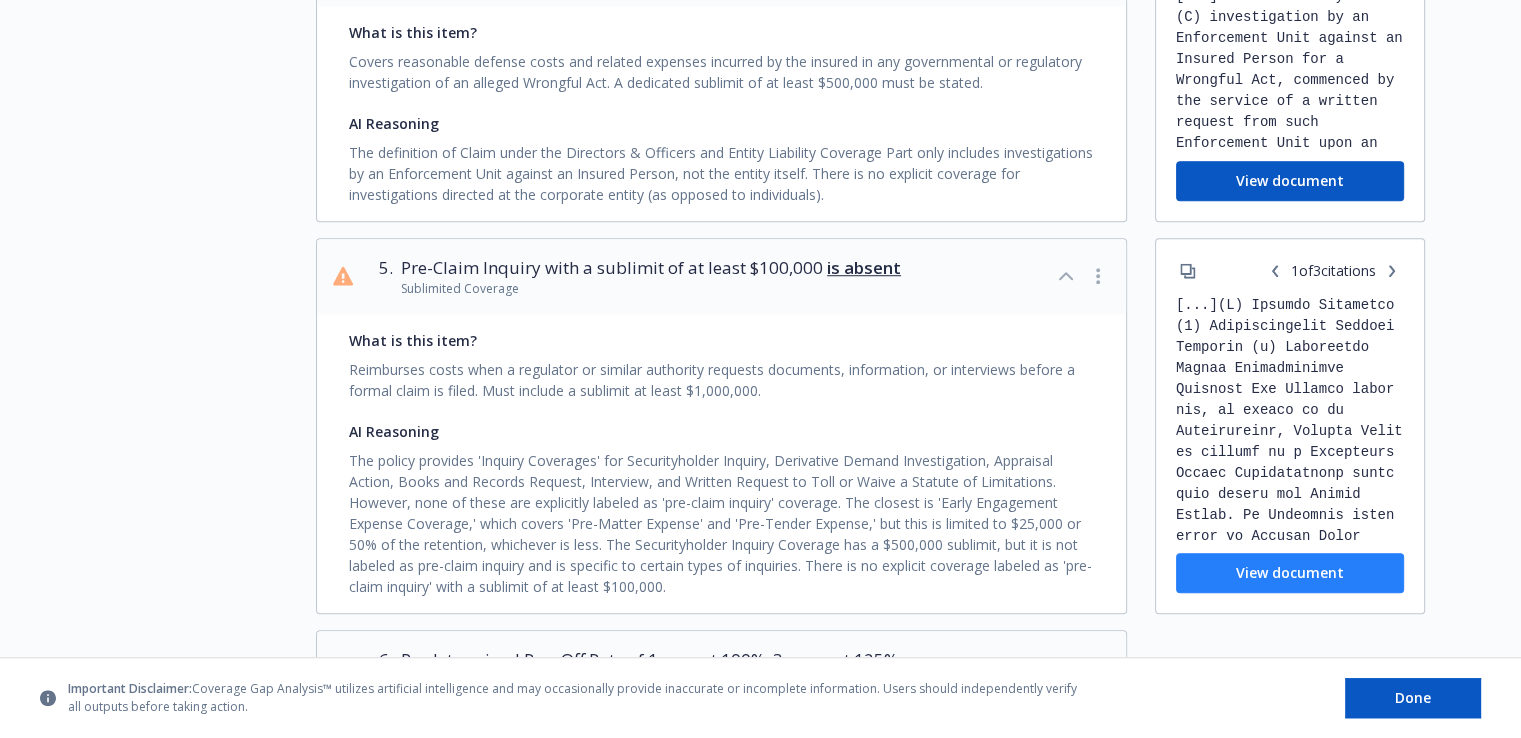 click on "View document" at bounding box center (1290, 573) 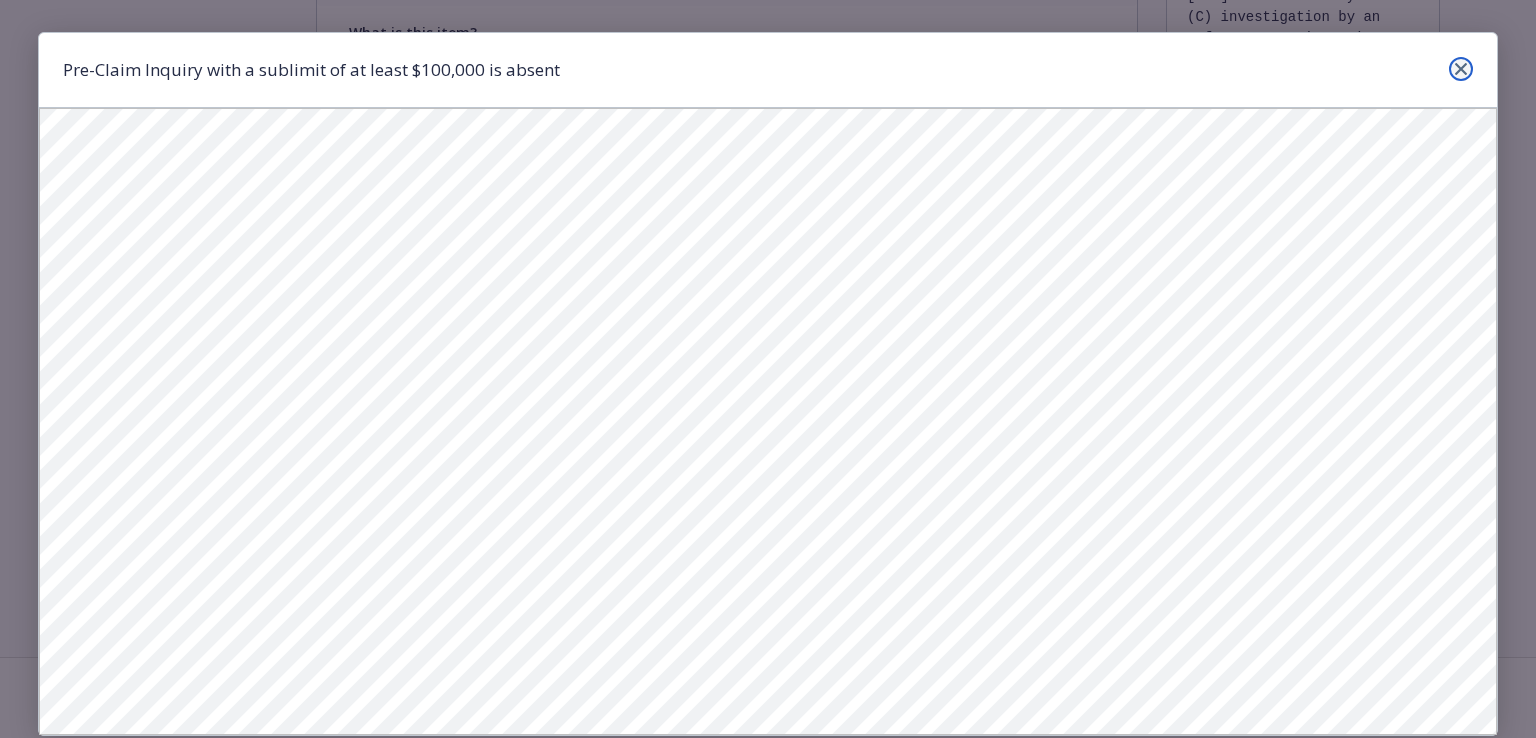 click 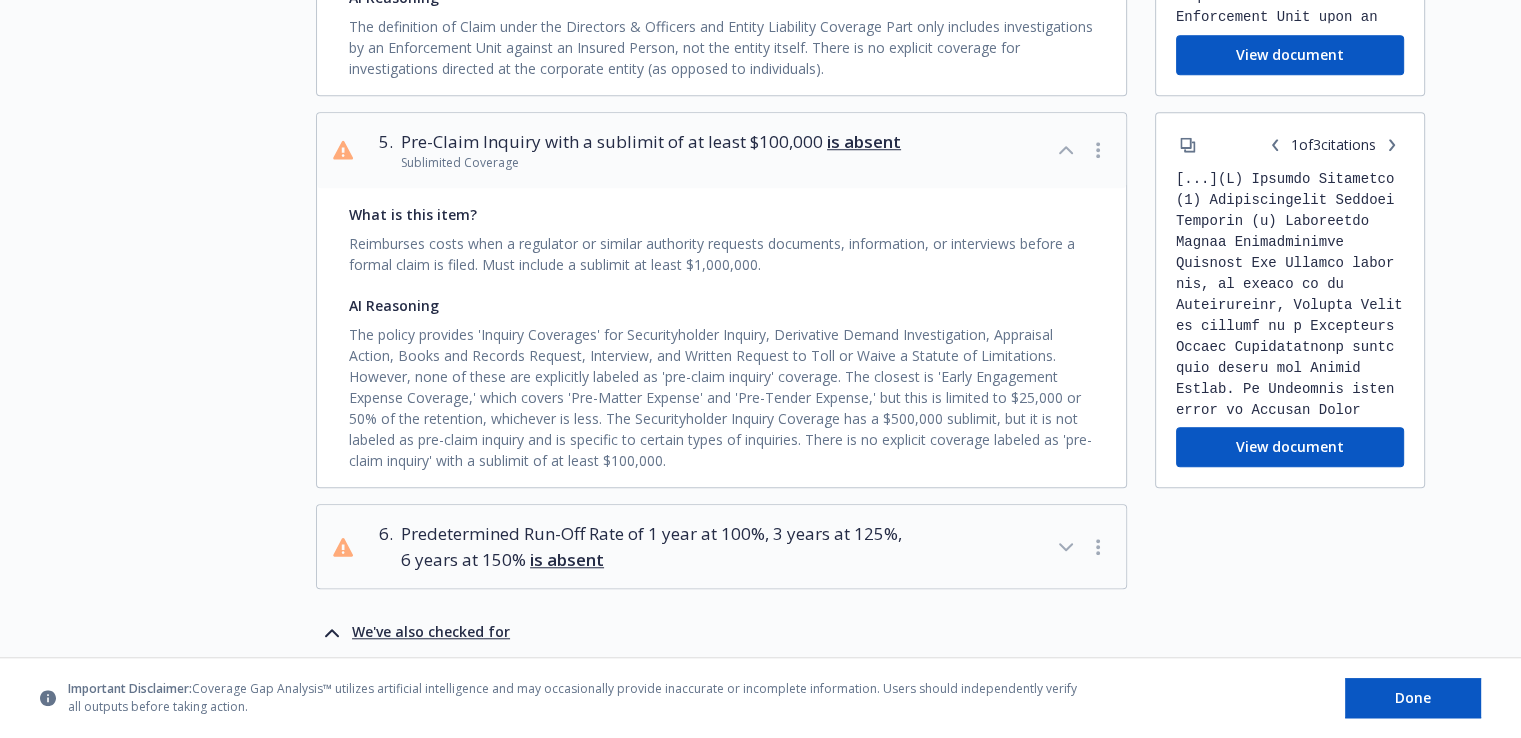 scroll, scrollTop: 1542, scrollLeft: 0, axis: vertical 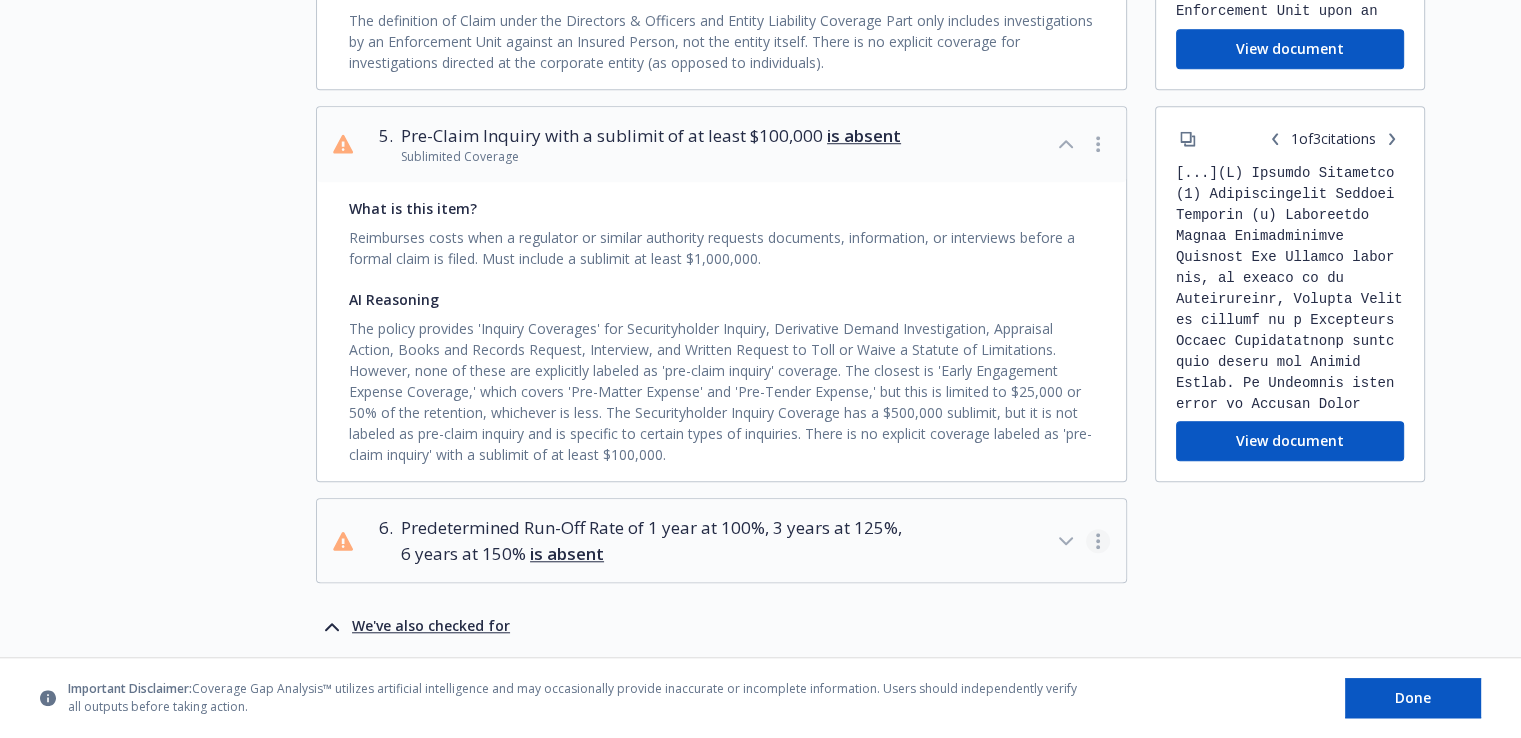 click at bounding box center [1098, 541] 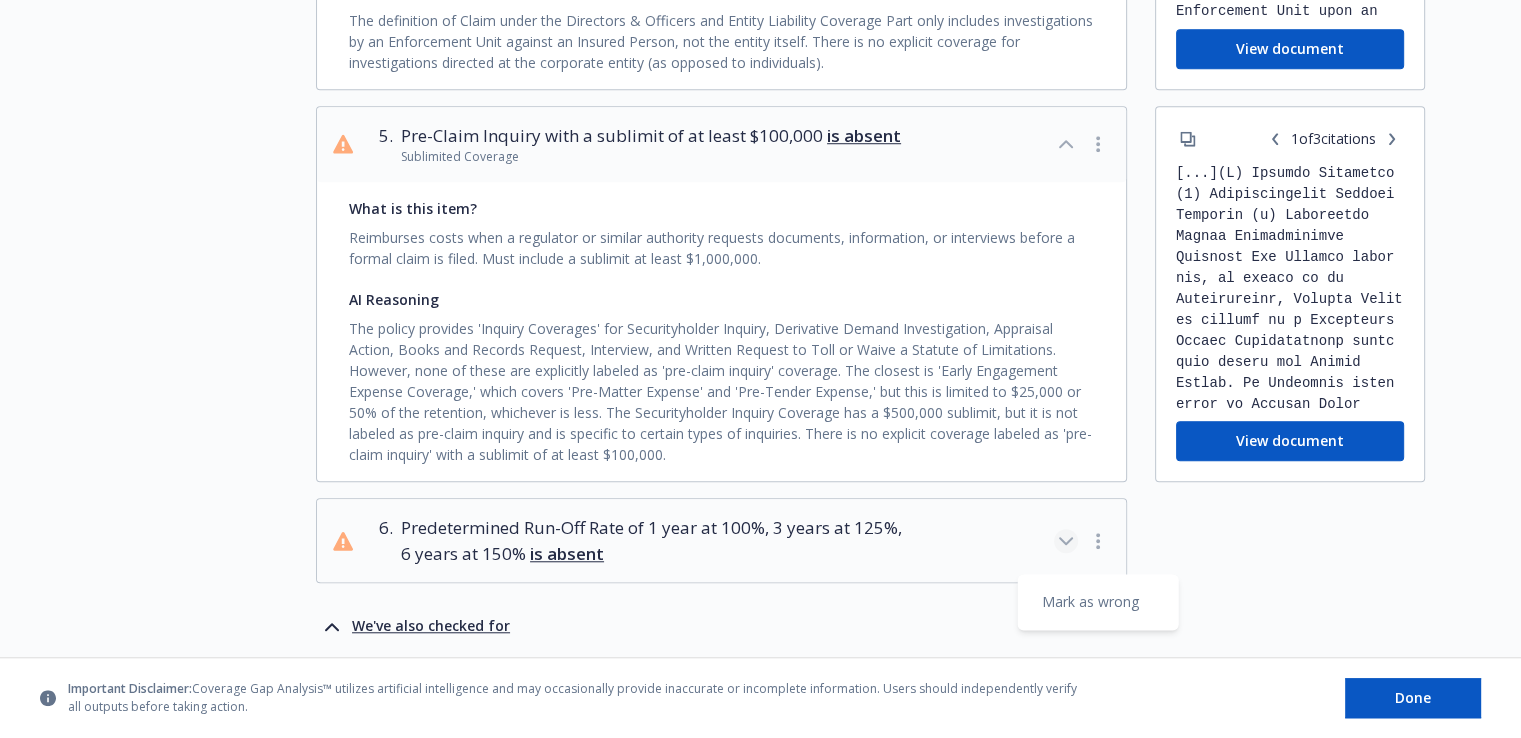 click 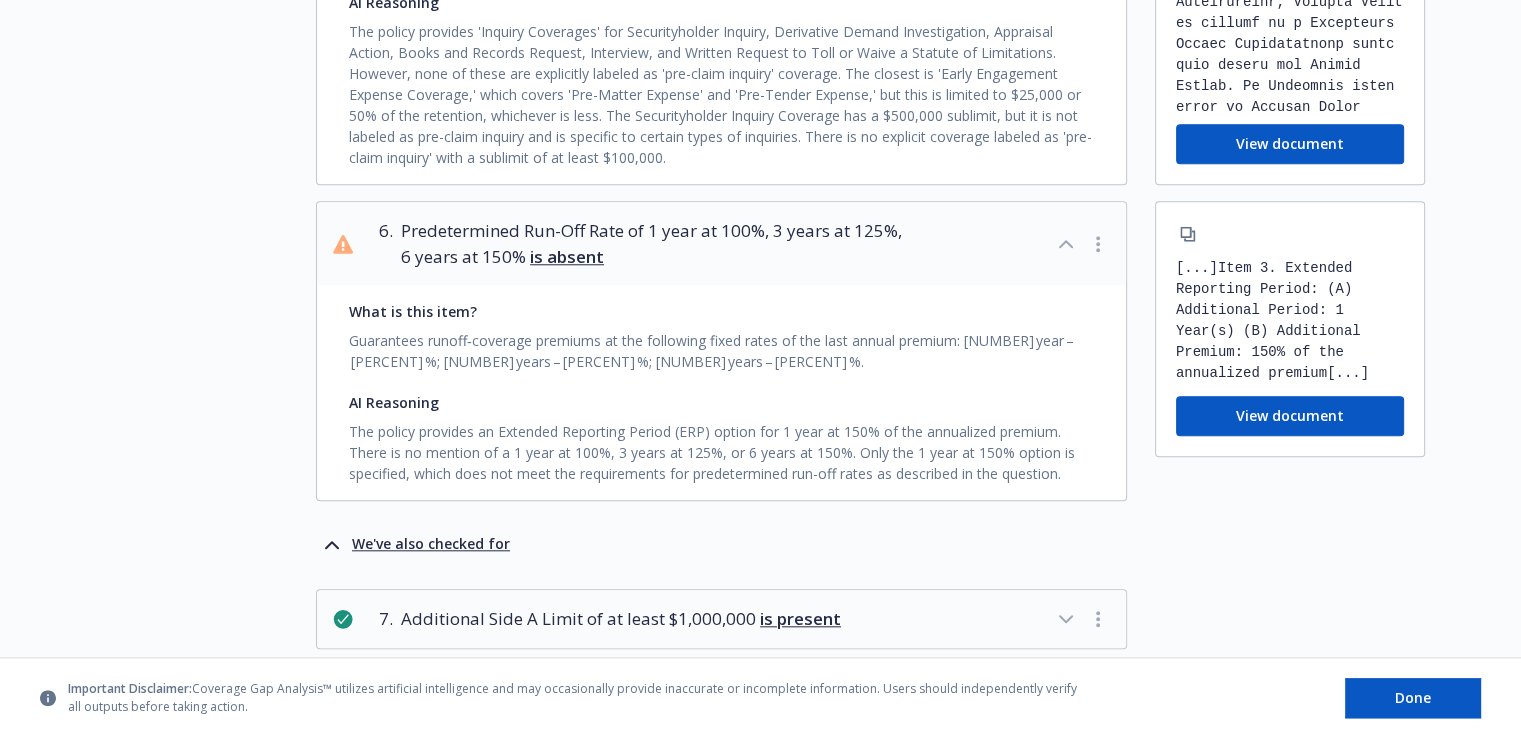 scroll, scrollTop: 1857, scrollLeft: 0, axis: vertical 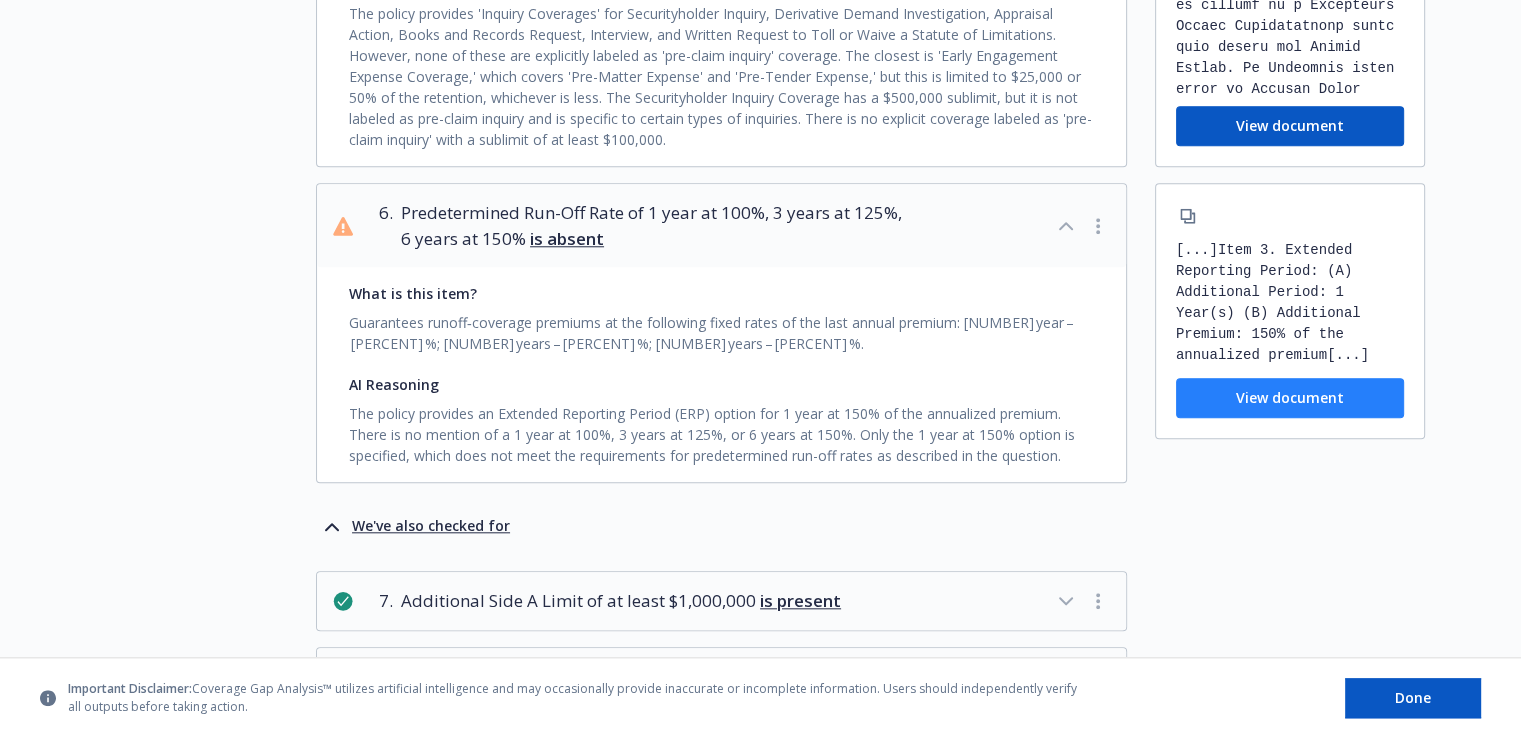 click on "View document" at bounding box center (1290, 398) 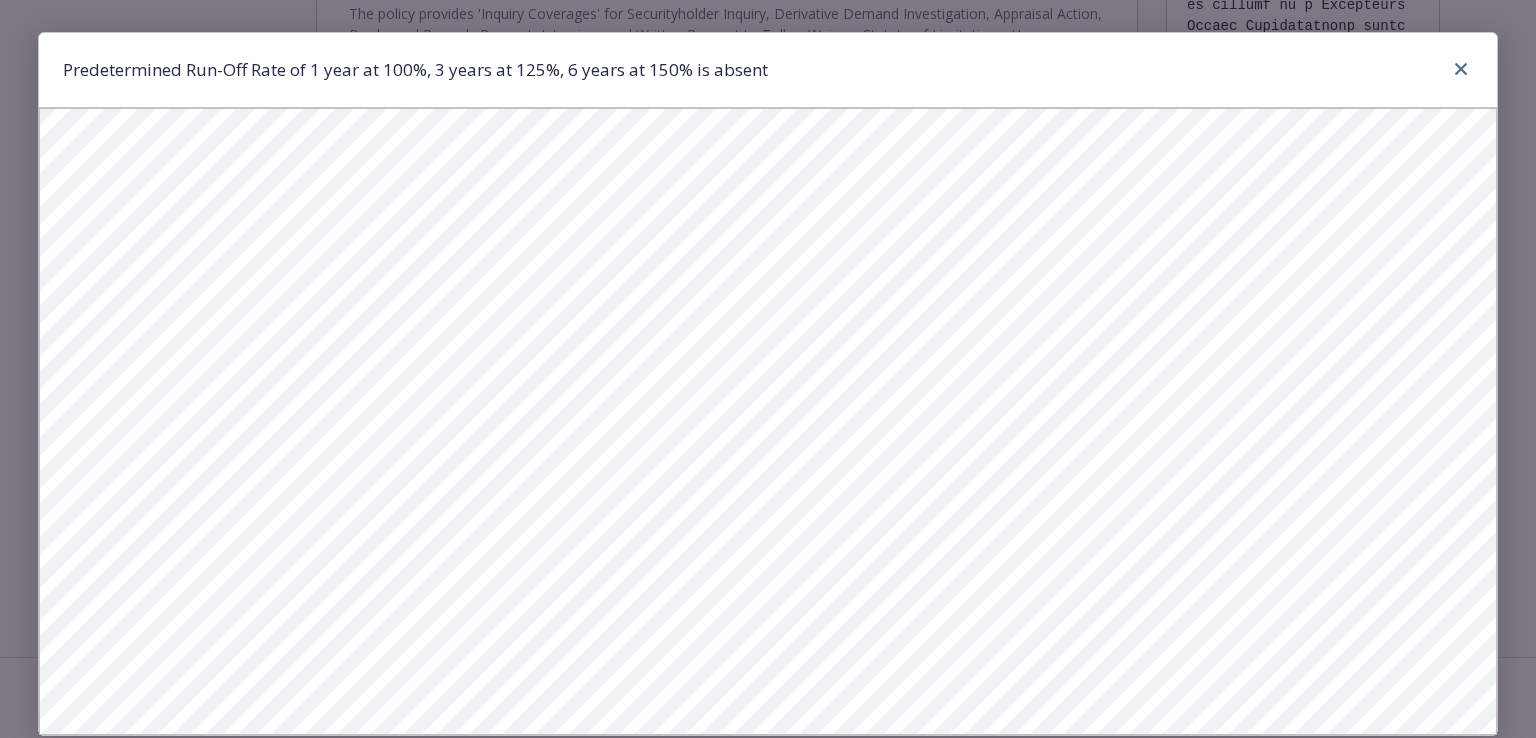 click on "Predetermined Run-Off Rate of 1 year at 100%, 3 years at 125%, 6 years at 150% is absent" at bounding box center (767, 384) 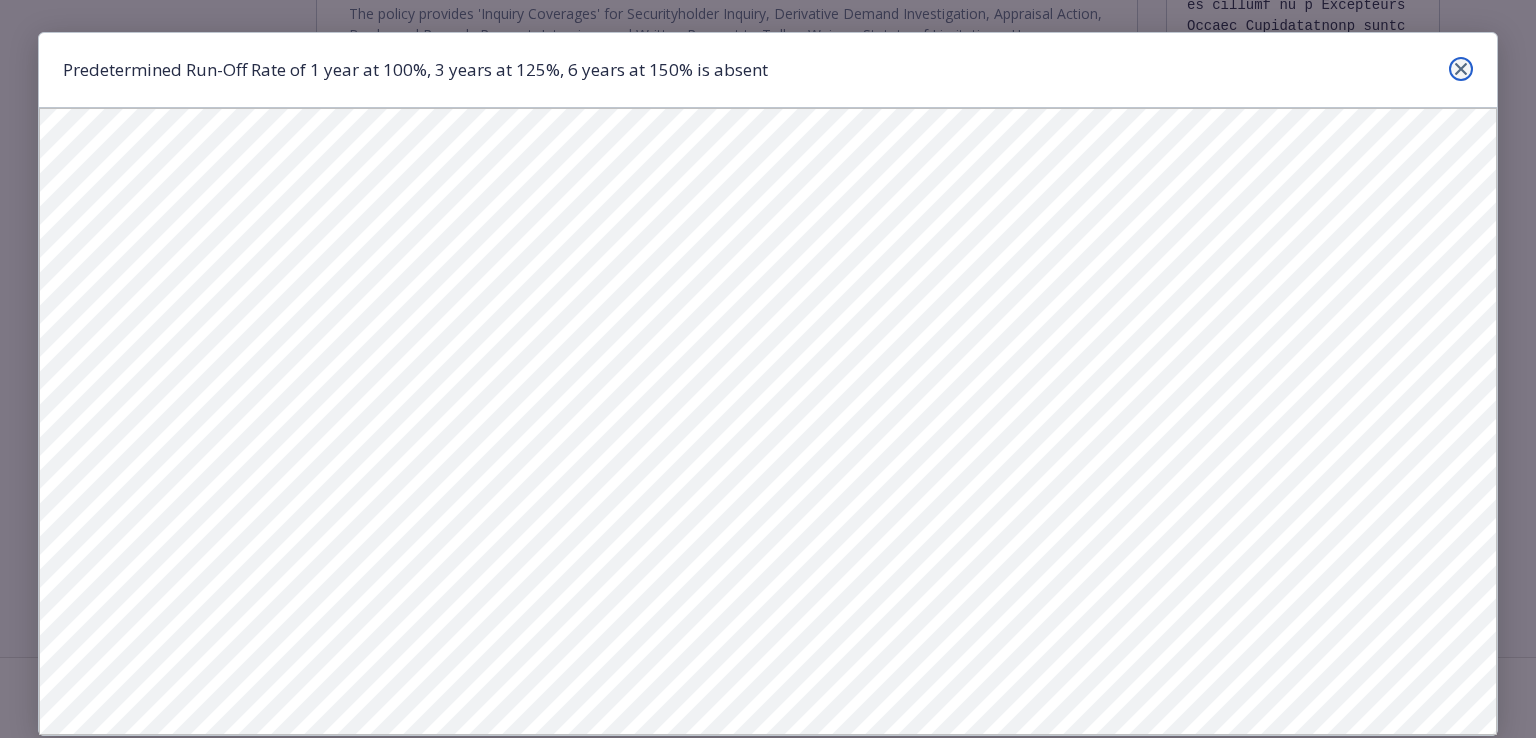 click at bounding box center [1461, 69] 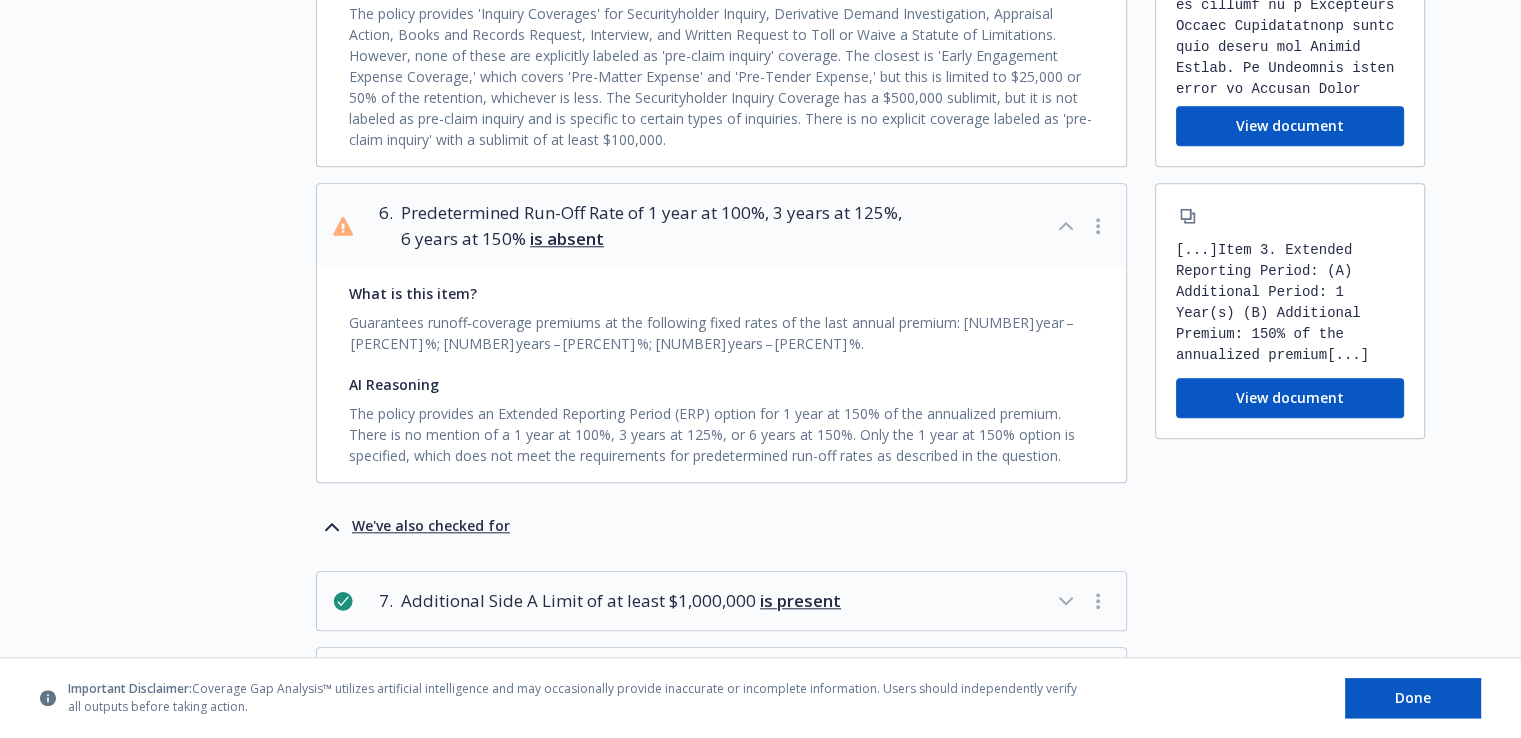 drag, startPoint x: 1528, startPoint y: 250, endPoint x: 1505, endPoint y: 173, distance: 80.36168 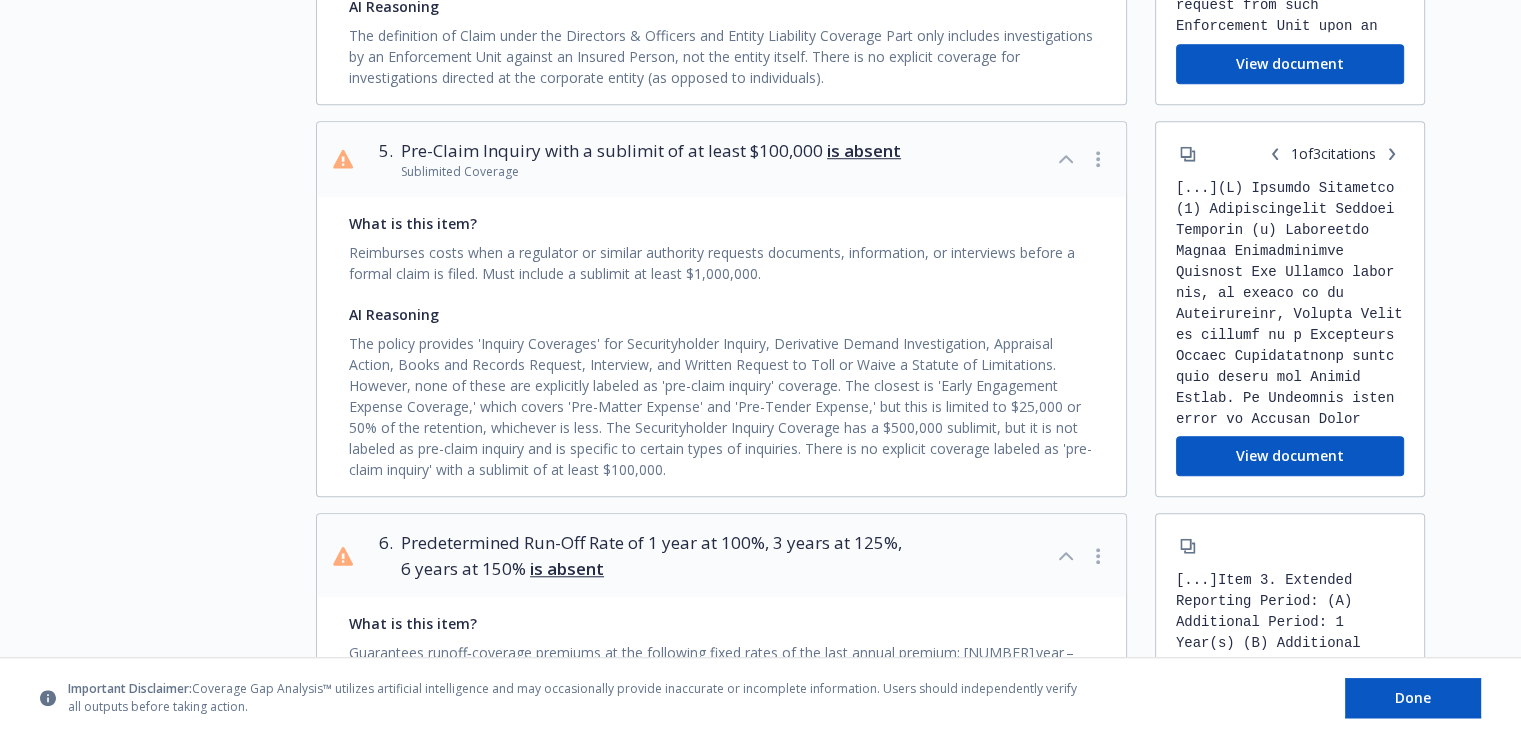 scroll, scrollTop: 1520, scrollLeft: 0, axis: vertical 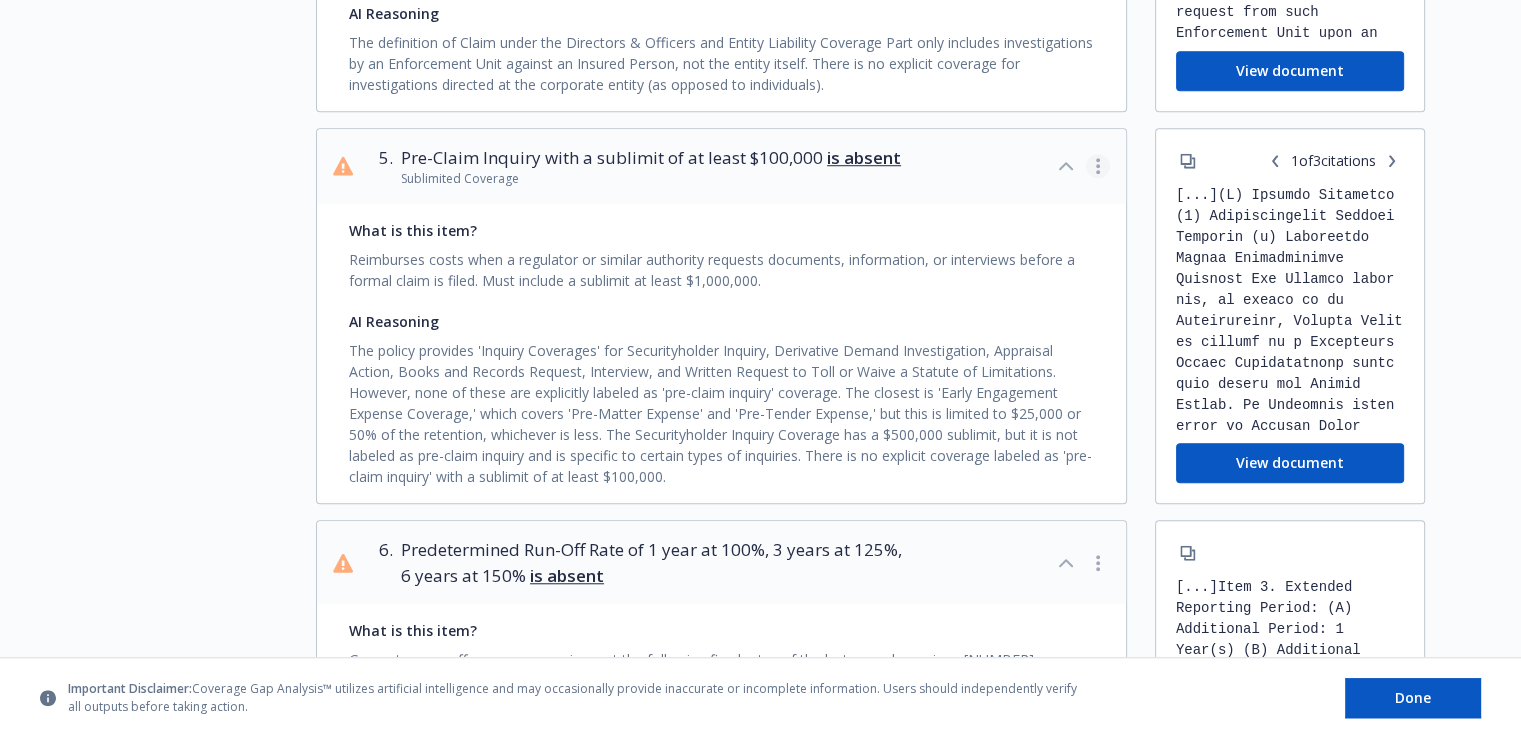 click at bounding box center [1098, 166] 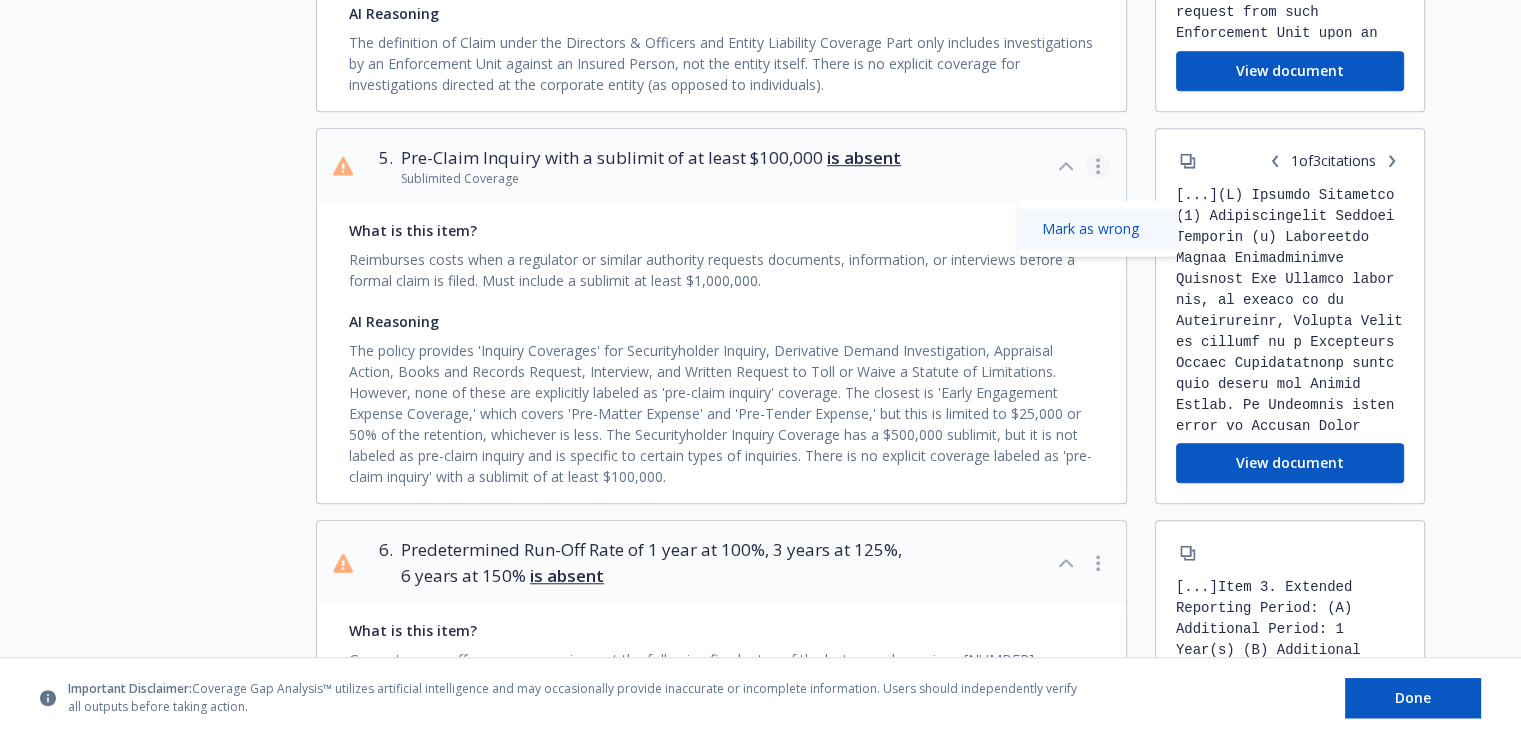 click on "Mark as wrong" at bounding box center [1098, 229] 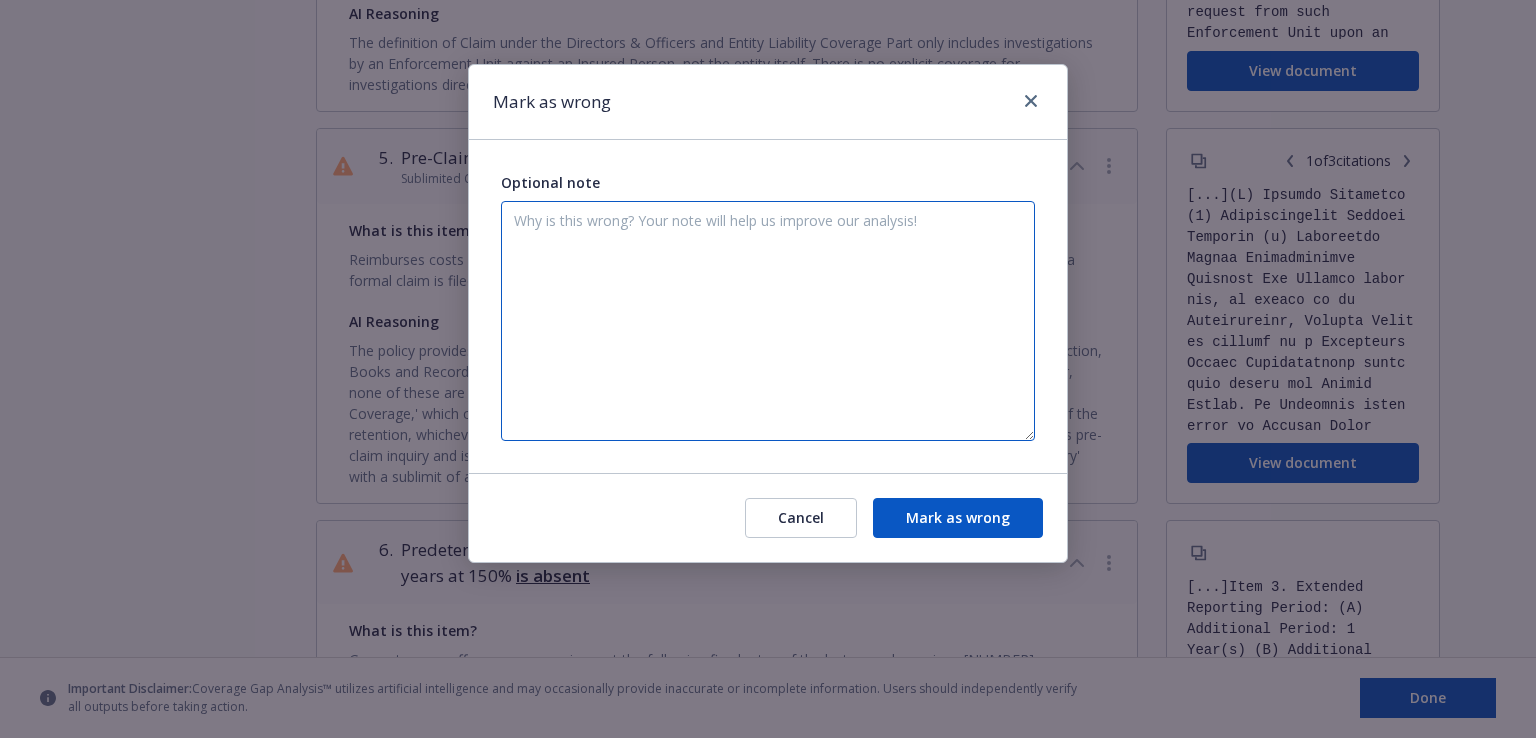 click at bounding box center (768, 321) 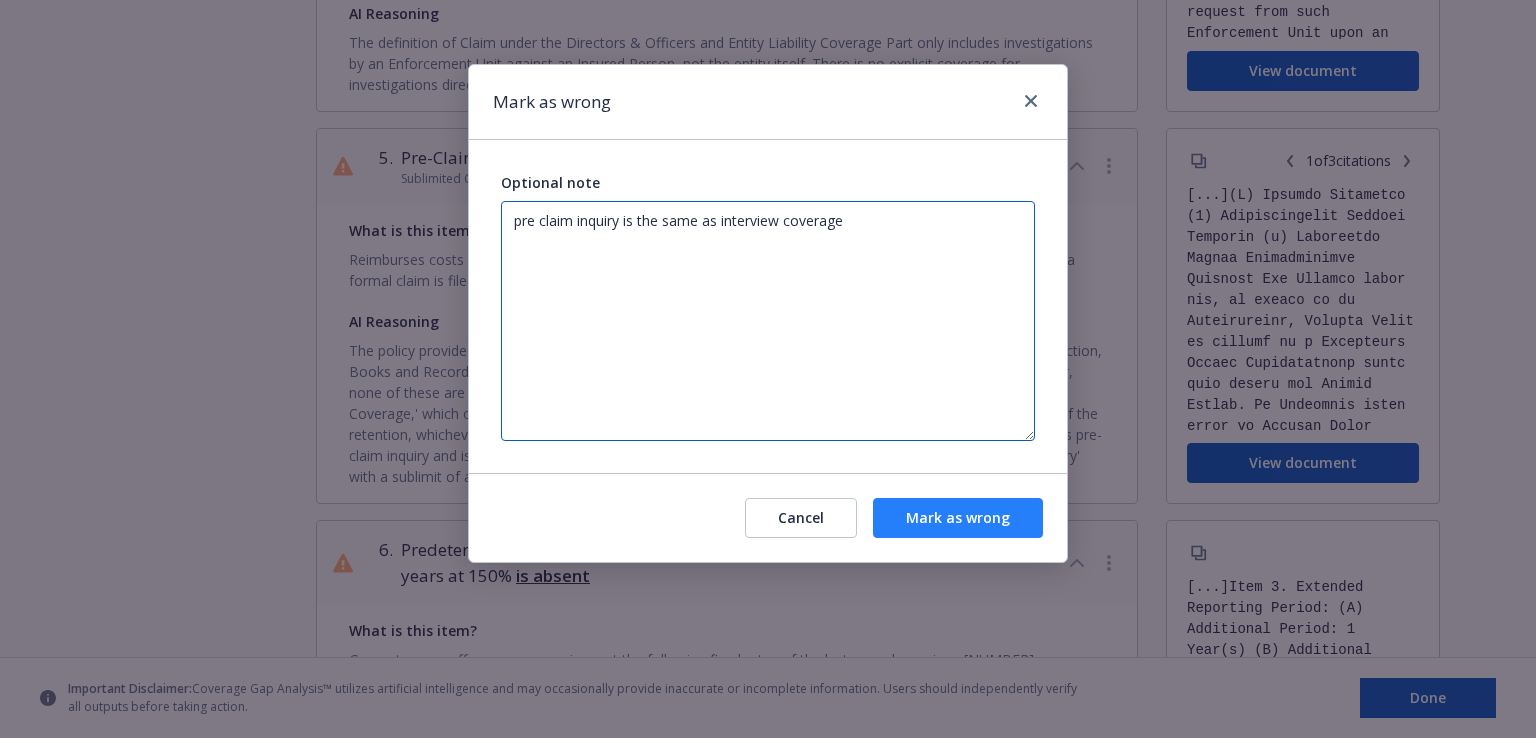 type on "pre claim inquiry is the same as interview coverage" 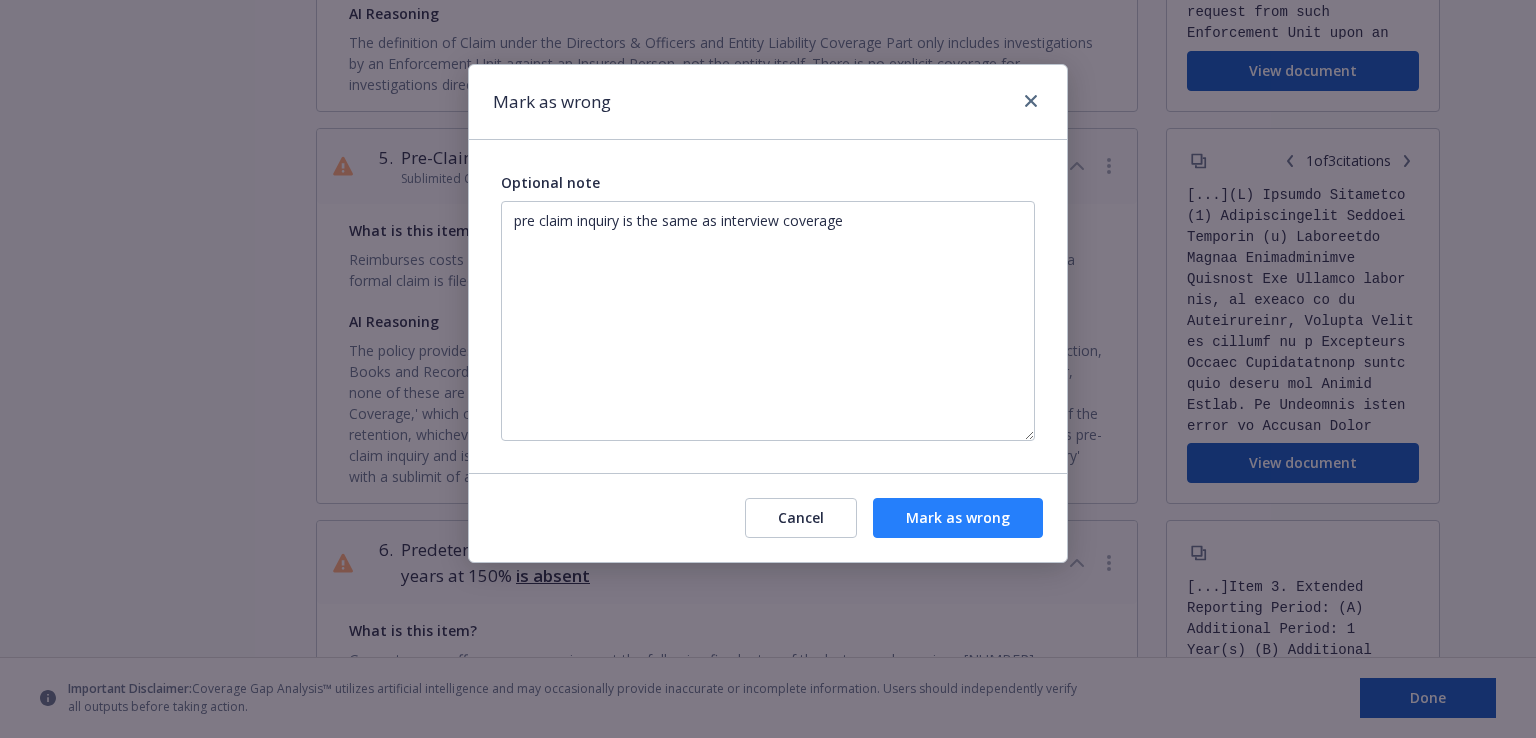 click on "Mark as wrong" at bounding box center [958, 518] 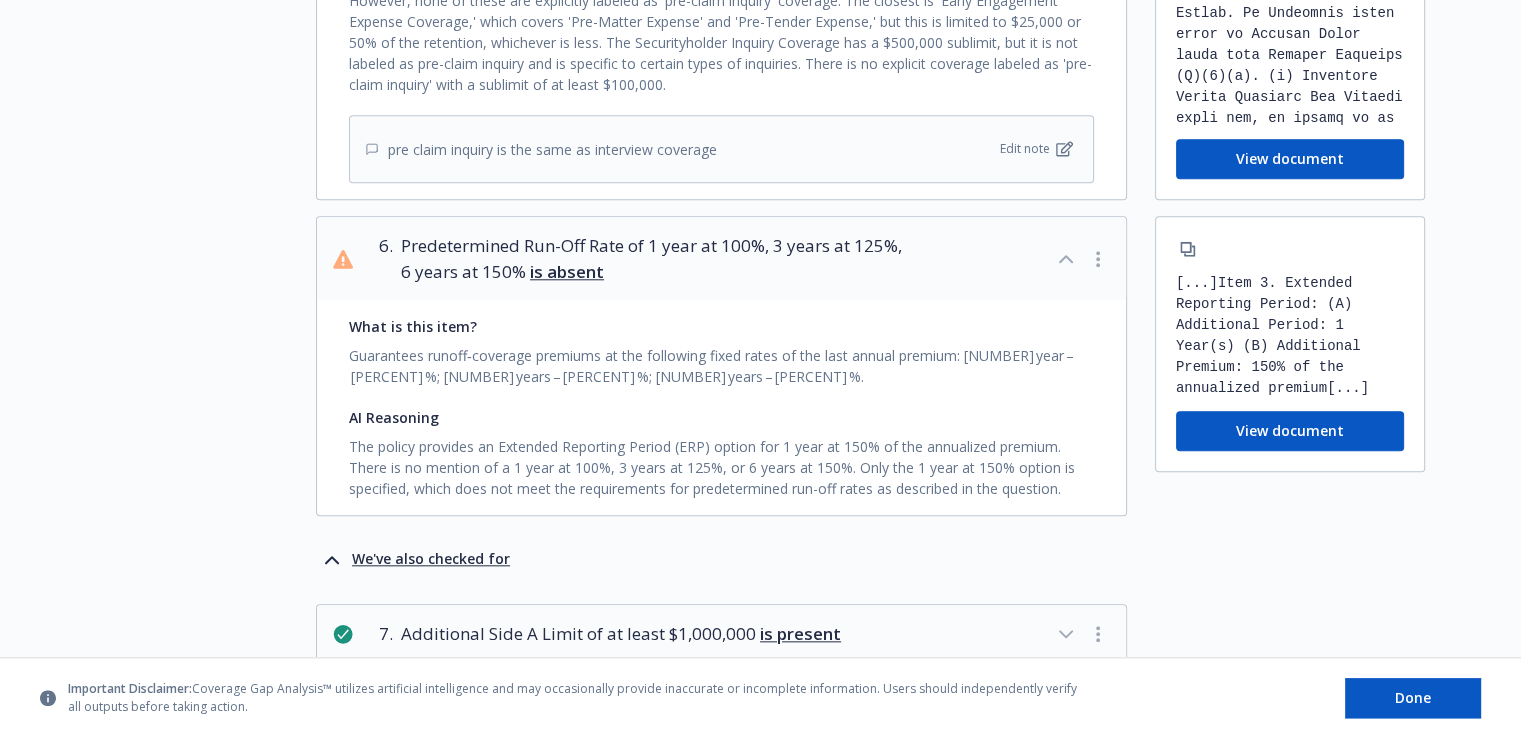 scroll, scrollTop: 1944, scrollLeft: 0, axis: vertical 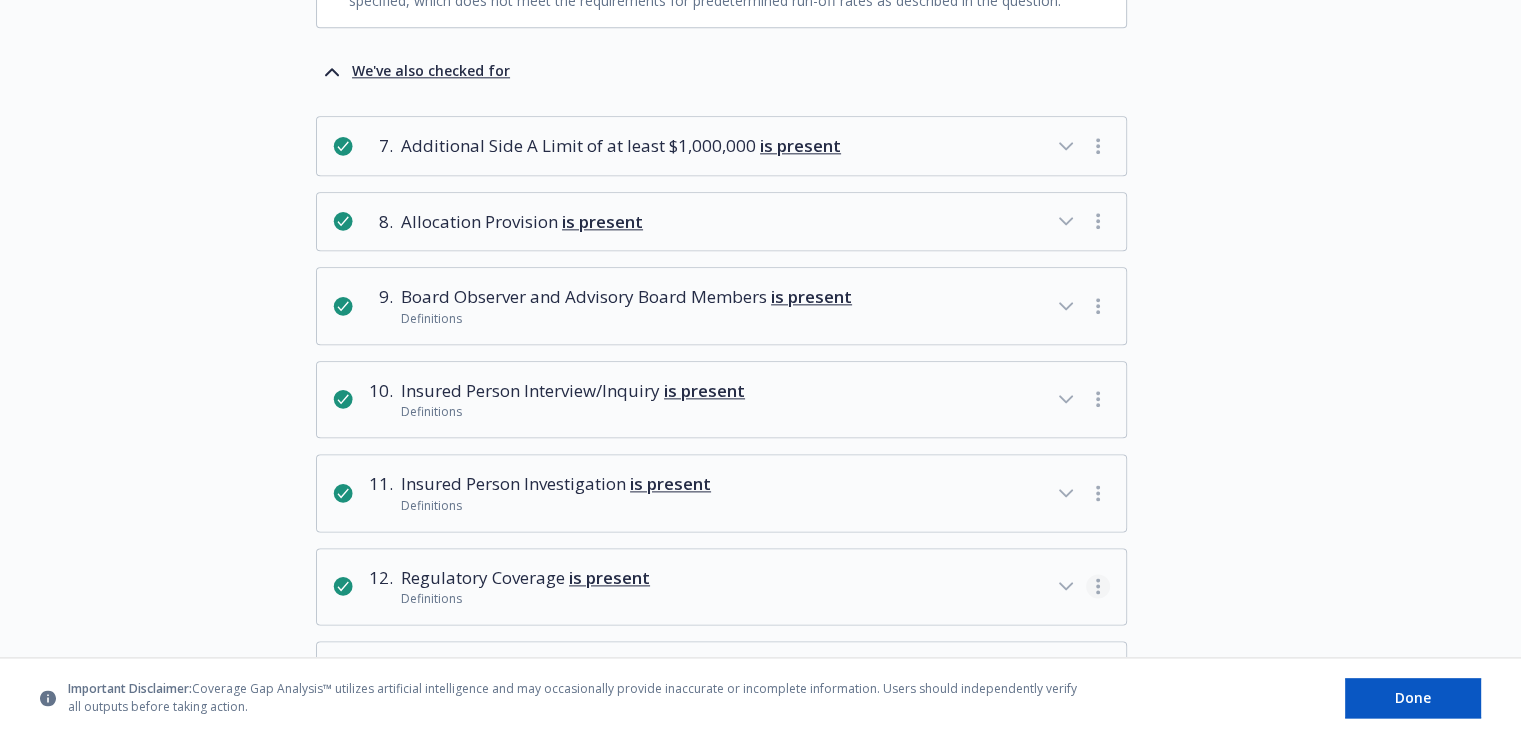 click at bounding box center [1098, 586] 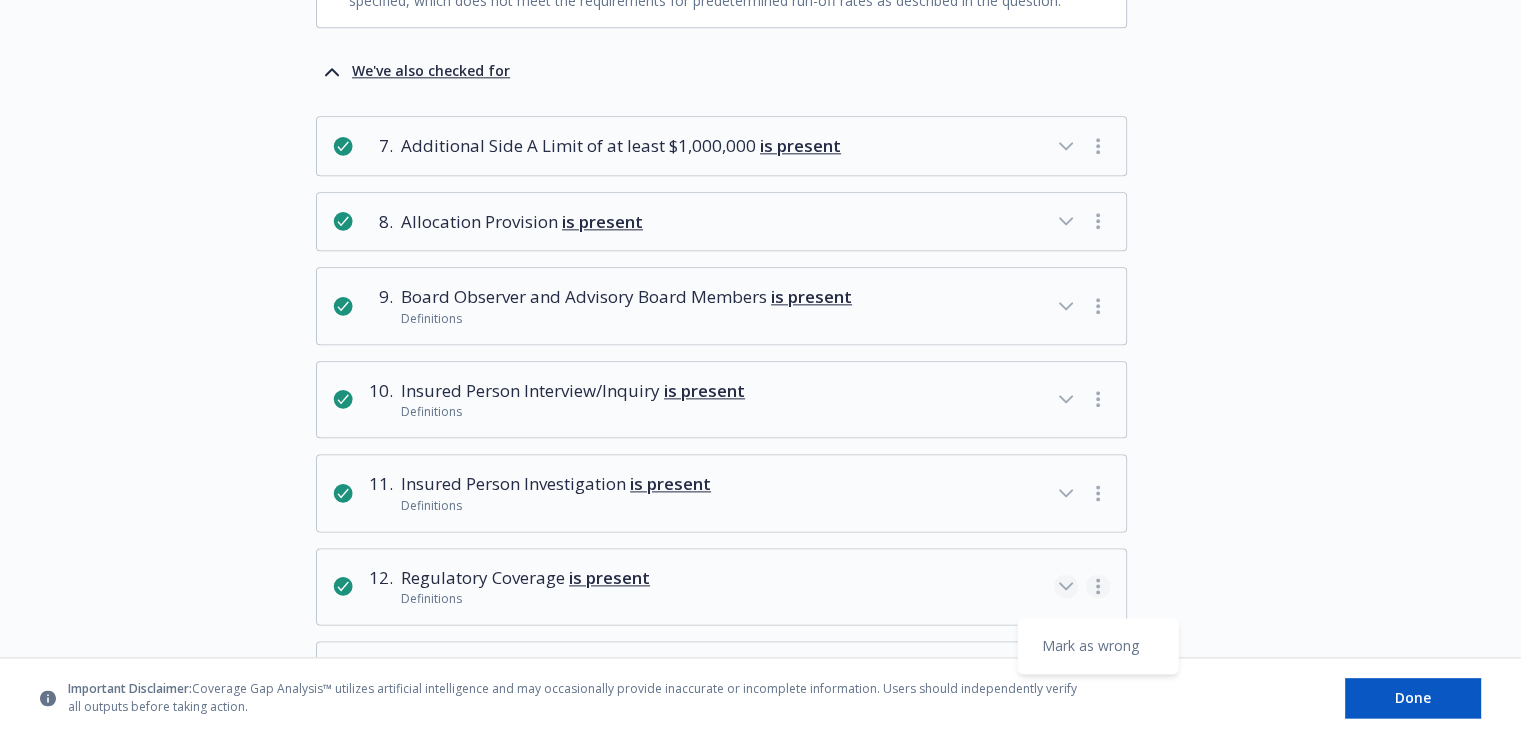 click 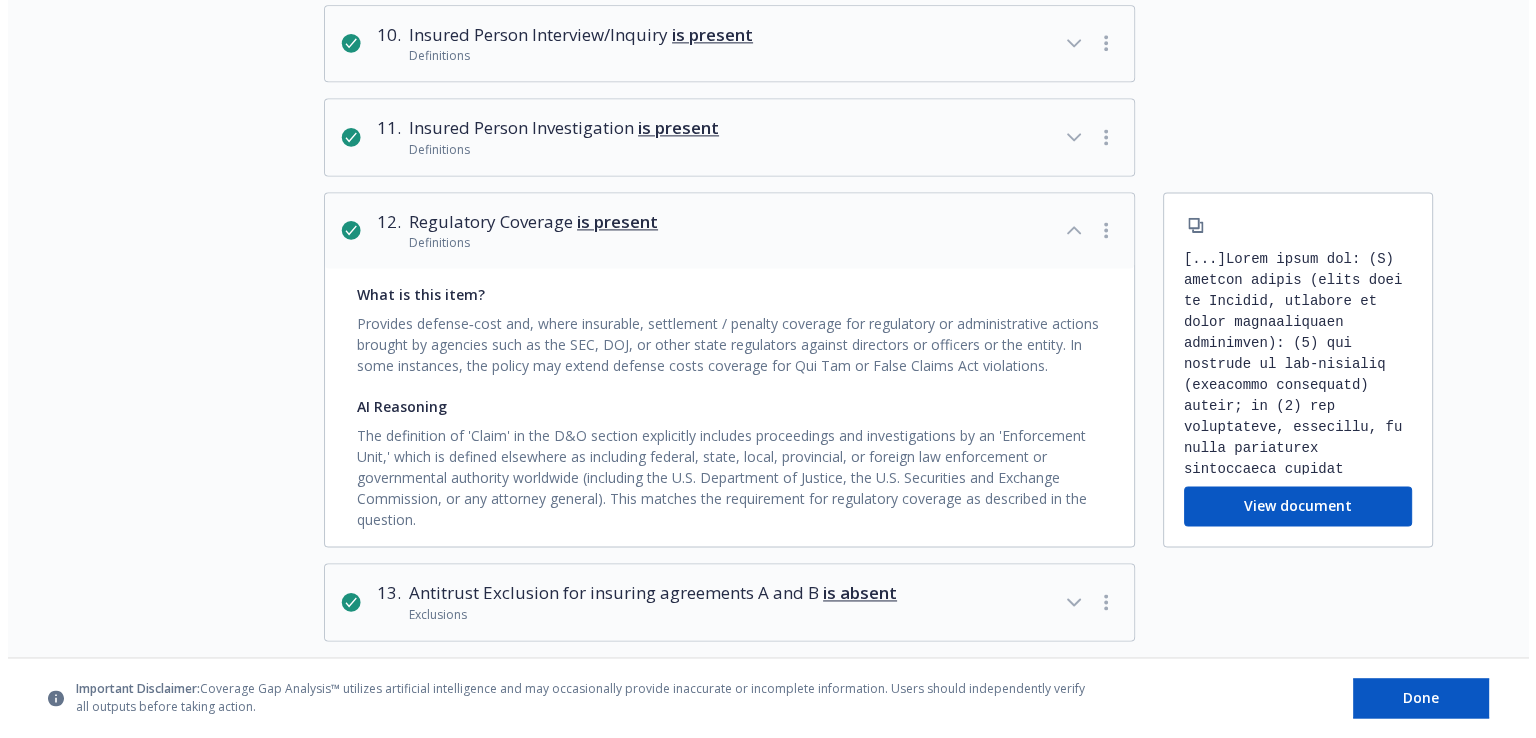 scroll, scrollTop: 2790, scrollLeft: 0, axis: vertical 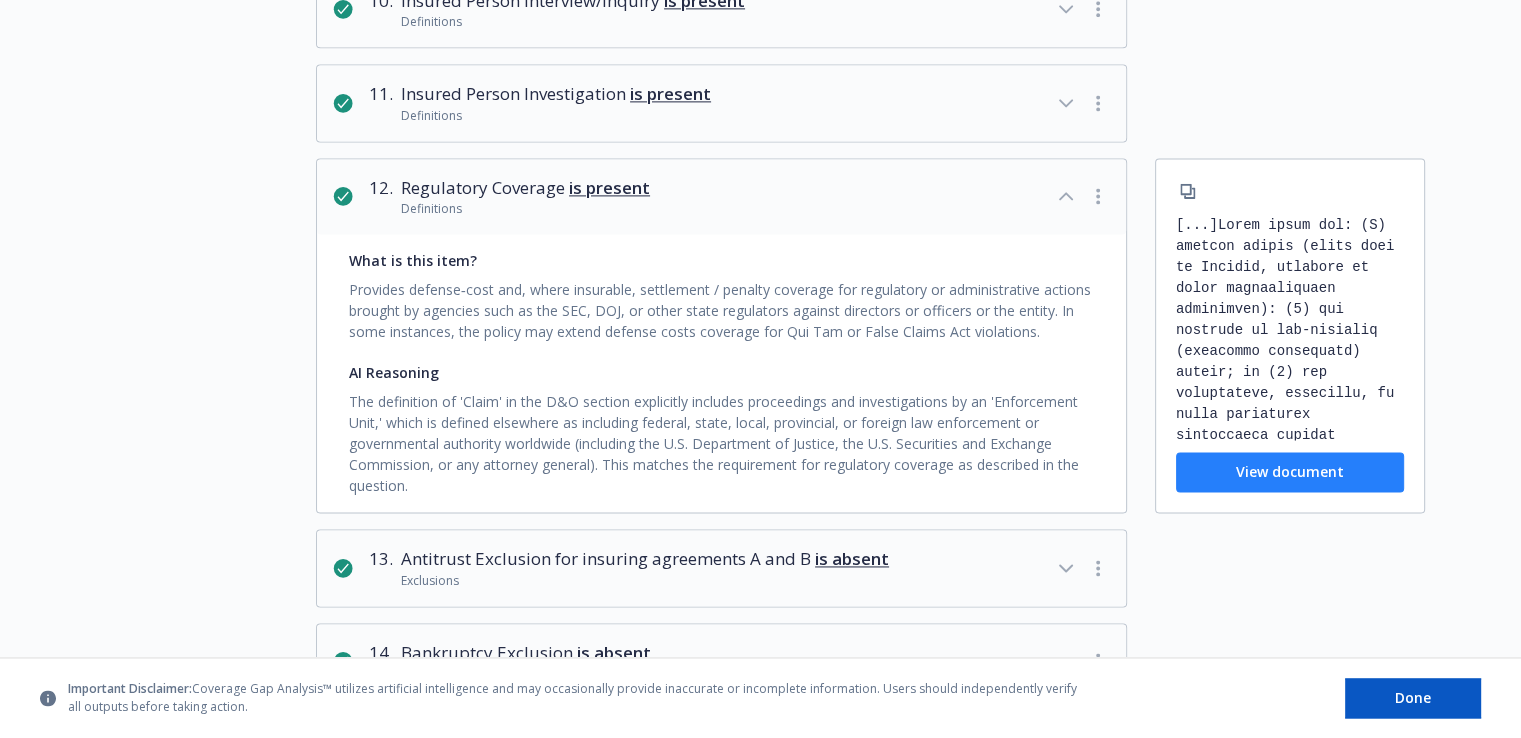 click on "View document" at bounding box center (1290, 472) 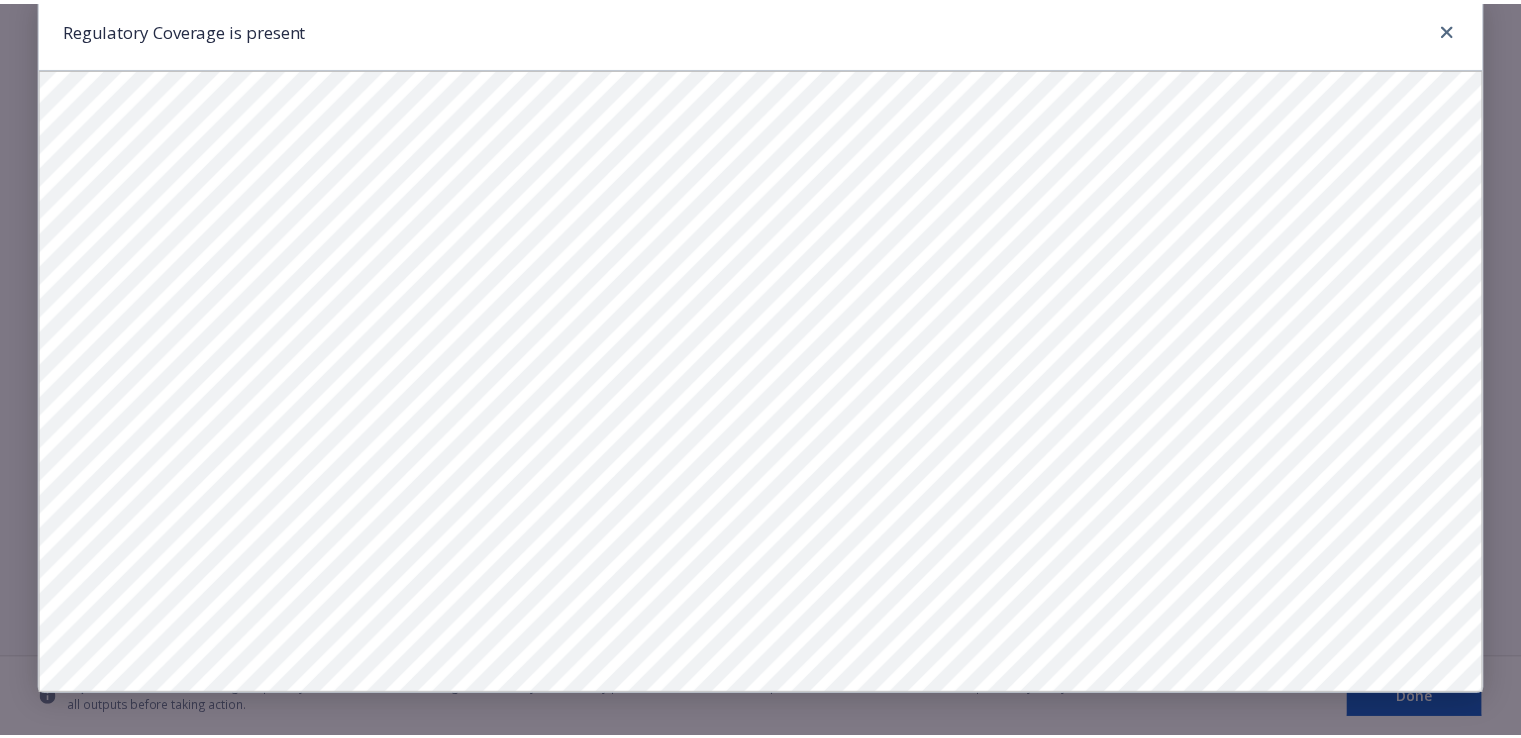 scroll, scrollTop: 61, scrollLeft: 0, axis: vertical 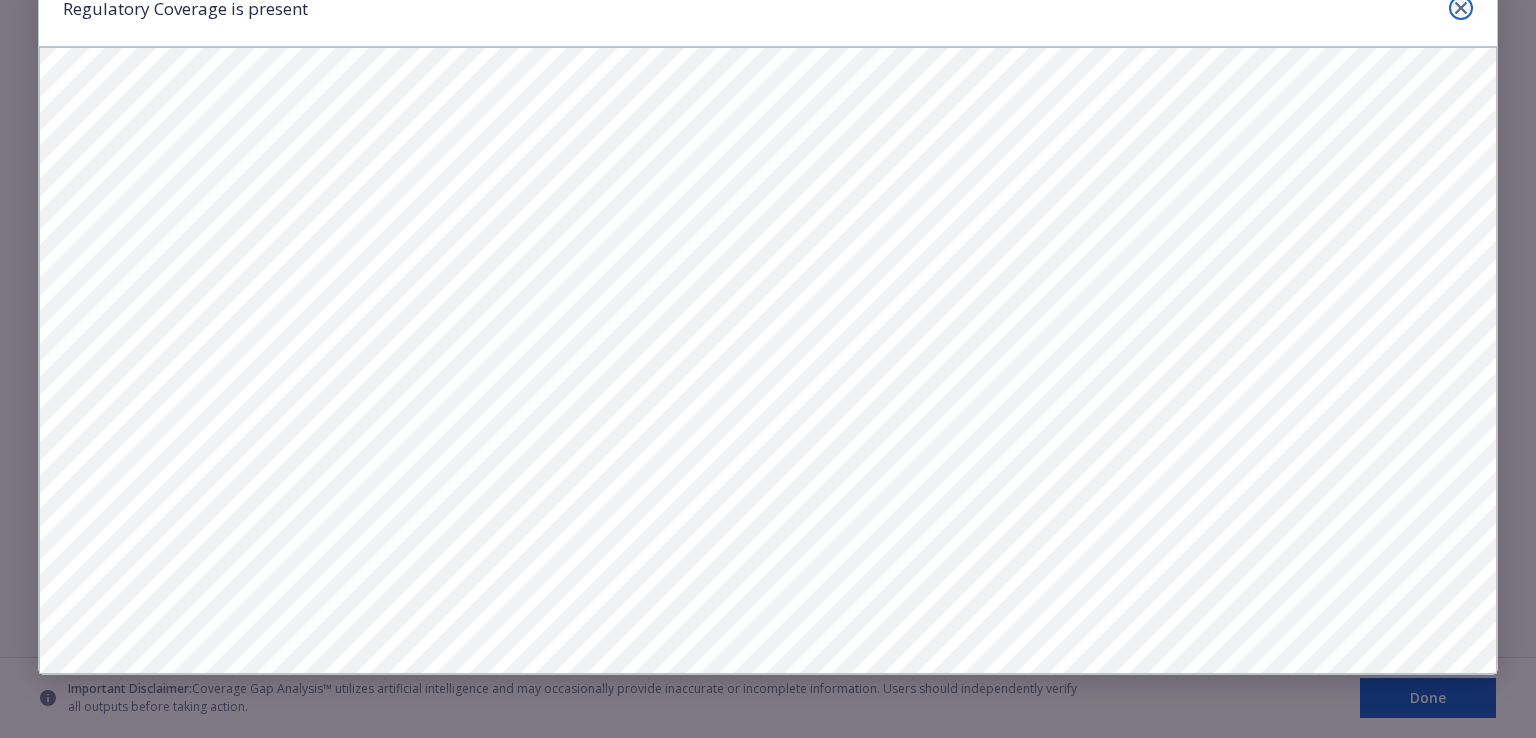 click 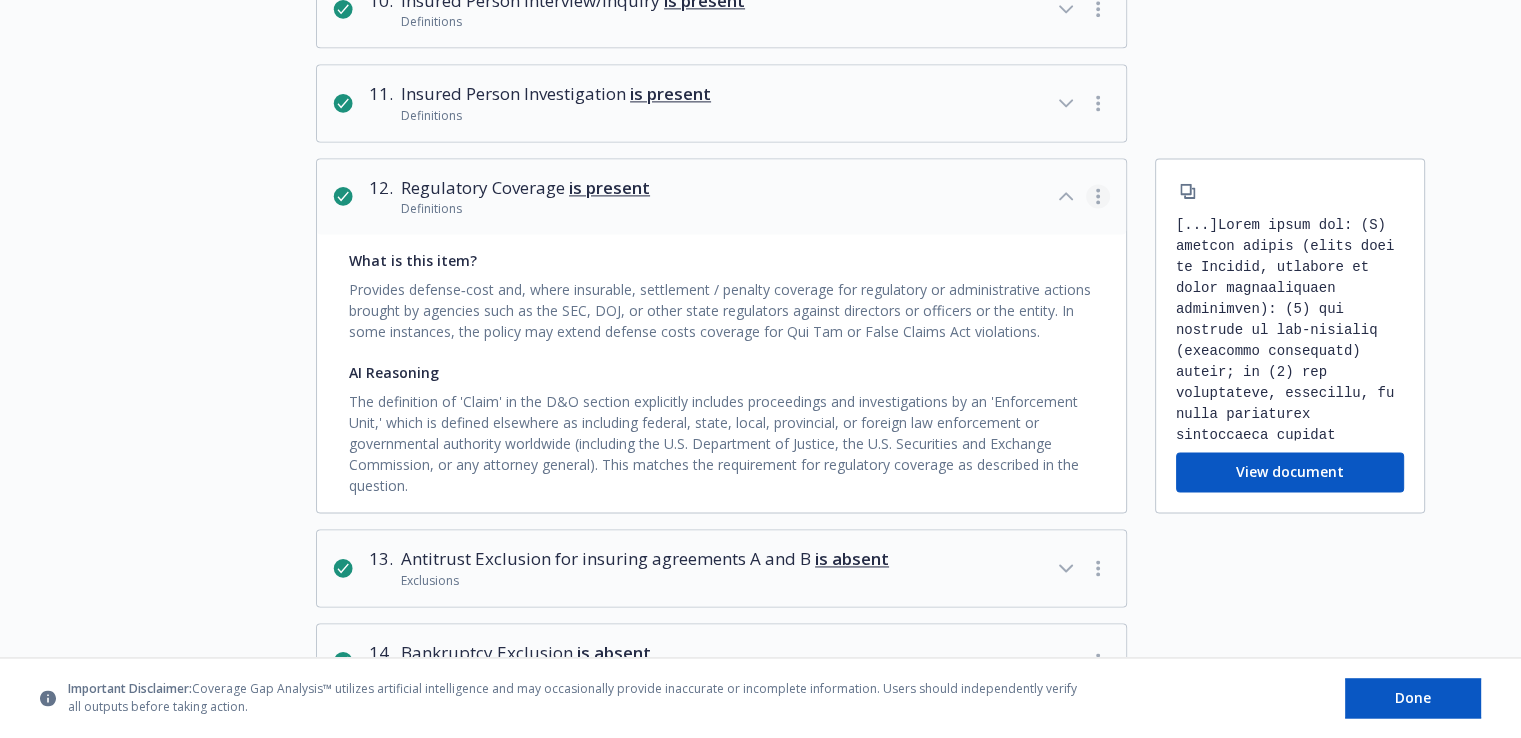 click at bounding box center (1098, 196) 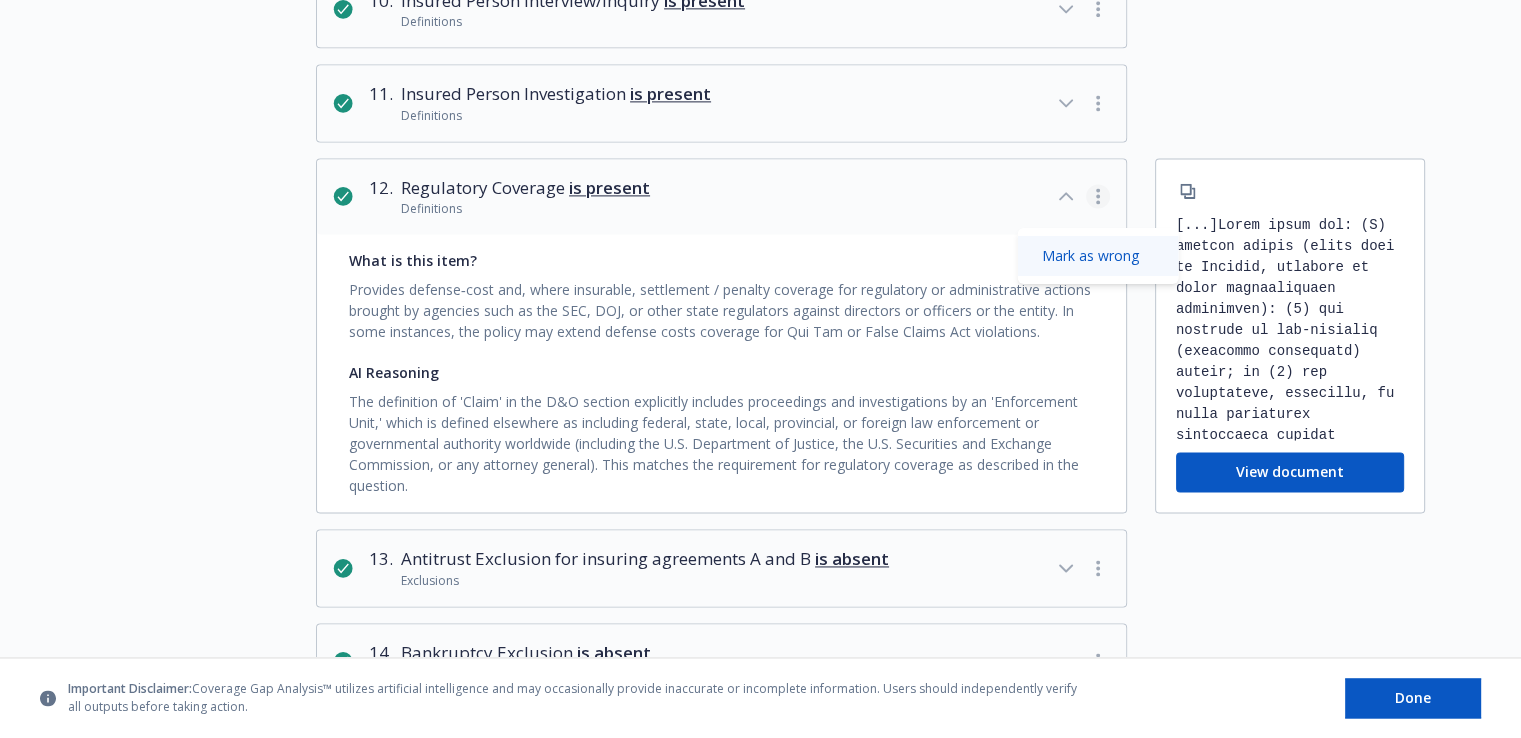 click on "Mark as wrong" at bounding box center [1098, 256] 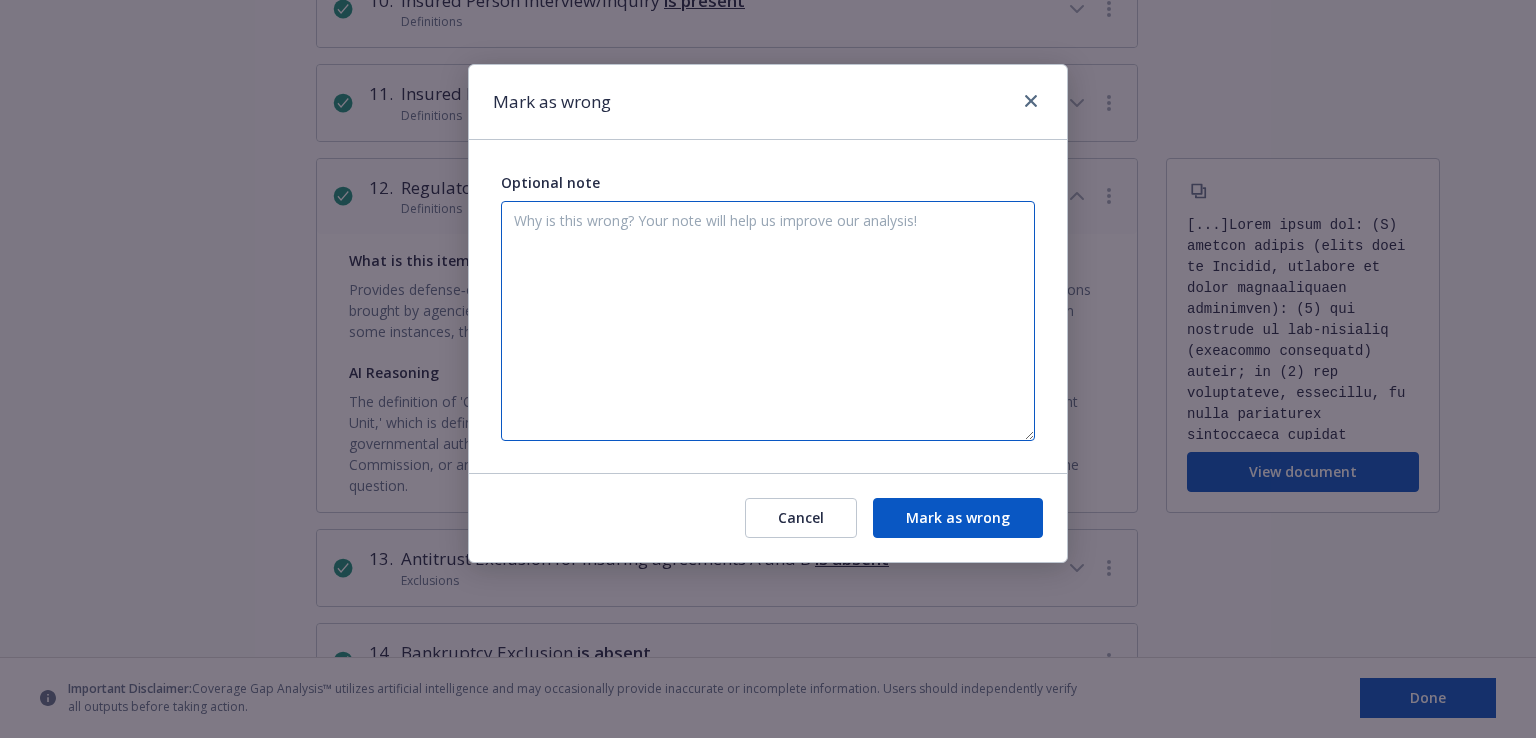 click at bounding box center [768, 321] 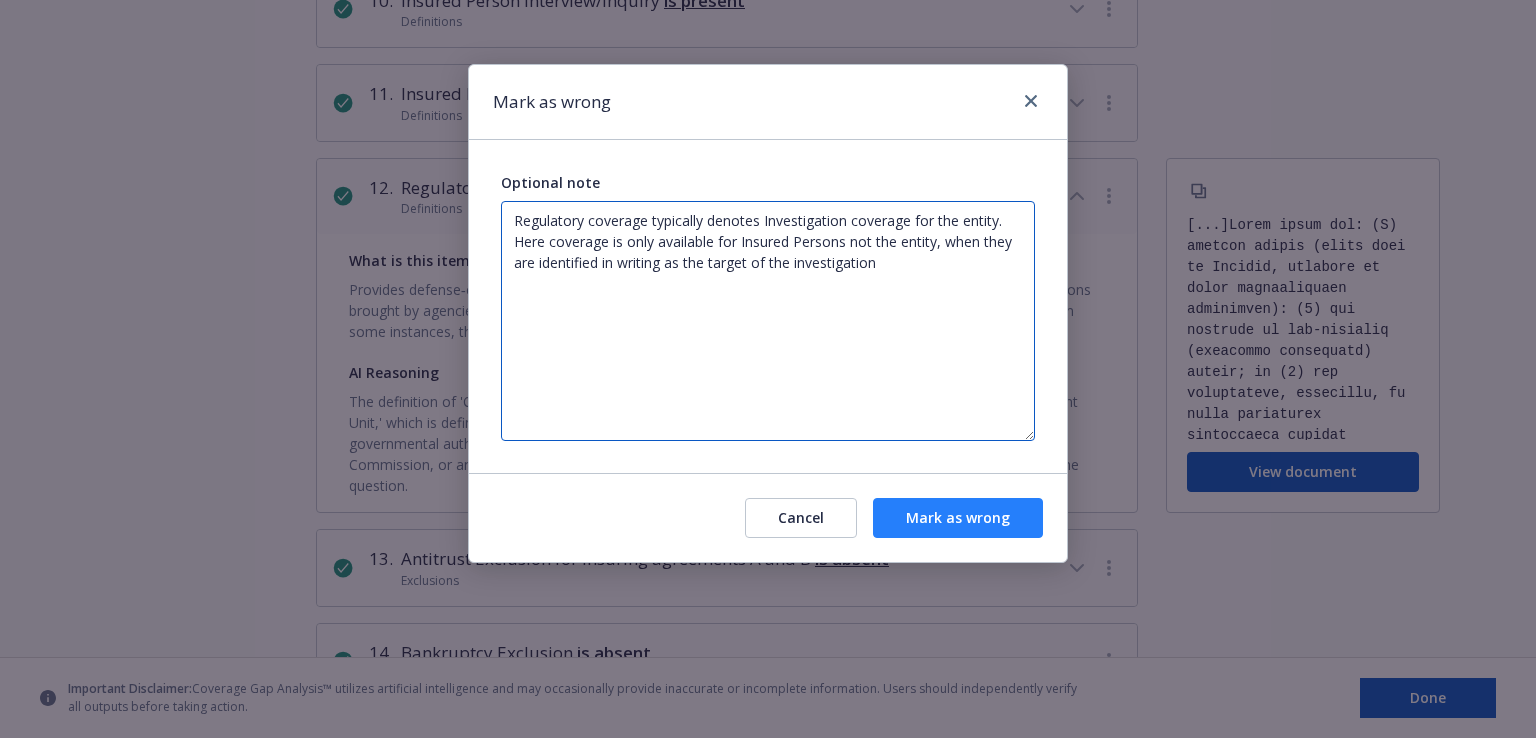 type on "Regulatory coverage typically denotes Investigation coverage for the entity.  Here coverage is only available for Insured Persons not the entity, when they are identified in writing as the target of the investigation" 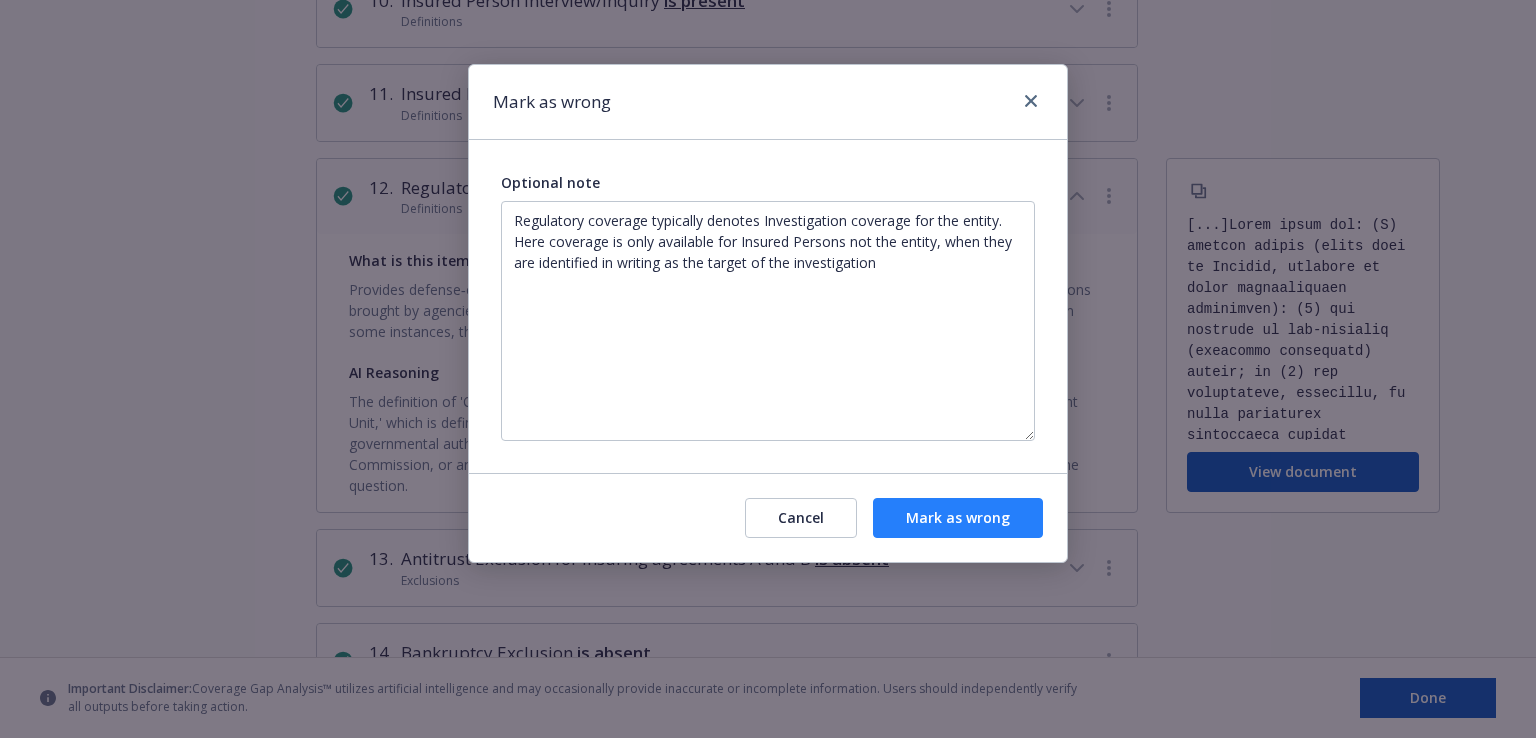 click on "Mark as wrong" at bounding box center [958, 518] 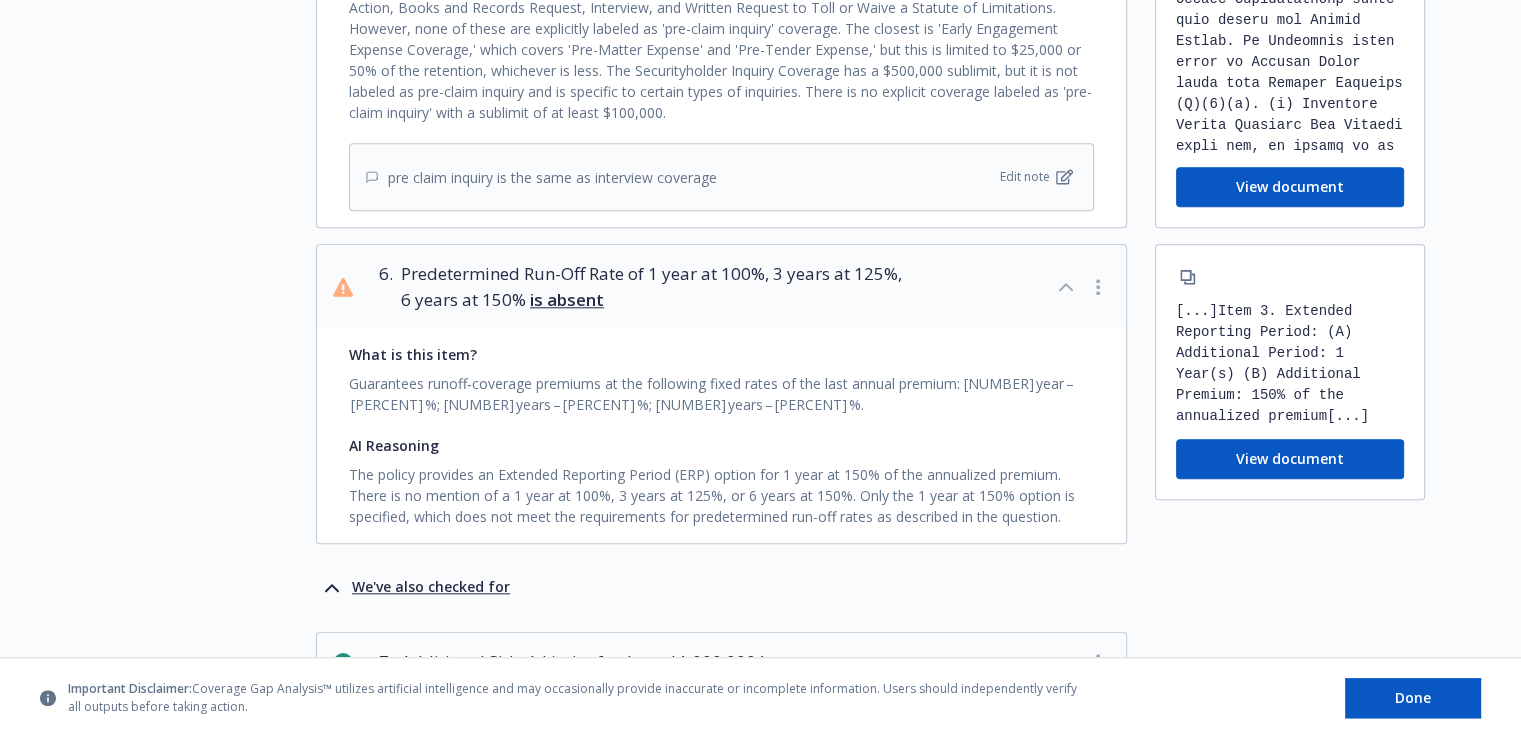 scroll, scrollTop: 1864, scrollLeft: 0, axis: vertical 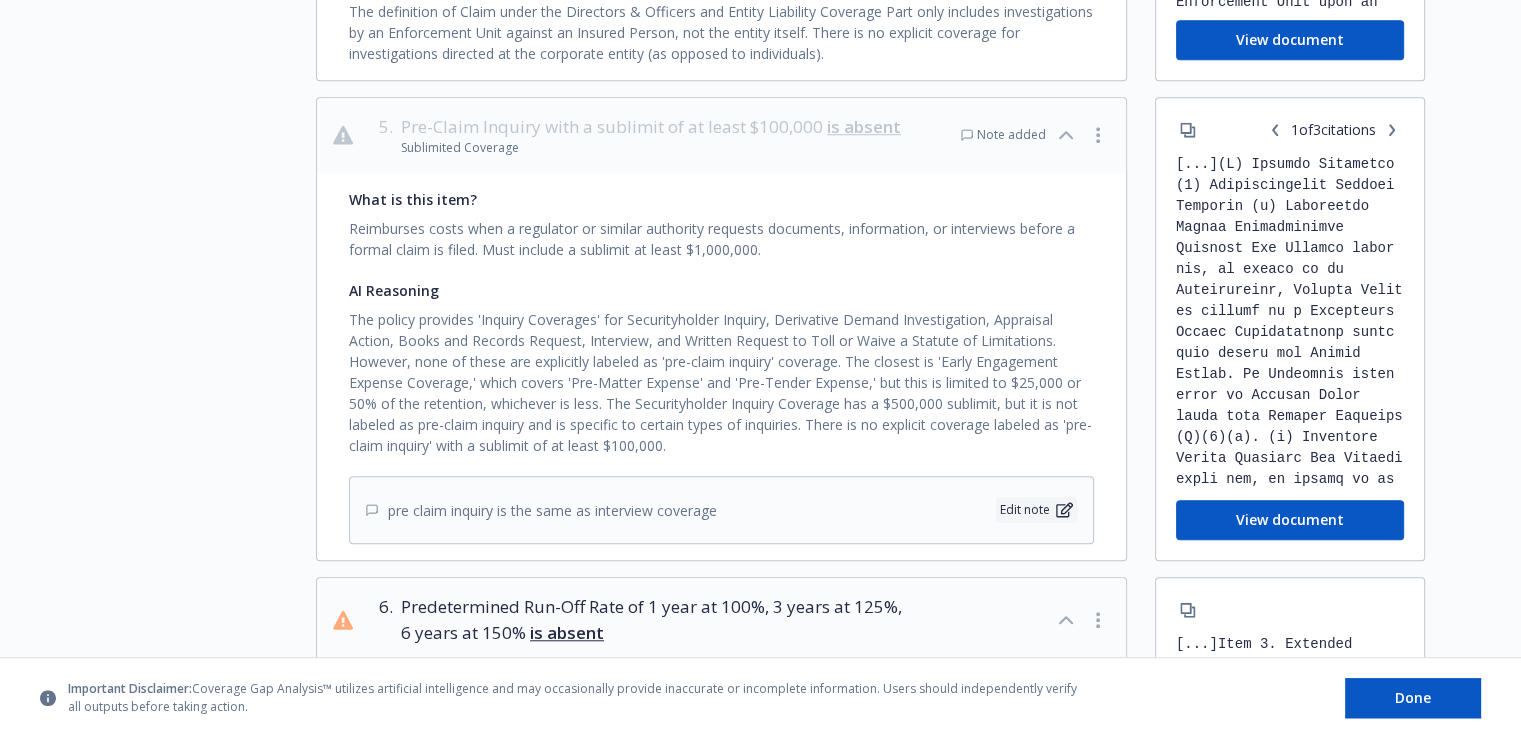 click on "Edit note" at bounding box center [1036, 510] 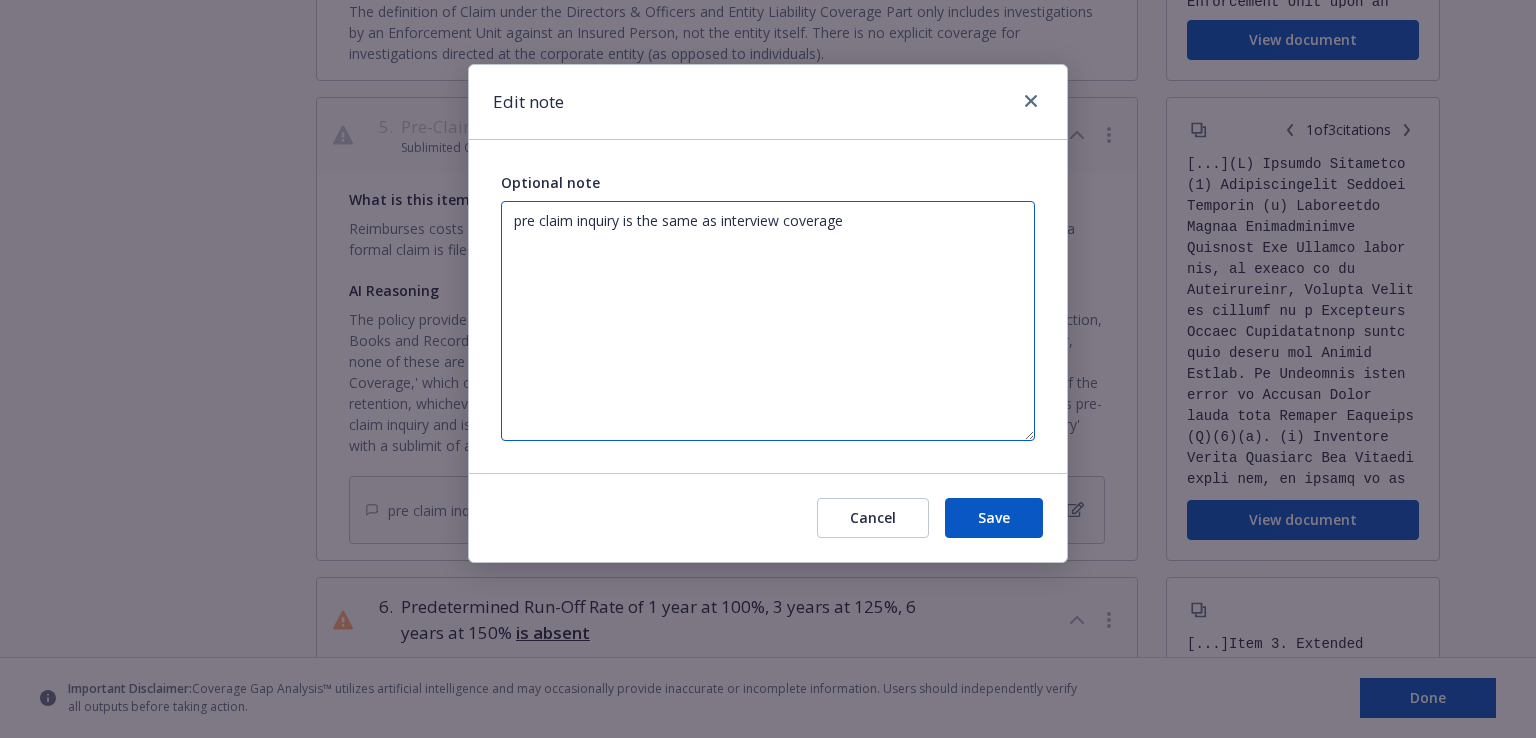 click on "pre claim inquiry is the same as interview coverage" at bounding box center [768, 321] 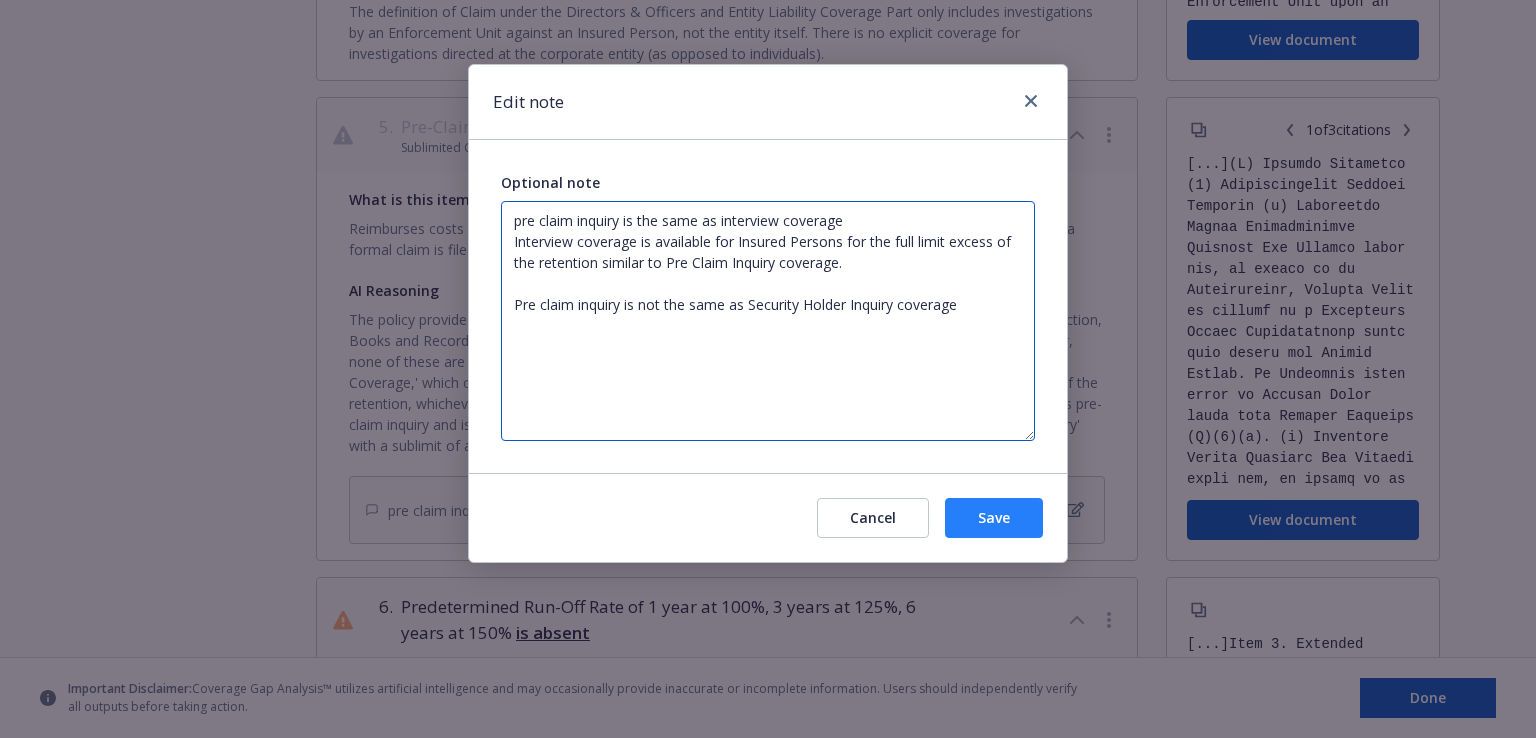 type on "pre claim inquiry is the same as interview coverage
Interview coverage is available for Insured Persons for the full limit excess of the retention similar to Pre Claim Inquiry coverage.
Pre claim inquiry is not the same as Security Holder Inquiry coverage" 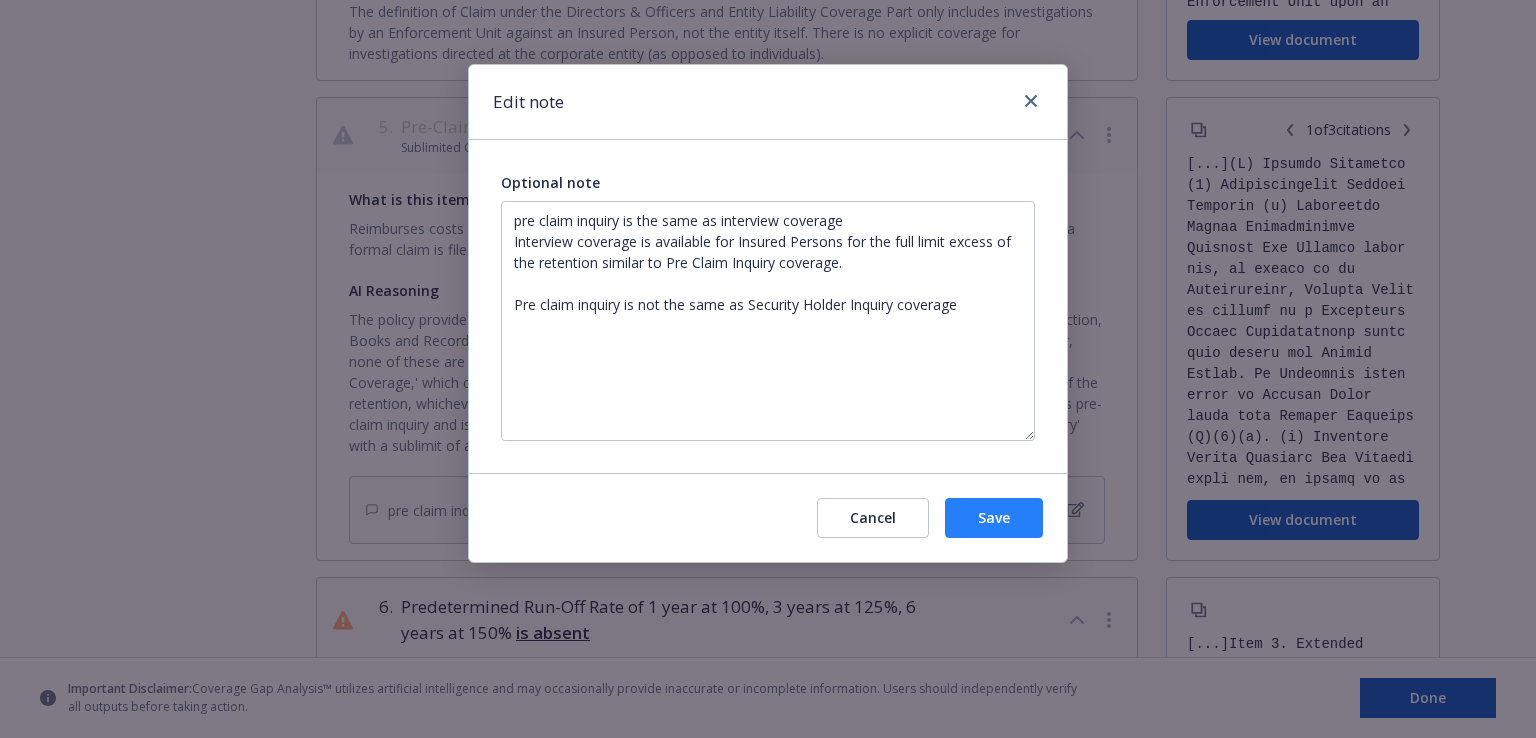 click on "Save" at bounding box center [994, 518] 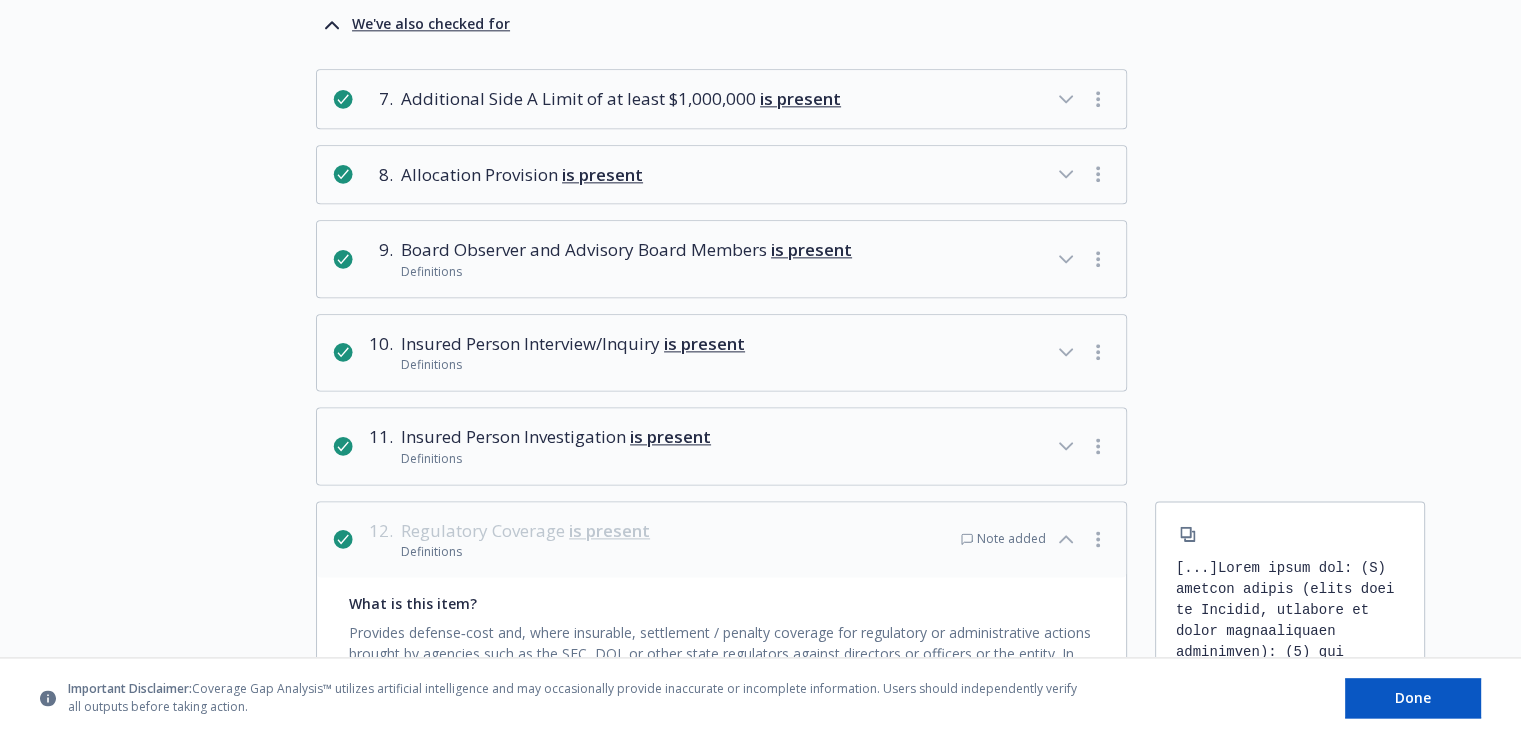 scroll, scrollTop: 2578, scrollLeft: 0, axis: vertical 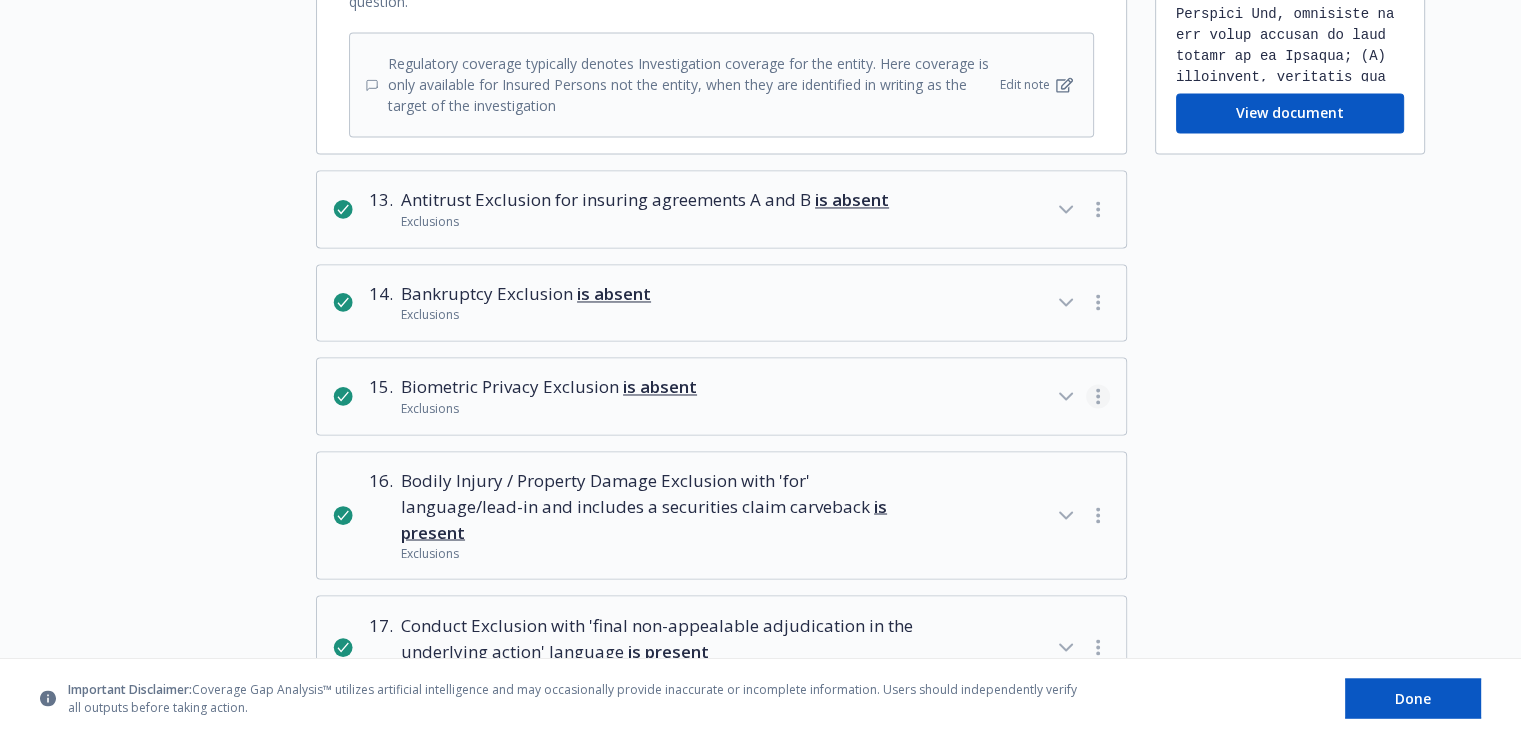 click at bounding box center (1098, 396) 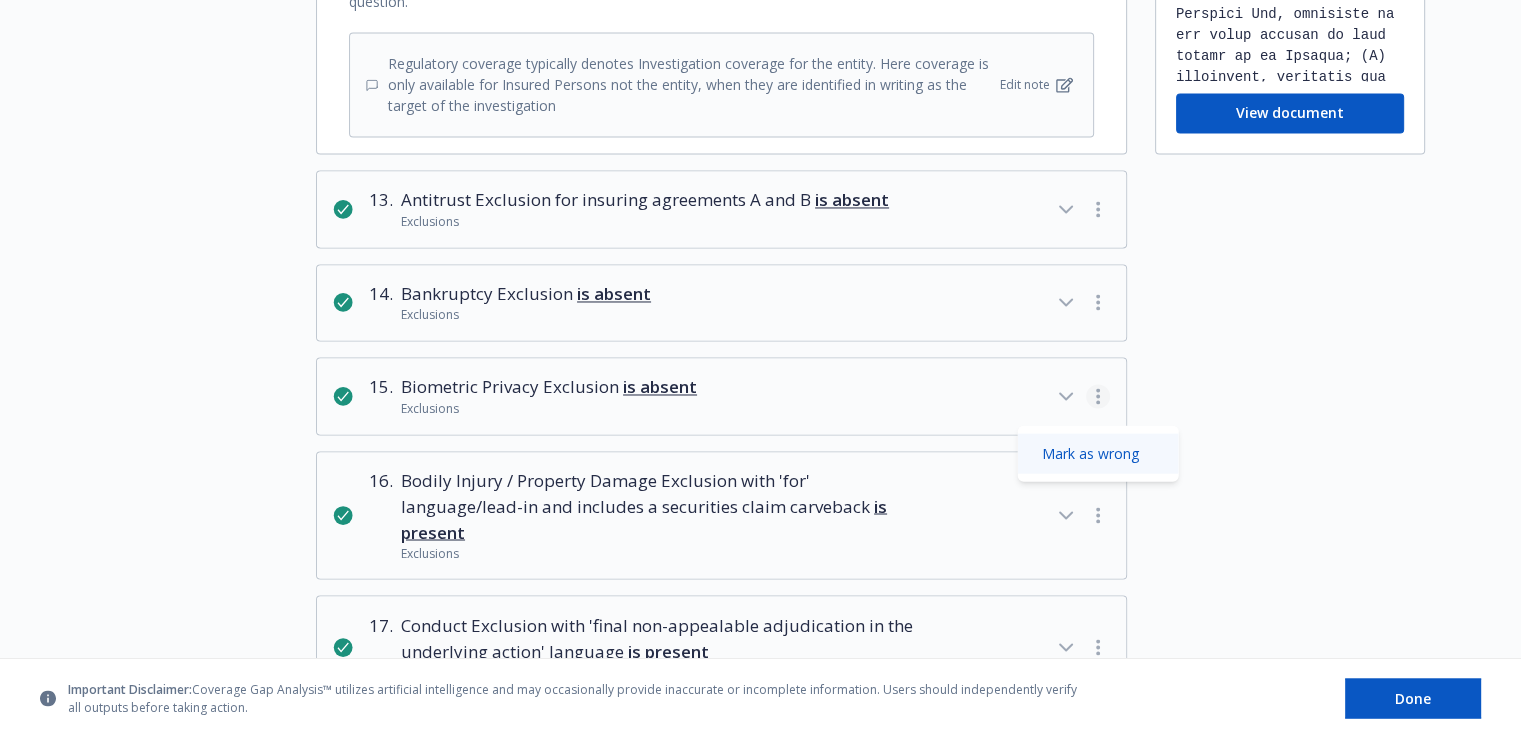 click on "Mark as wrong" at bounding box center (1098, 454) 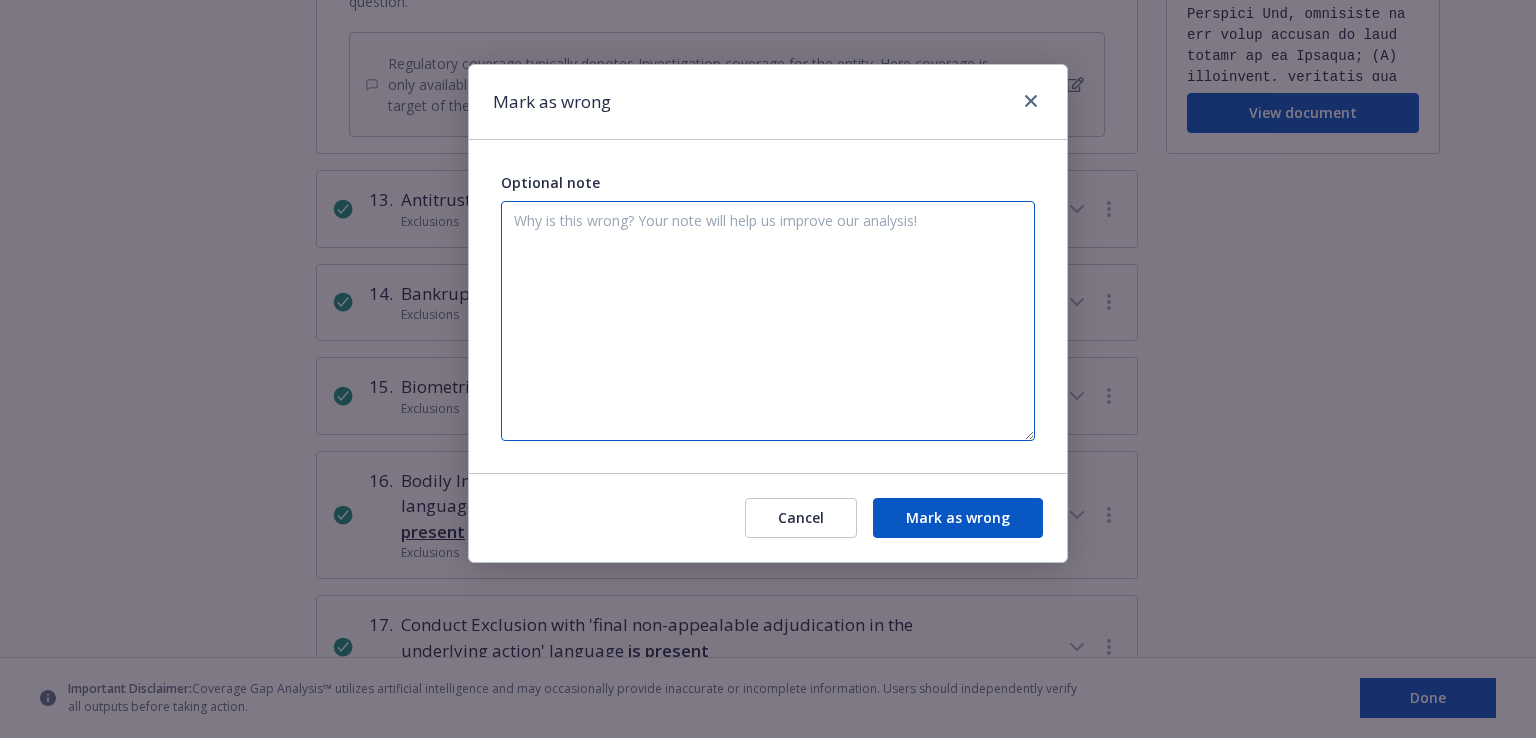 click at bounding box center (768, 321) 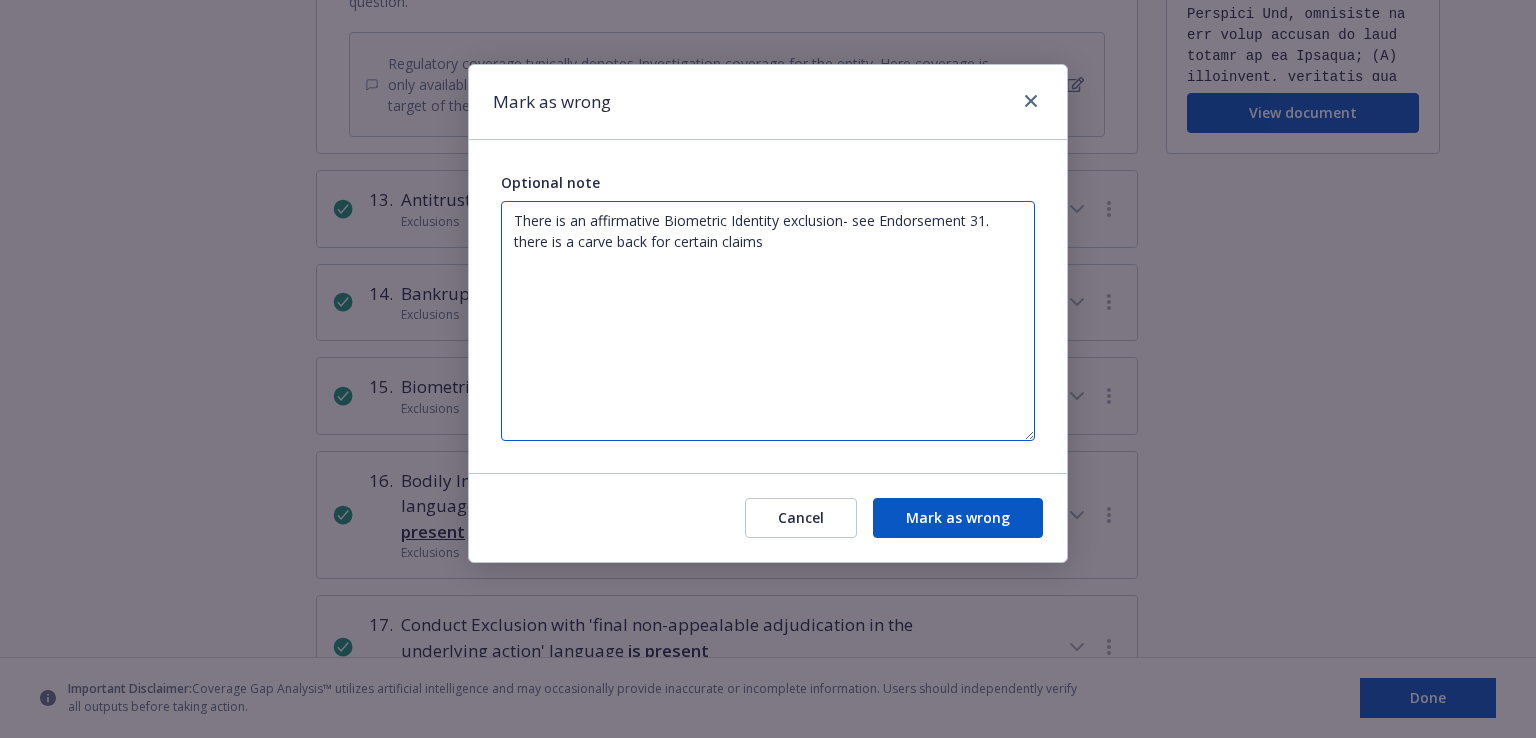 click on "There is an affirmative Biometric Identity exclusion- see Endorsement 31.
there is a carve back for certain claims" at bounding box center (768, 321) 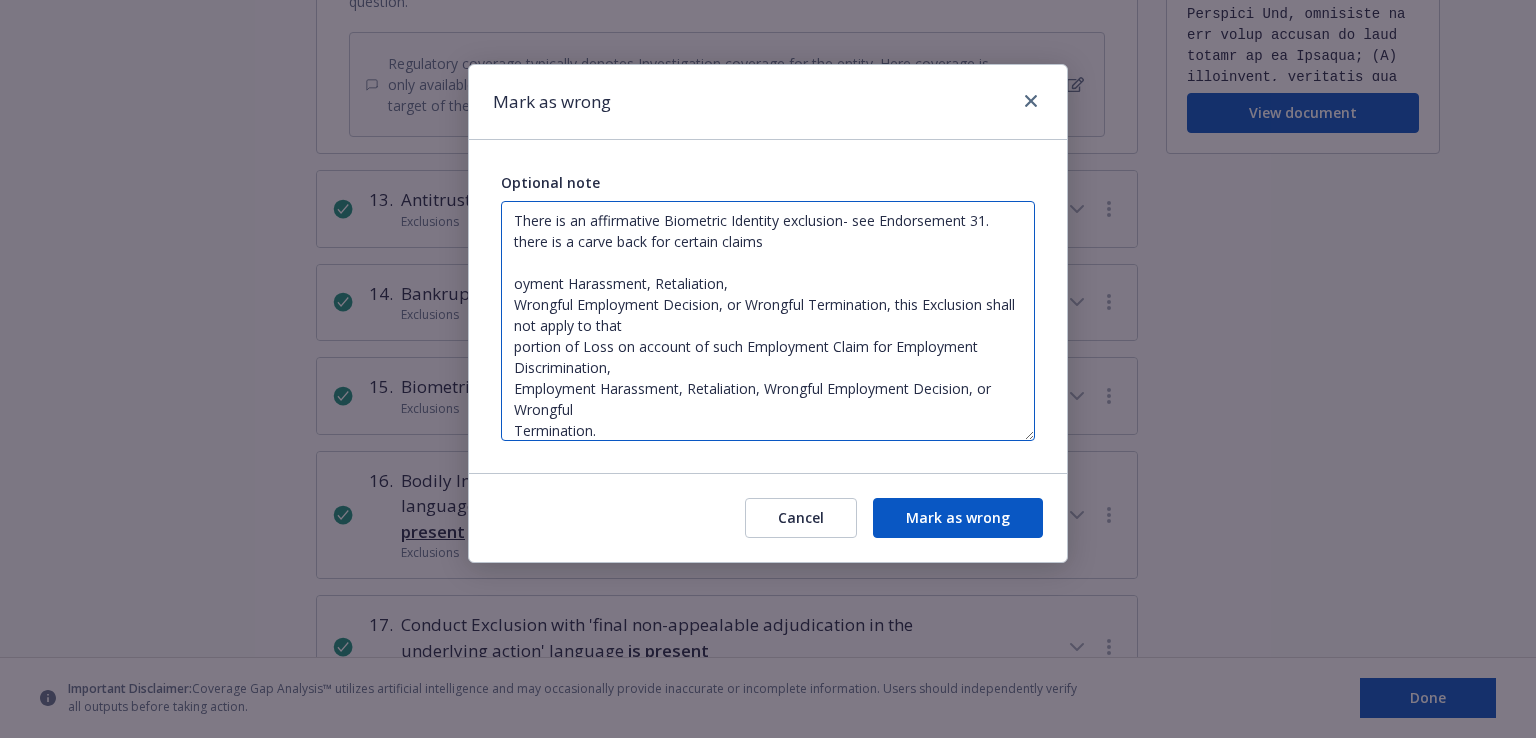 drag, startPoint x: 519, startPoint y: 281, endPoint x: 889, endPoint y: 293, distance: 370.19455 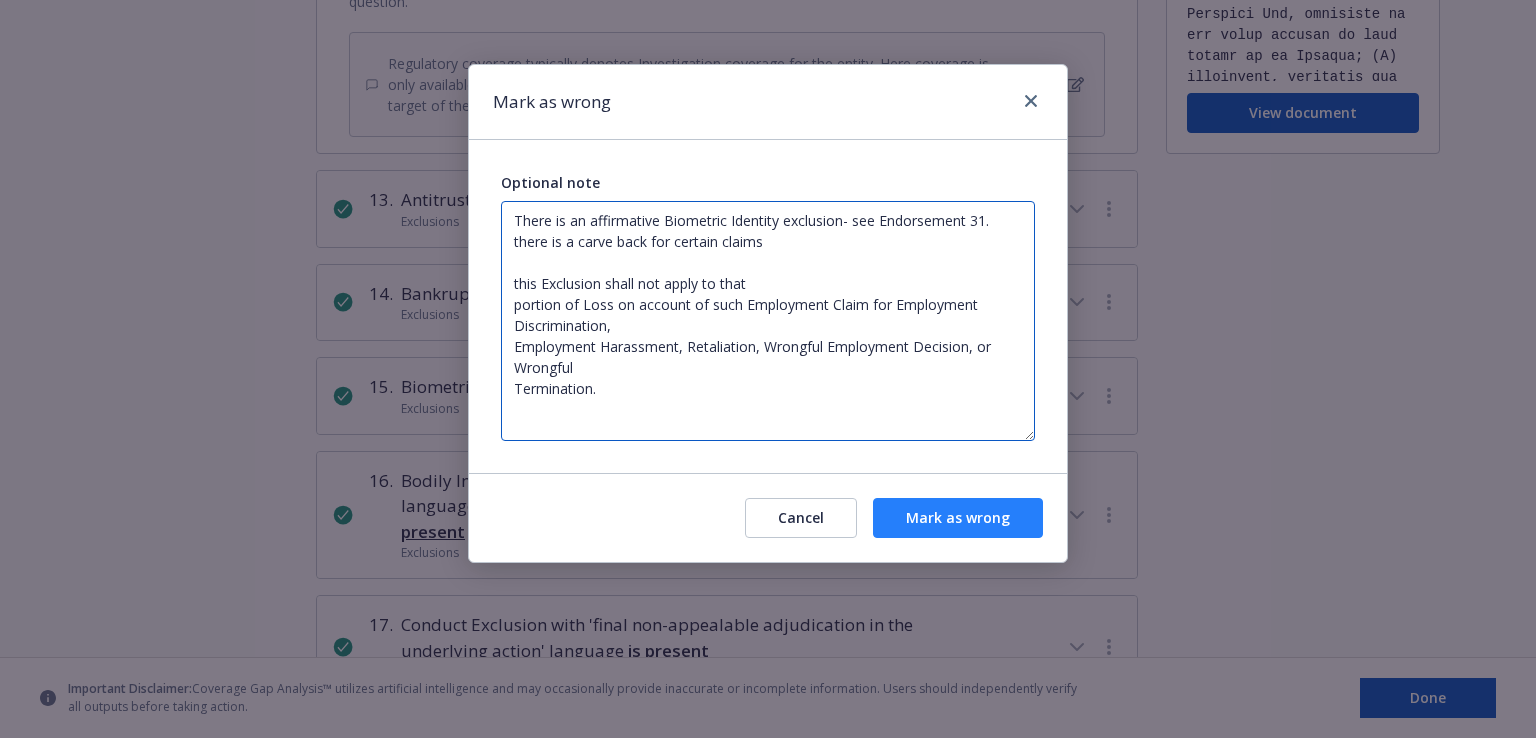 type on "There is an affirmative Biometric Identity exclusion- see Endorsement 31.
there is a carve back for certain claims
this Exclusion shall not apply to that
portion of Loss on account of such Employment Claim for Employment Discrimination,
Employment Harassment, Retaliation, Wrongful Employment Decision, or Wrongful
Termination." 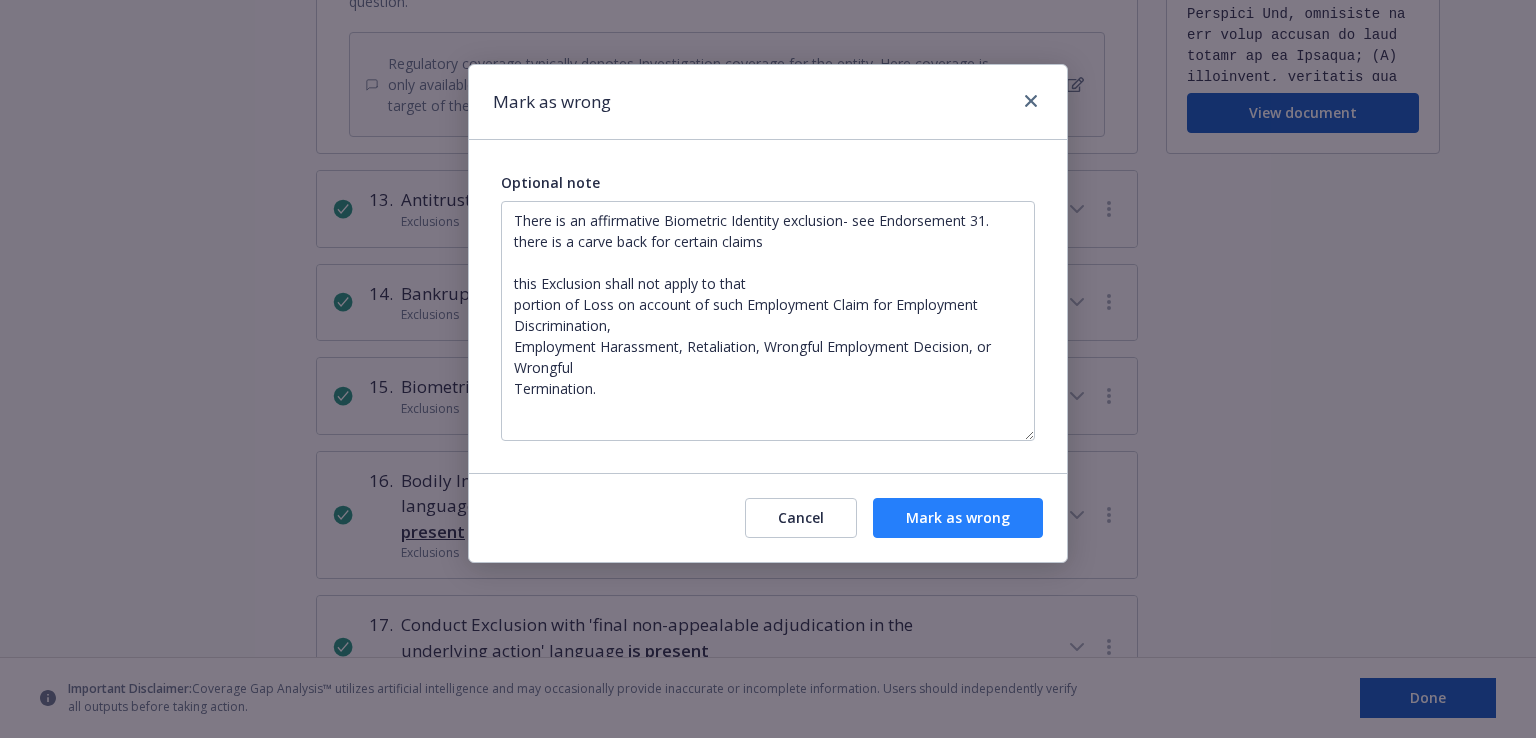 click on "Mark as wrong" at bounding box center (958, 518) 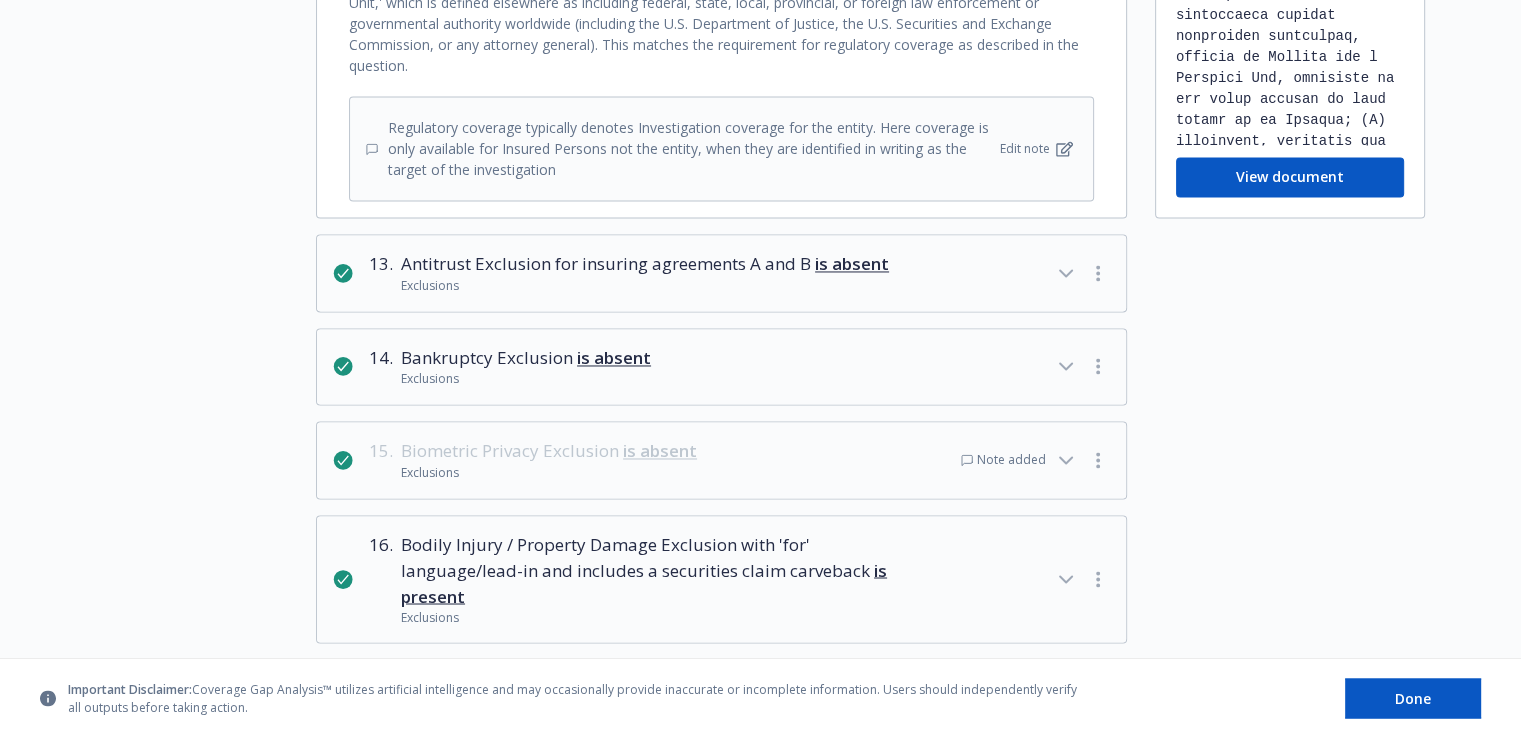 scroll, scrollTop: 3309, scrollLeft: 0, axis: vertical 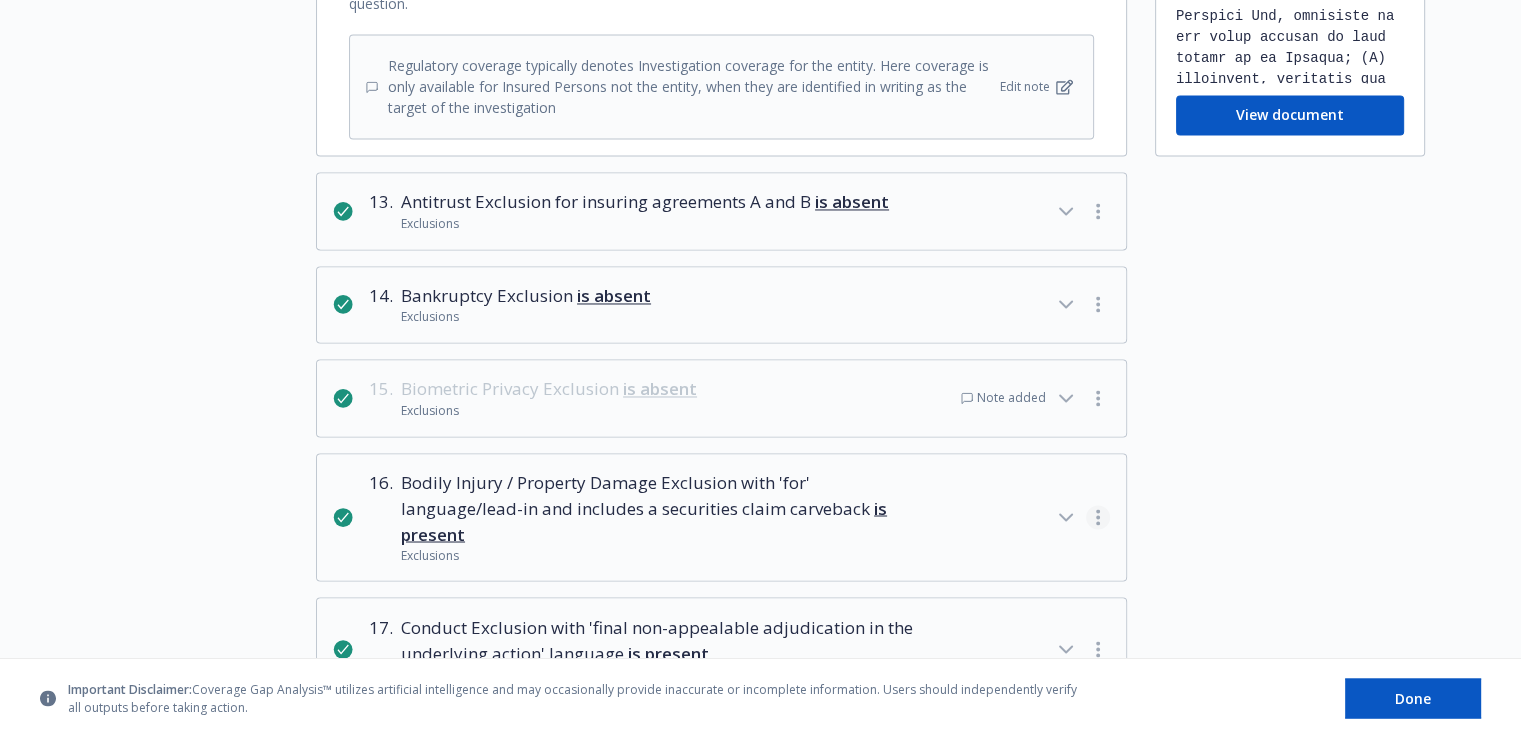click at bounding box center (1098, 517) 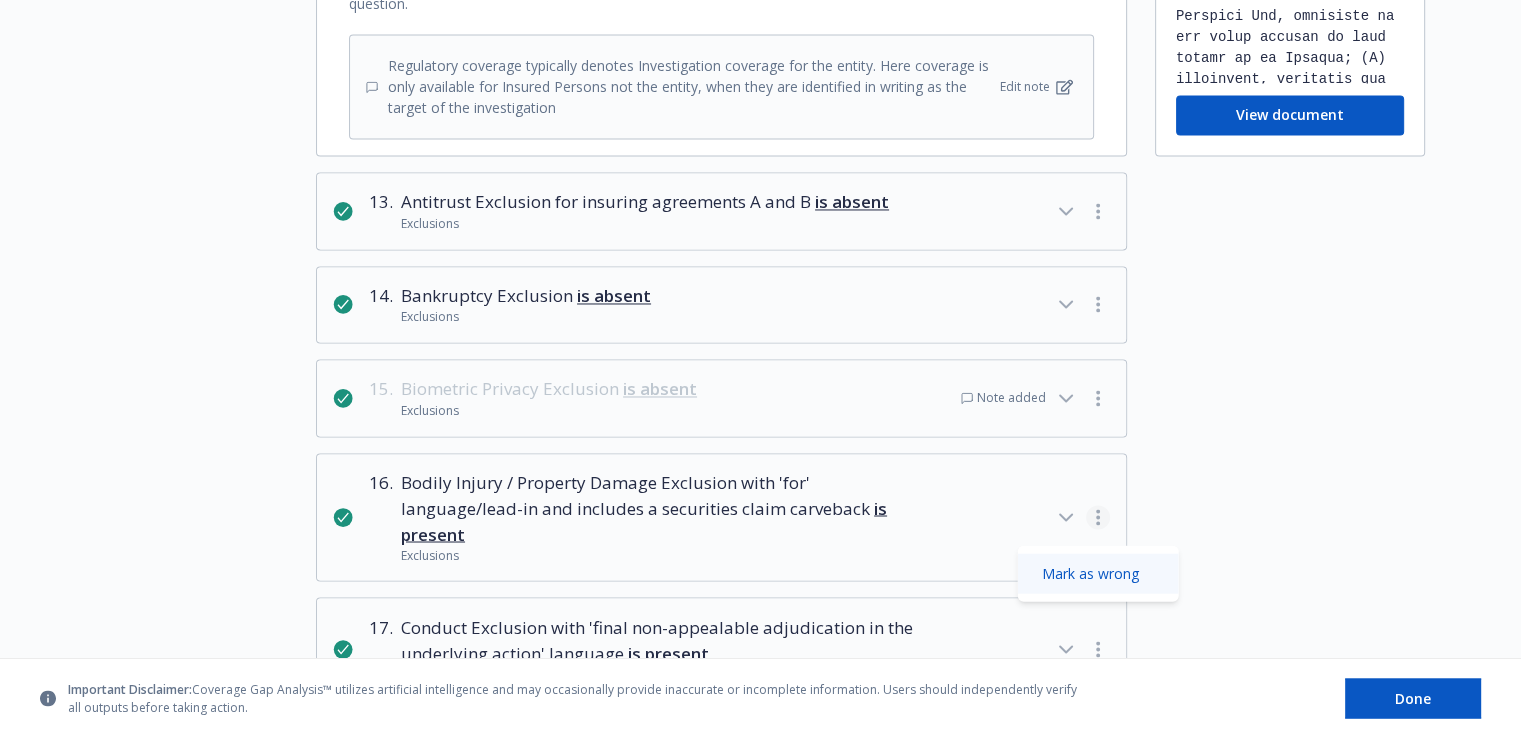 click on "Mark as wrong" at bounding box center [1098, 574] 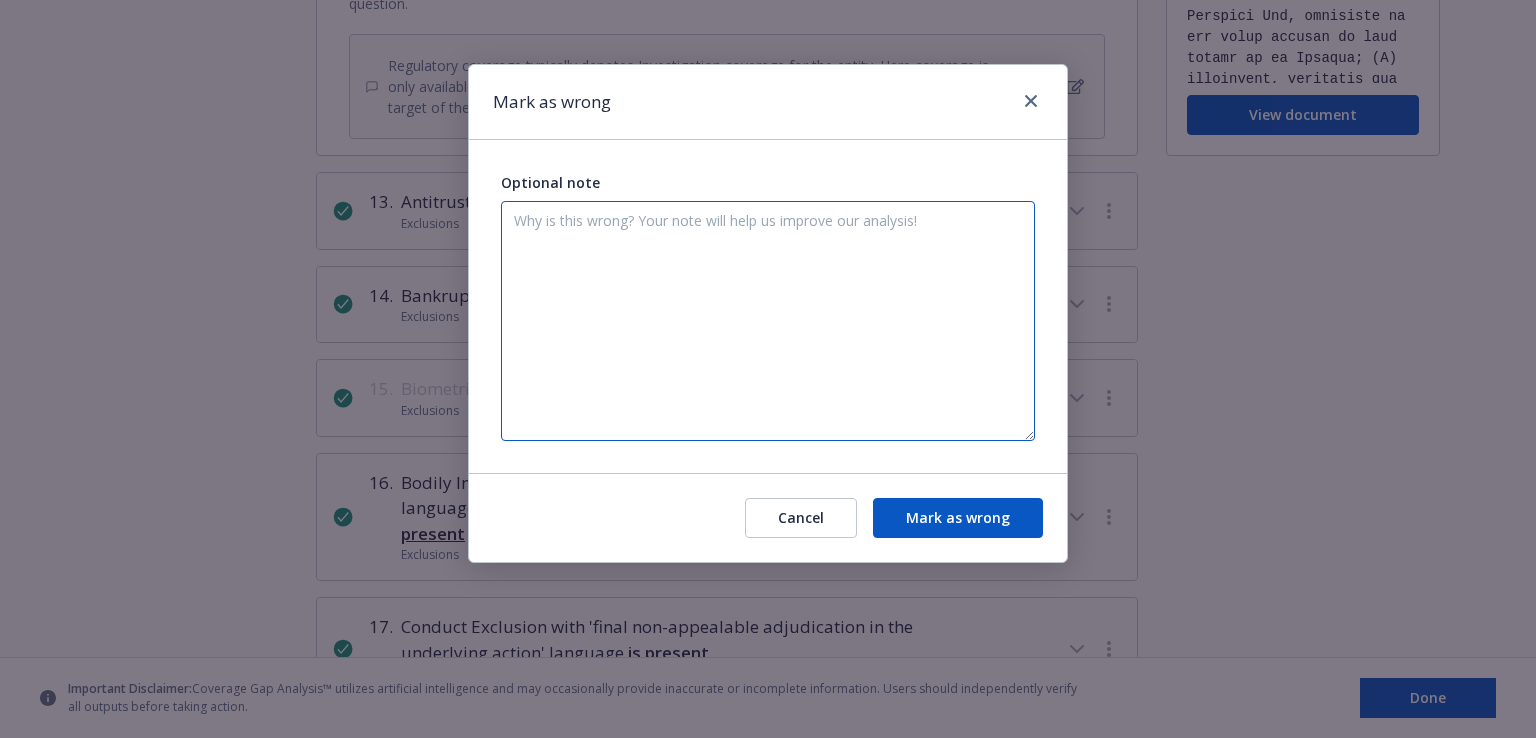 click at bounding box center [768, 321] 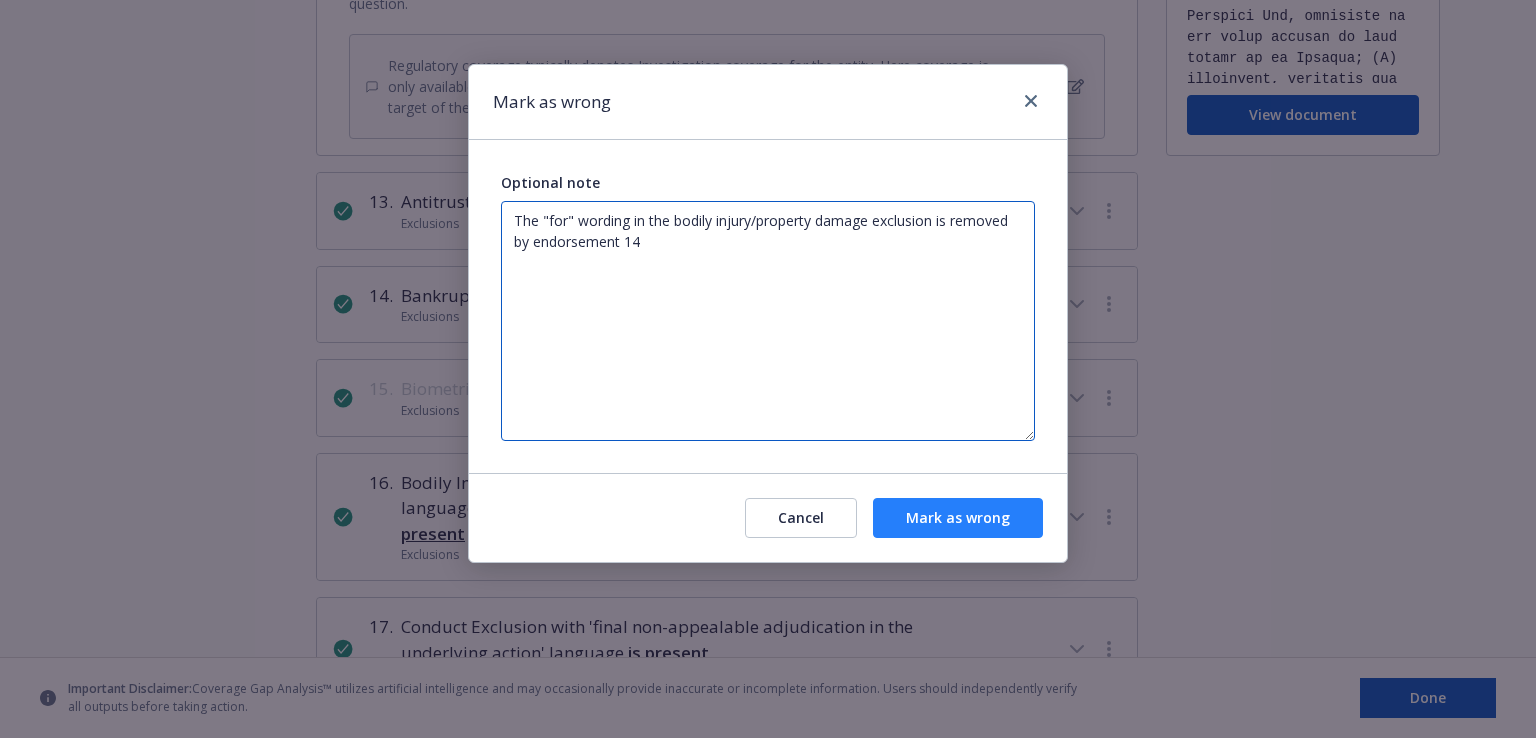 type on "The "for" wording in the bodily injury/property damage exclusion is removed by endorsement 14" 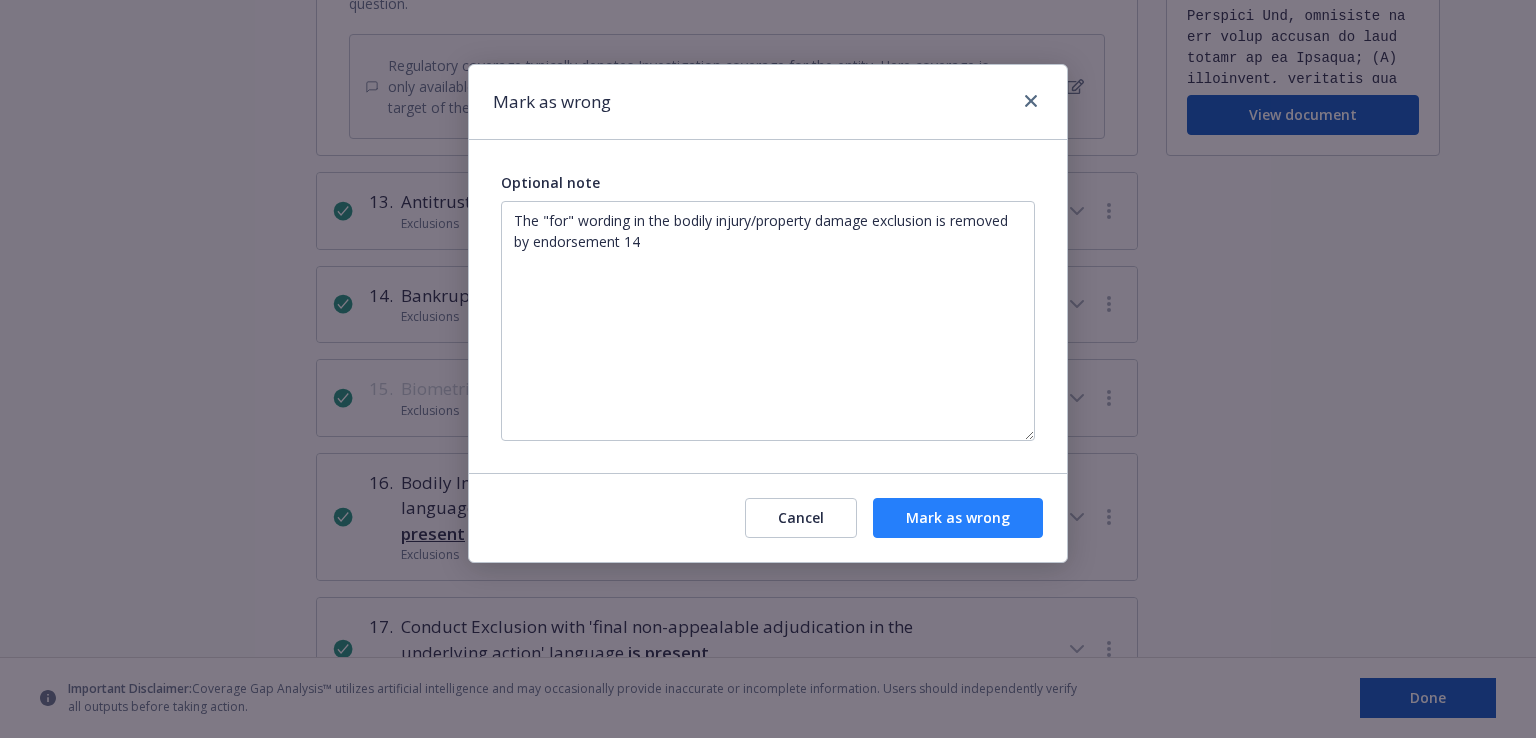 click on "Mark as wrong" at bounding box center (958, 518) 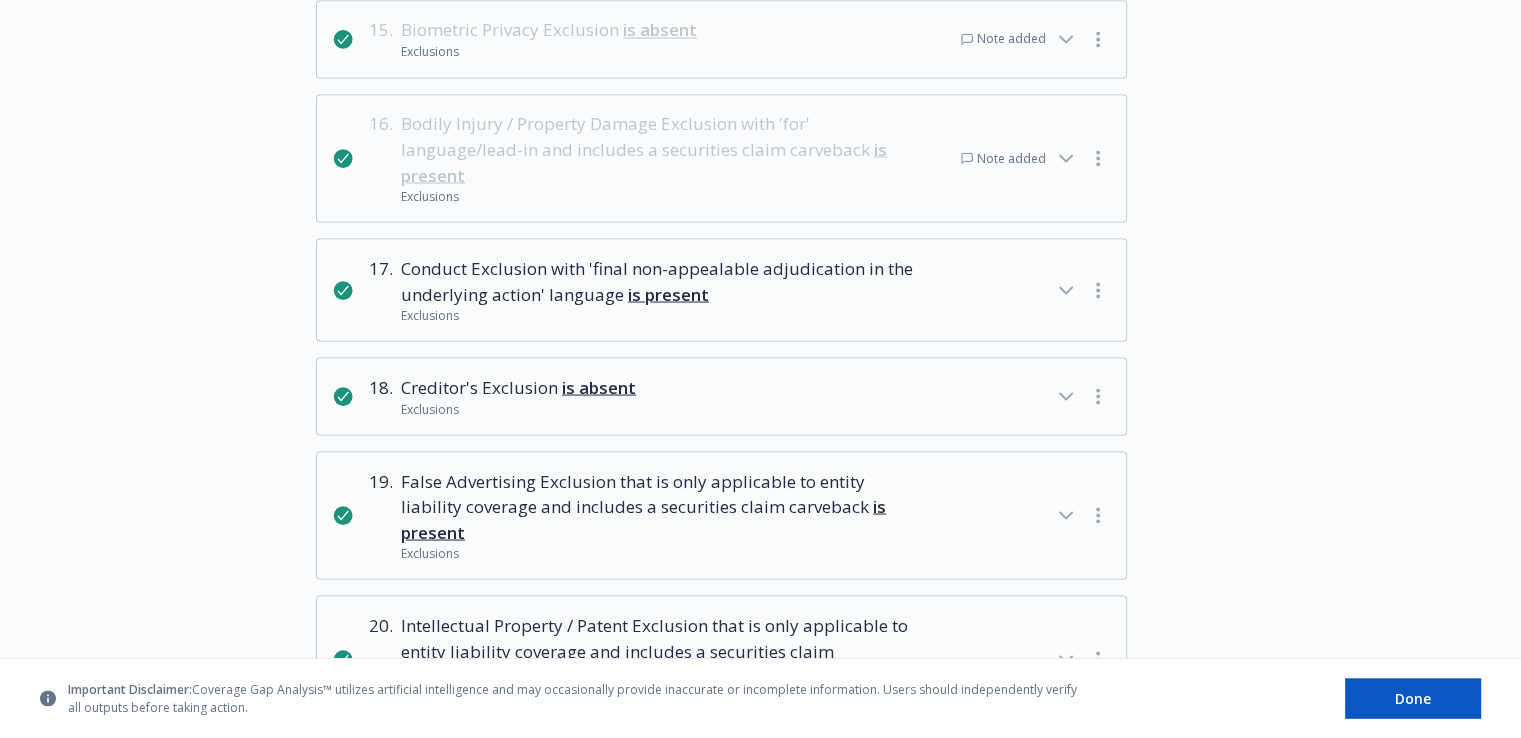 scroll, scrollTop: 3696, scrollLeft: 0, axis: vertical 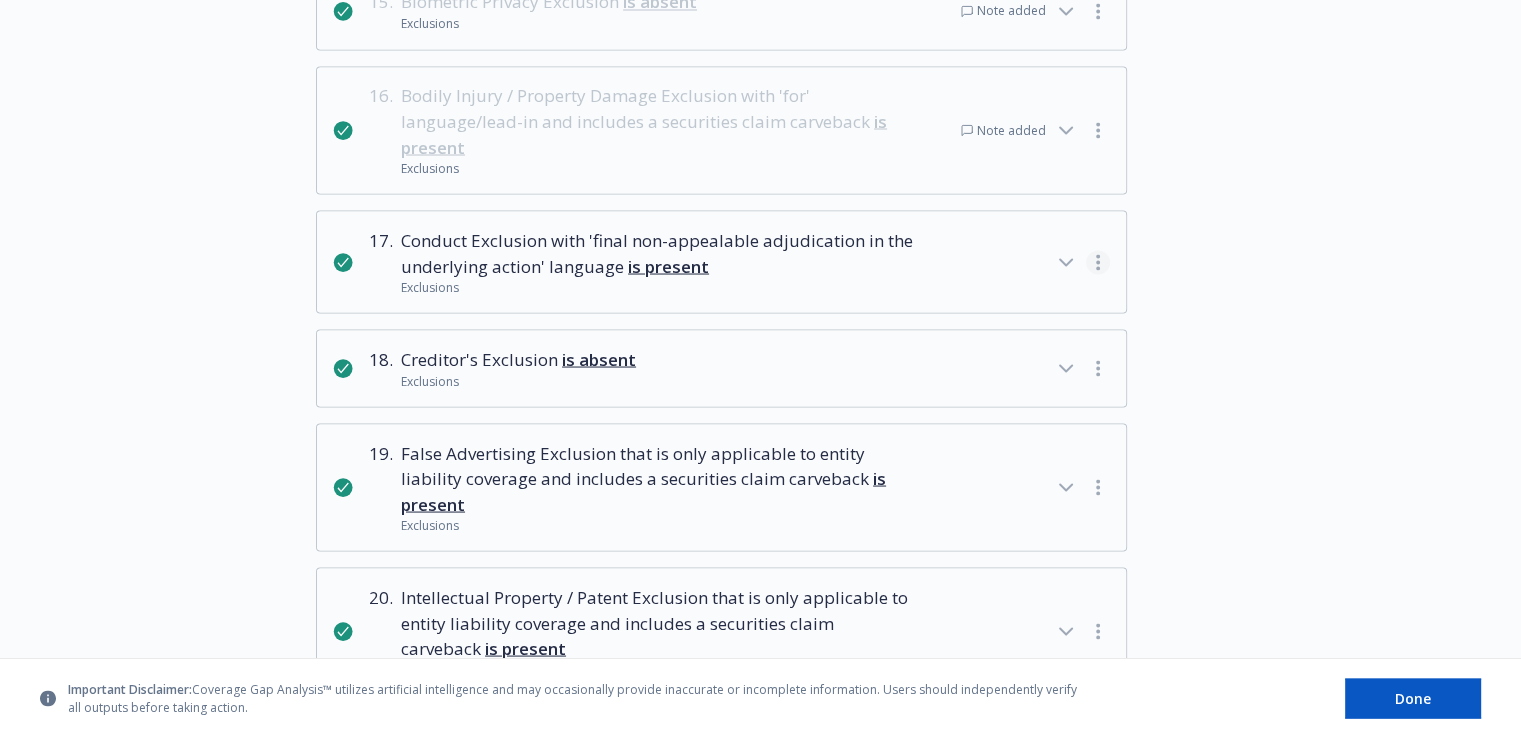 click 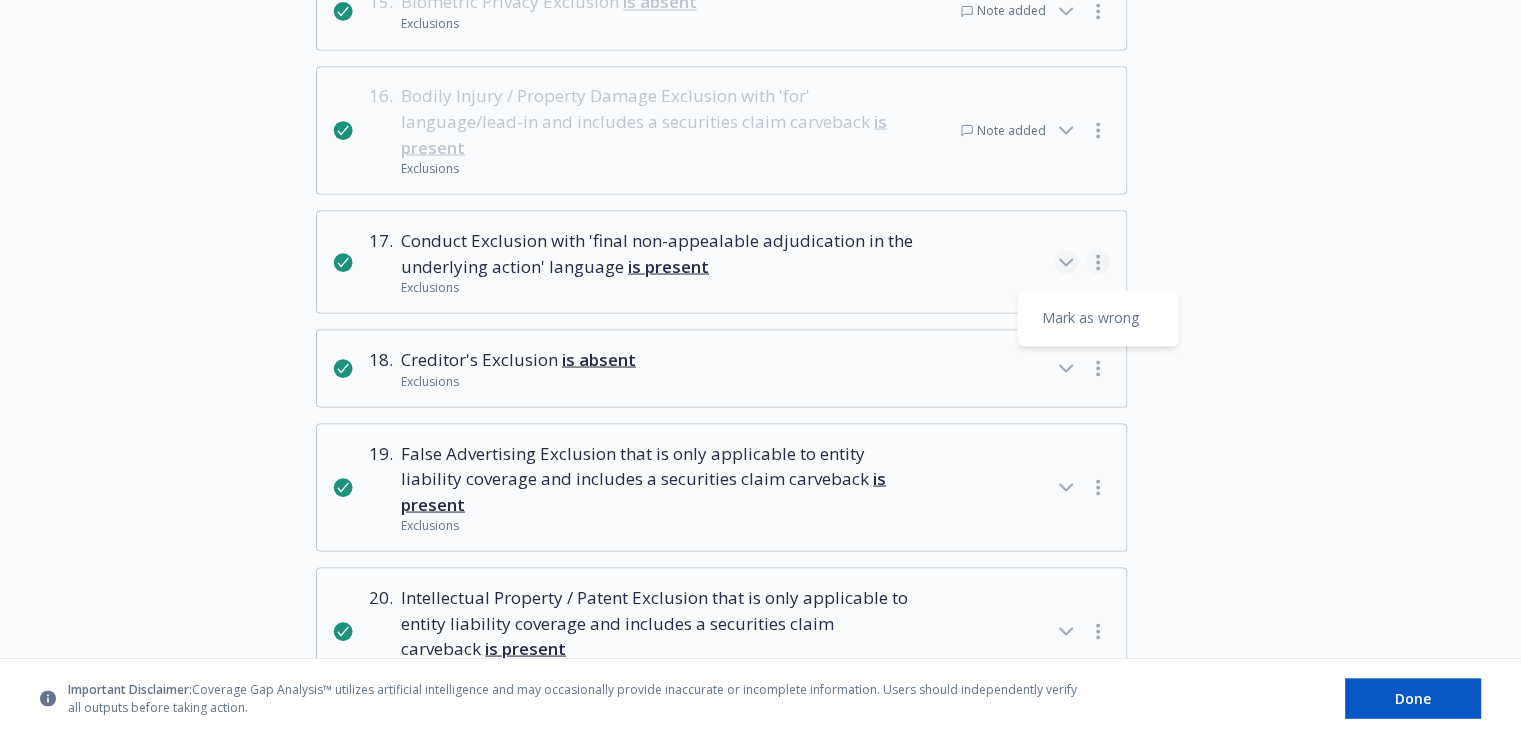click 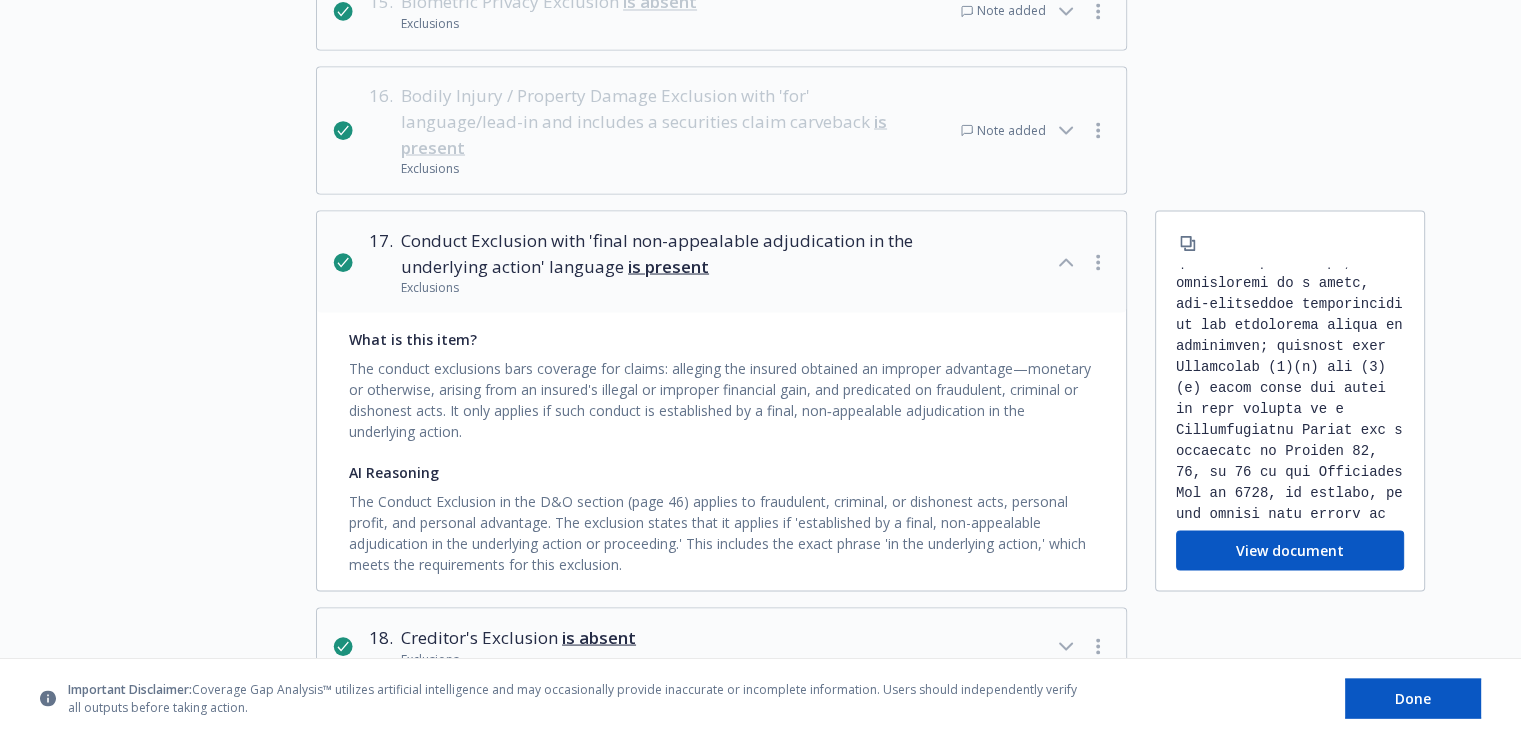 scroll, scrollTop: 756, scrollLeft: 0, axis: vertical 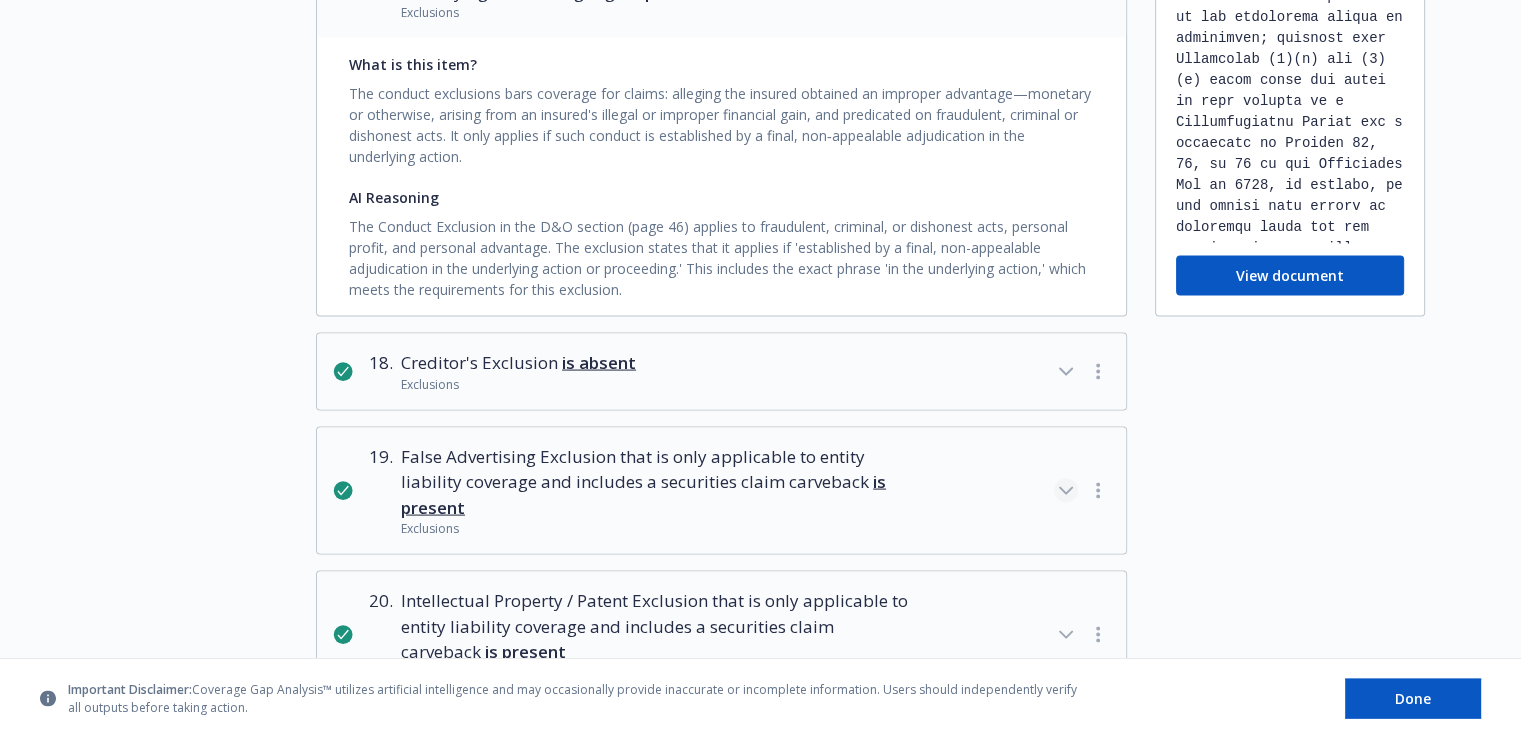 click 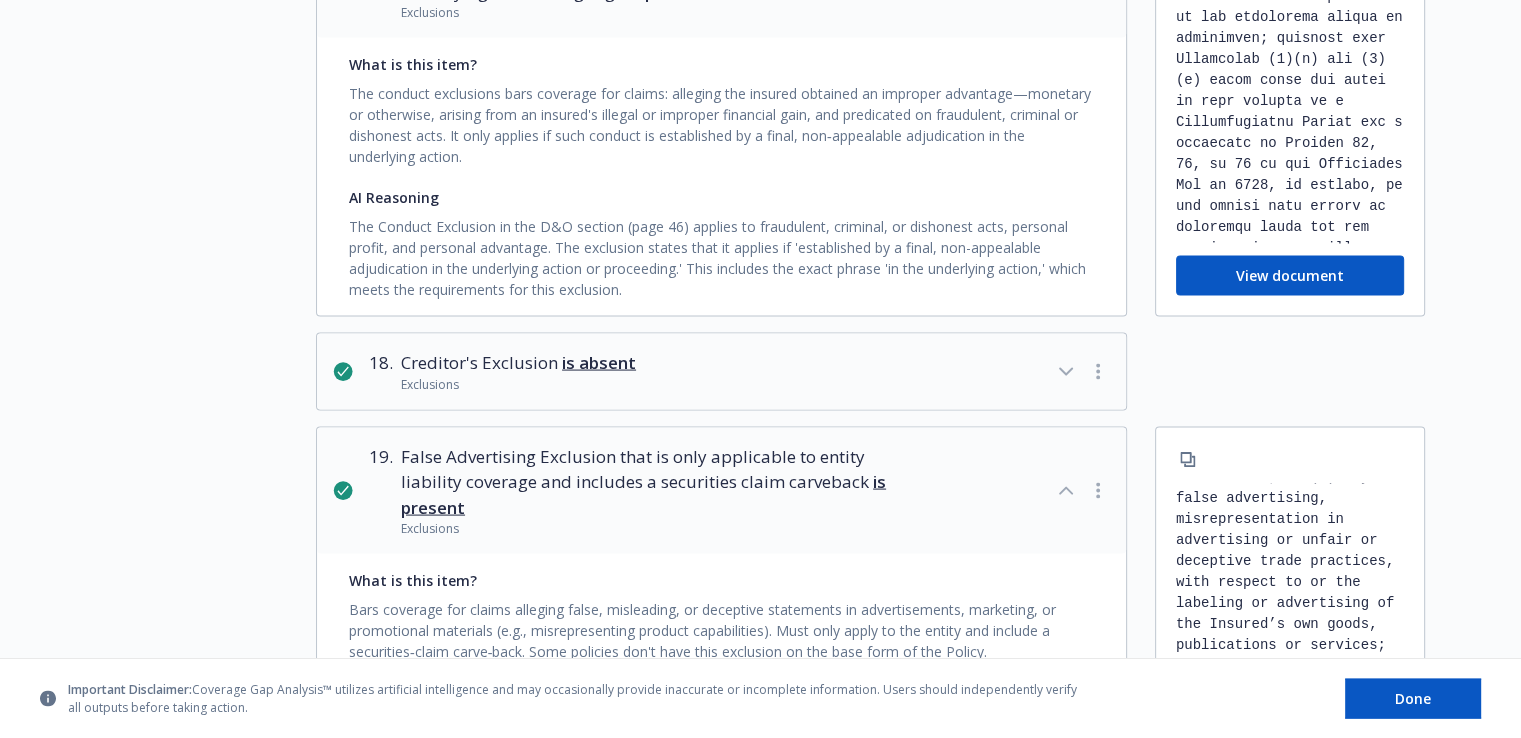 scroll, scrollTop: 332, scrollLeft: 0, axis: vertical 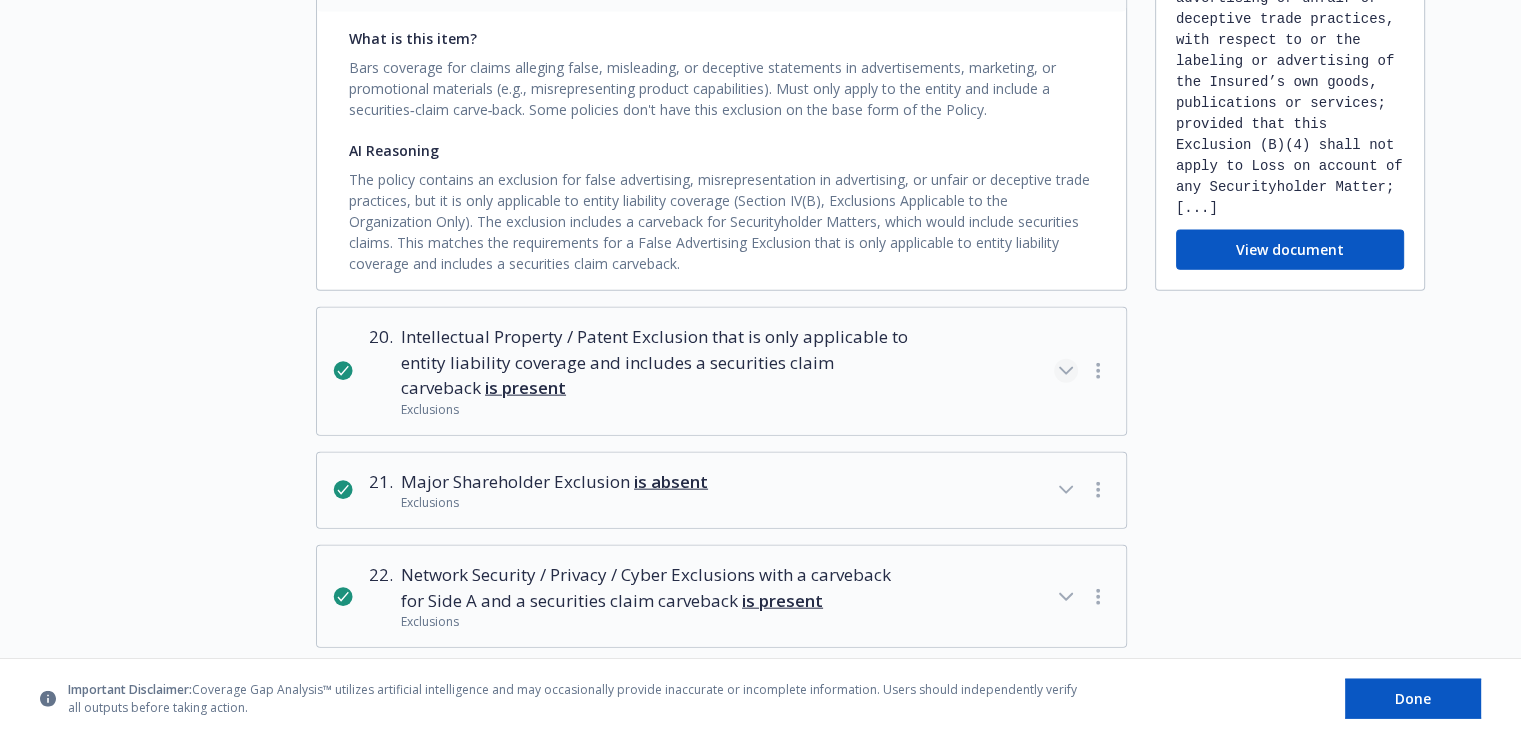 click 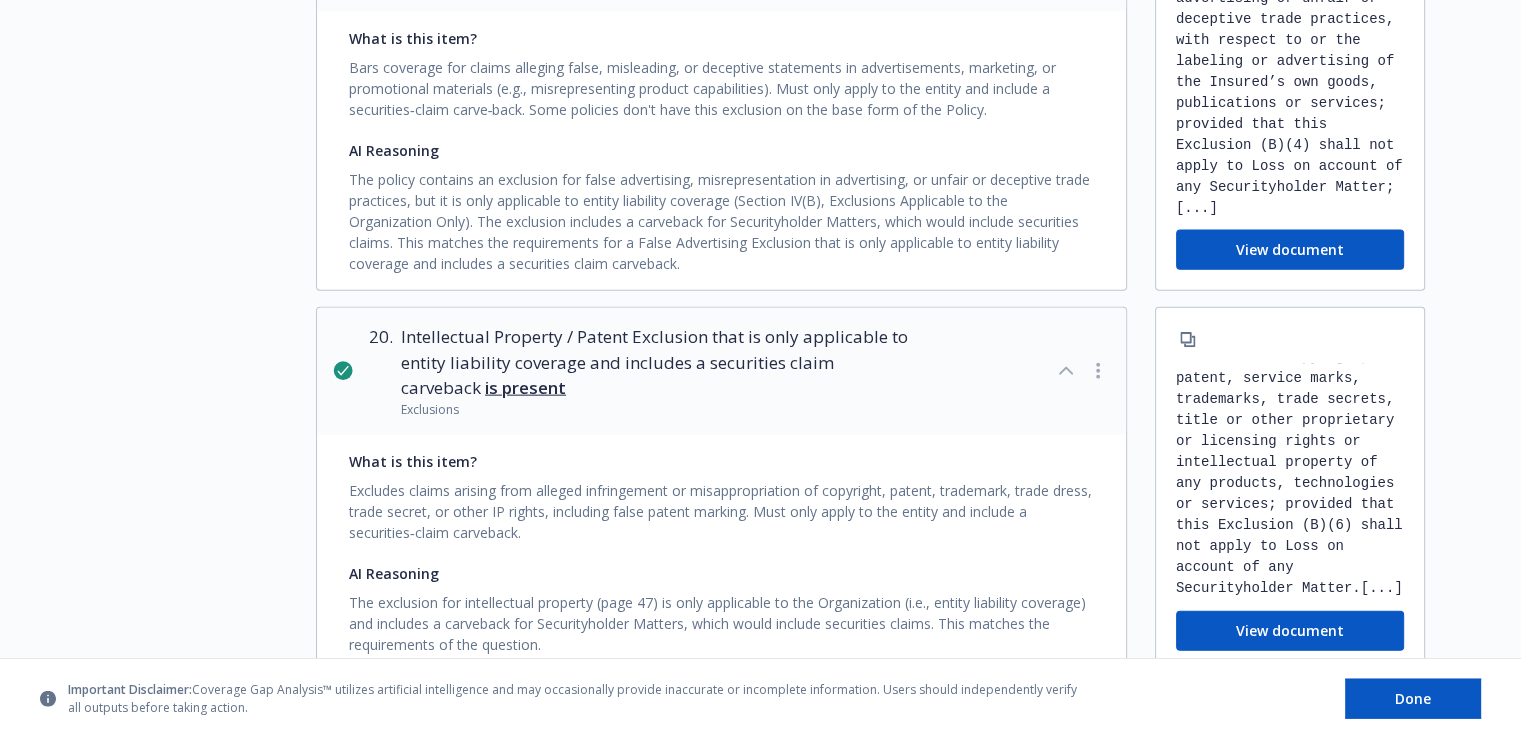 scroll, scrollTop: 181, scrollLeft: 0, axis: vertical 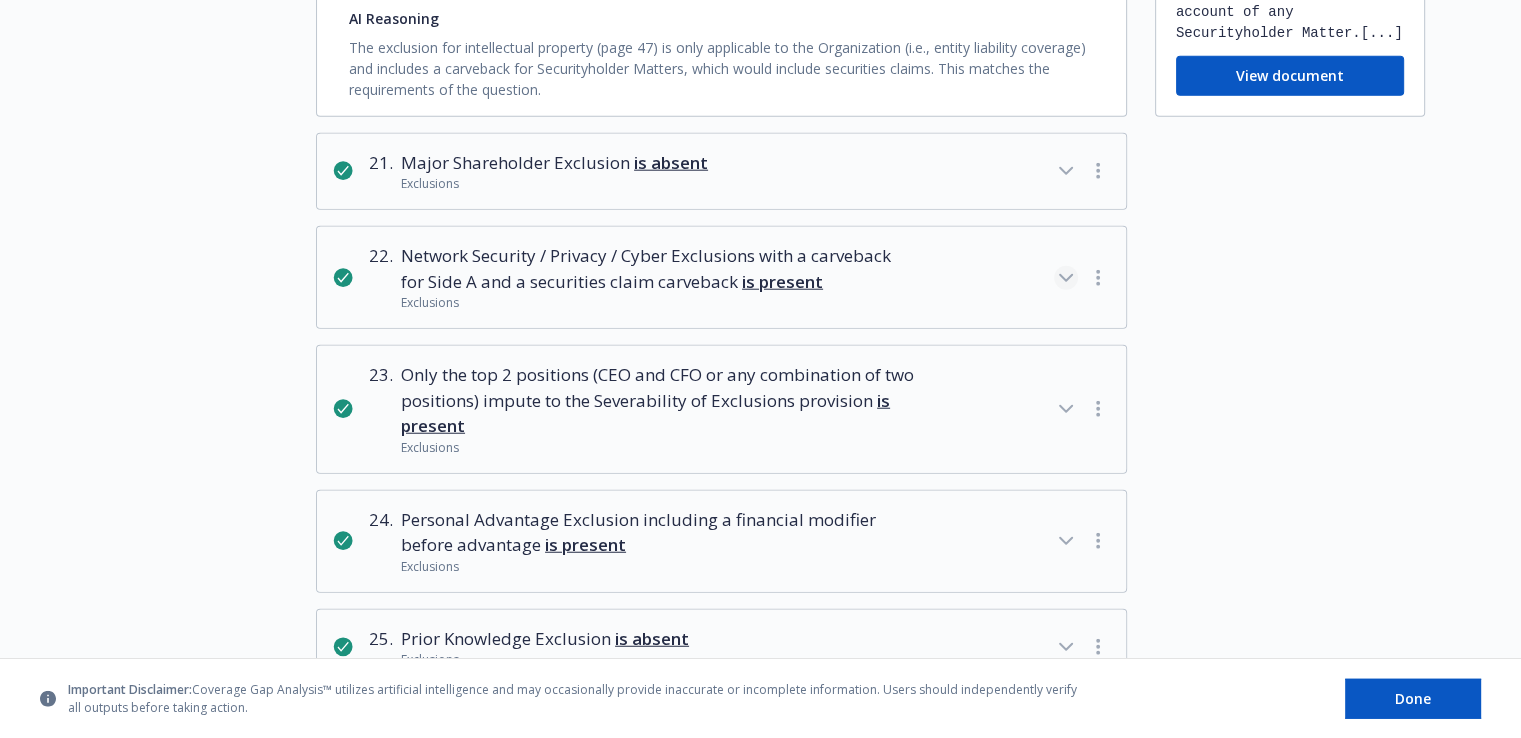 click 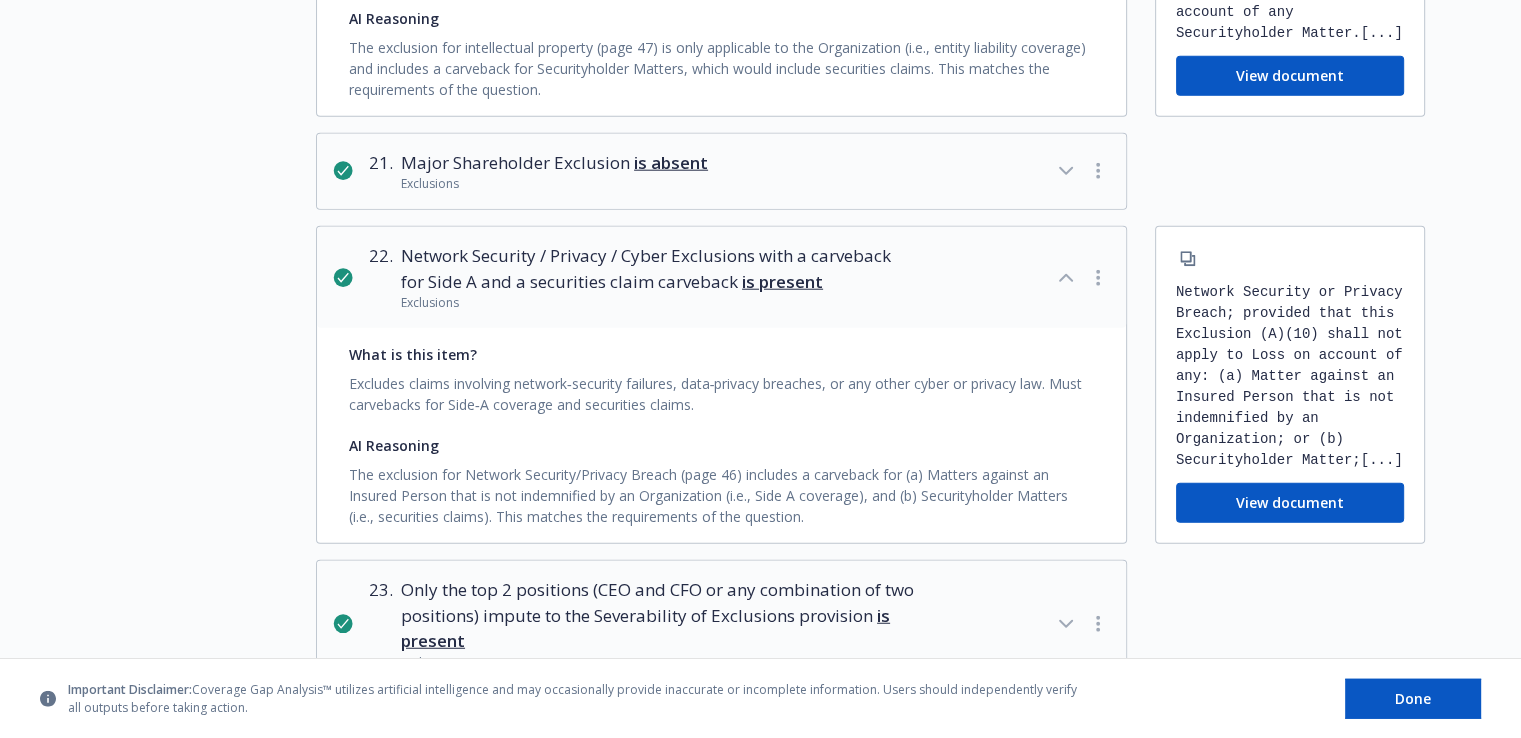 scroll, scrollTop: 127, scrollLeft: 0, axis: vertical 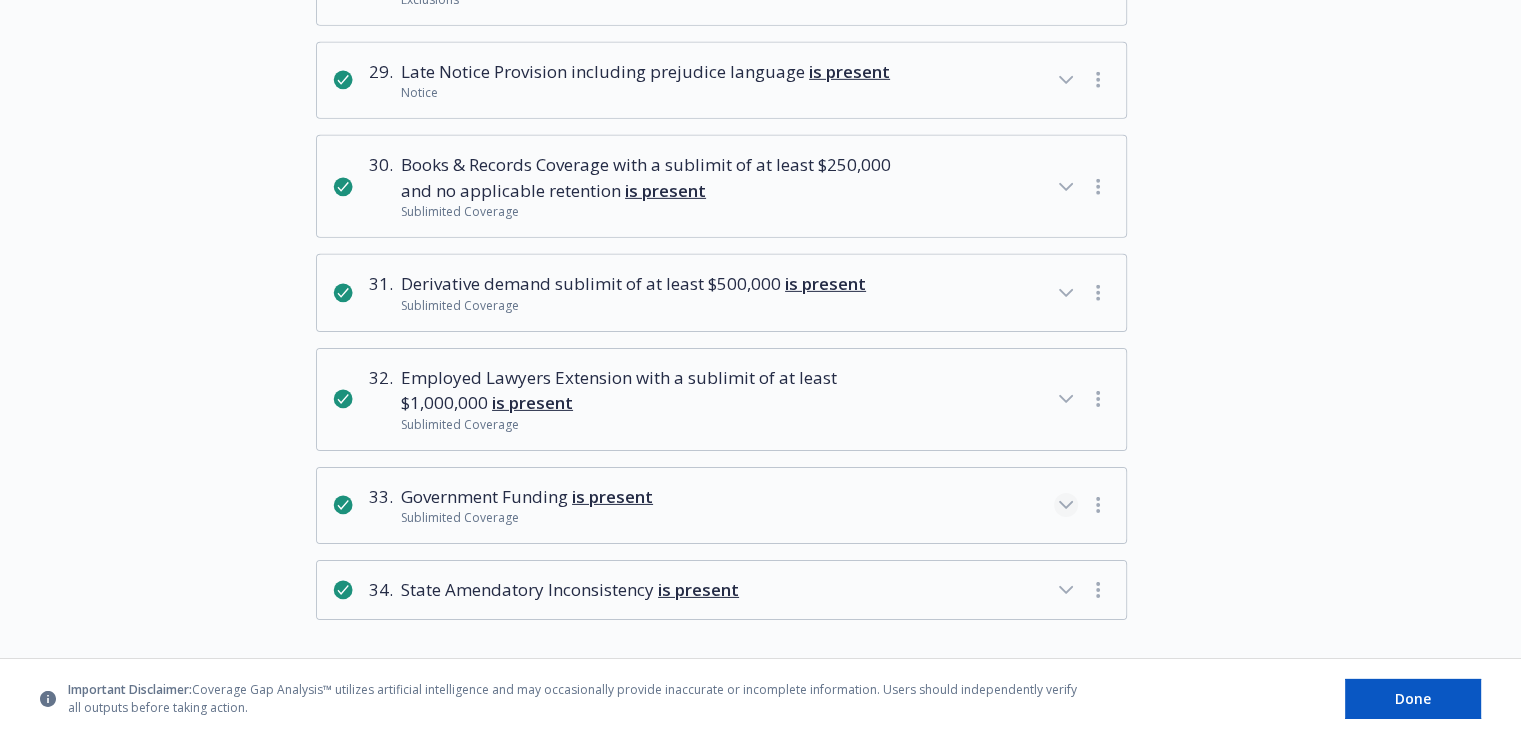 click 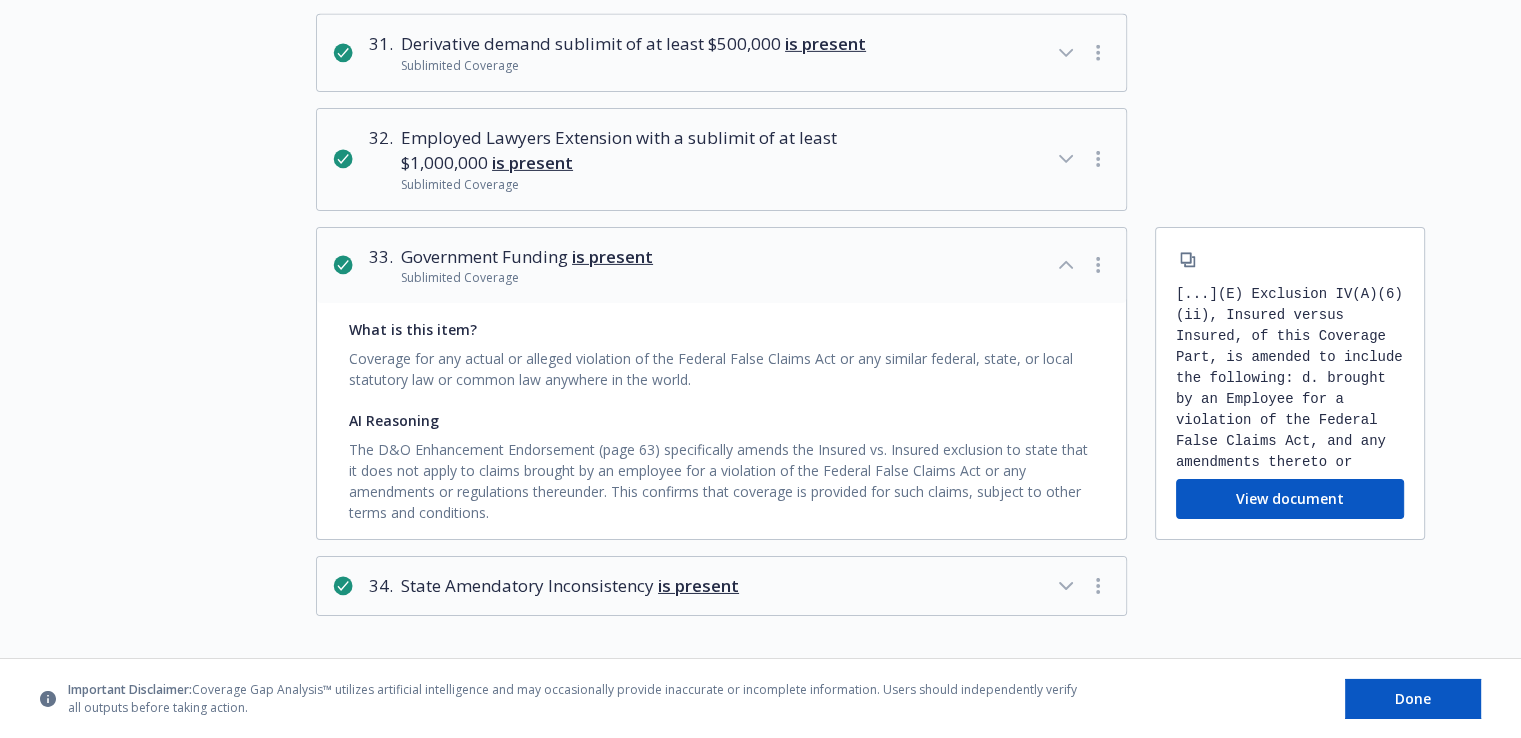scroll, scrollTop: 6586, scrollLeft: 0, axis: vertical 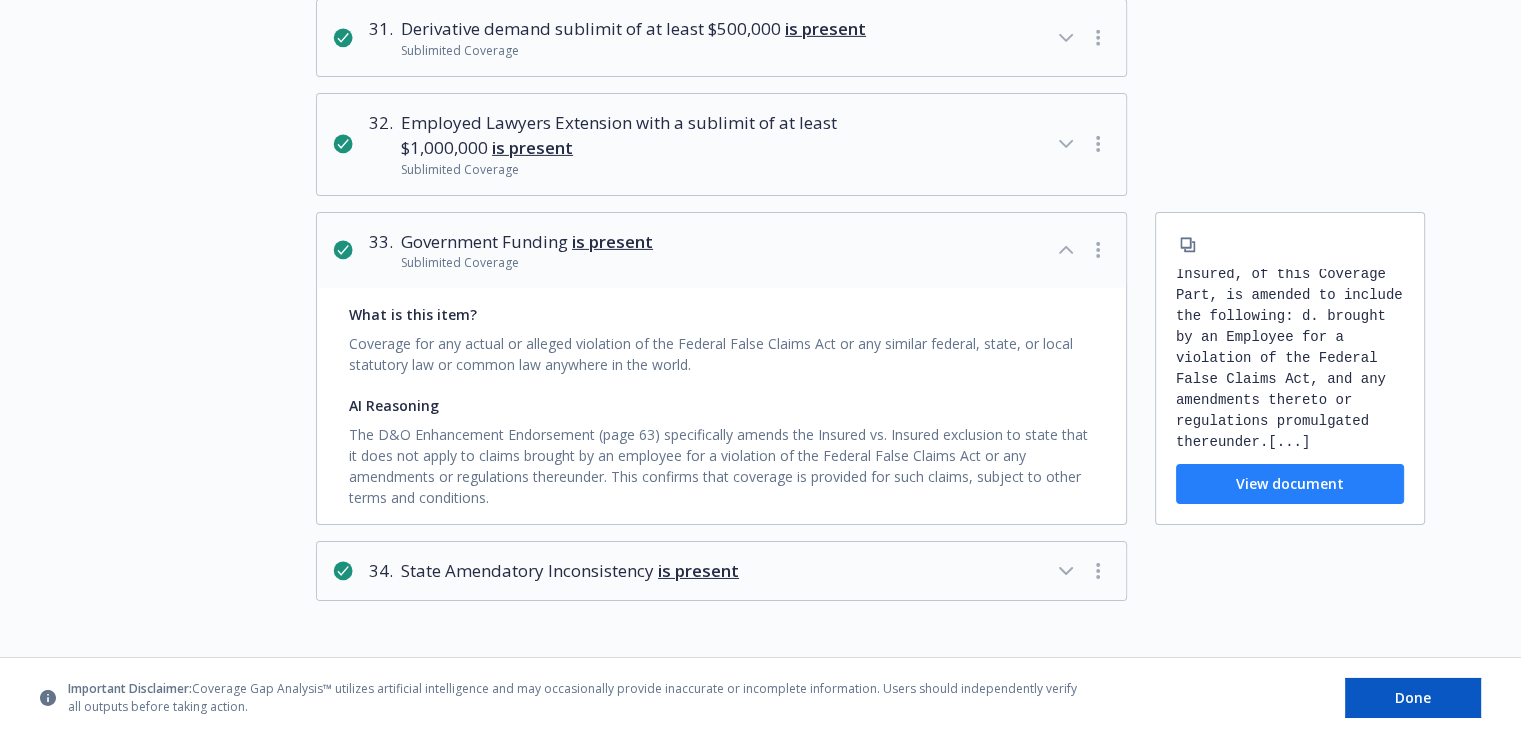 click on "View document" at bounding box center [1290, 484] 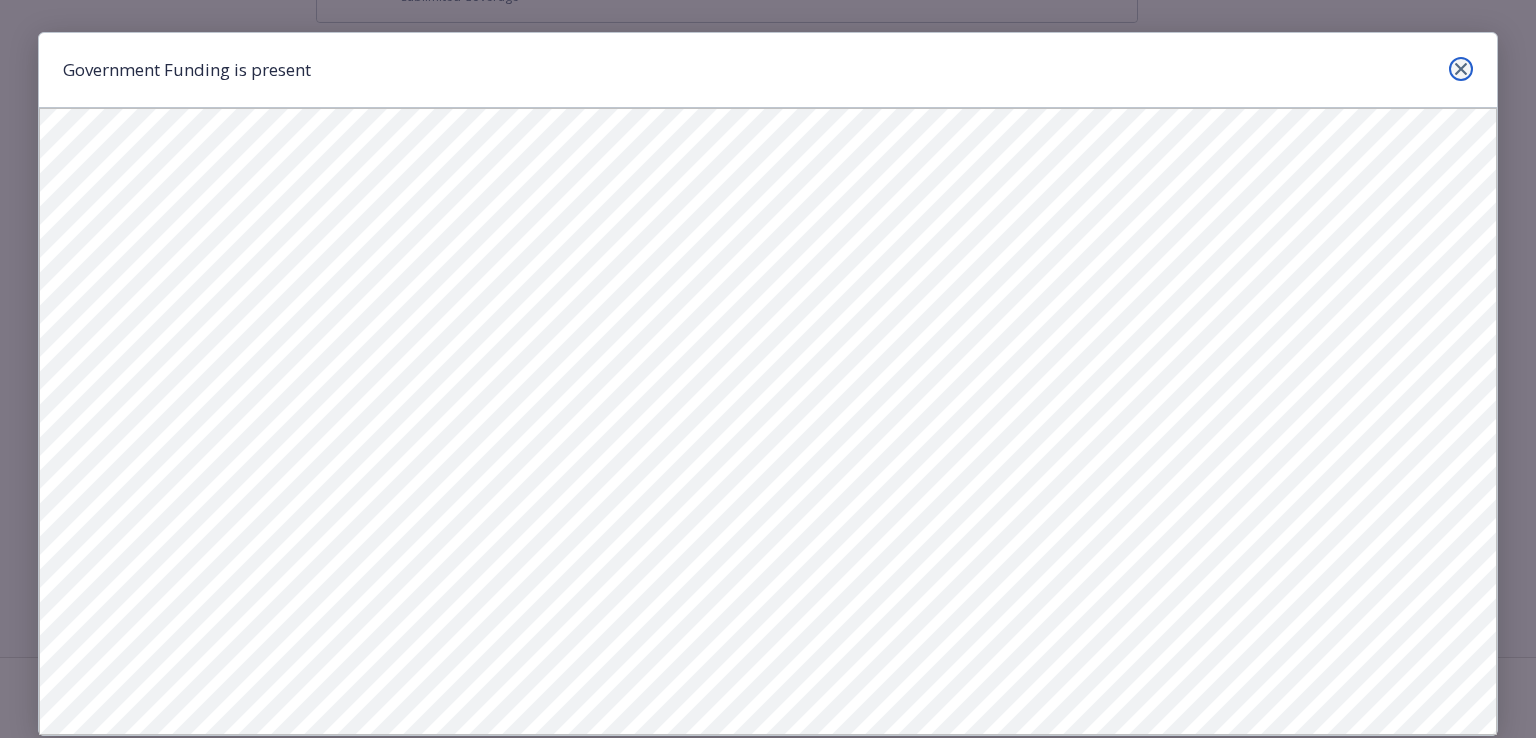 click at bounding box center (1461, 69) 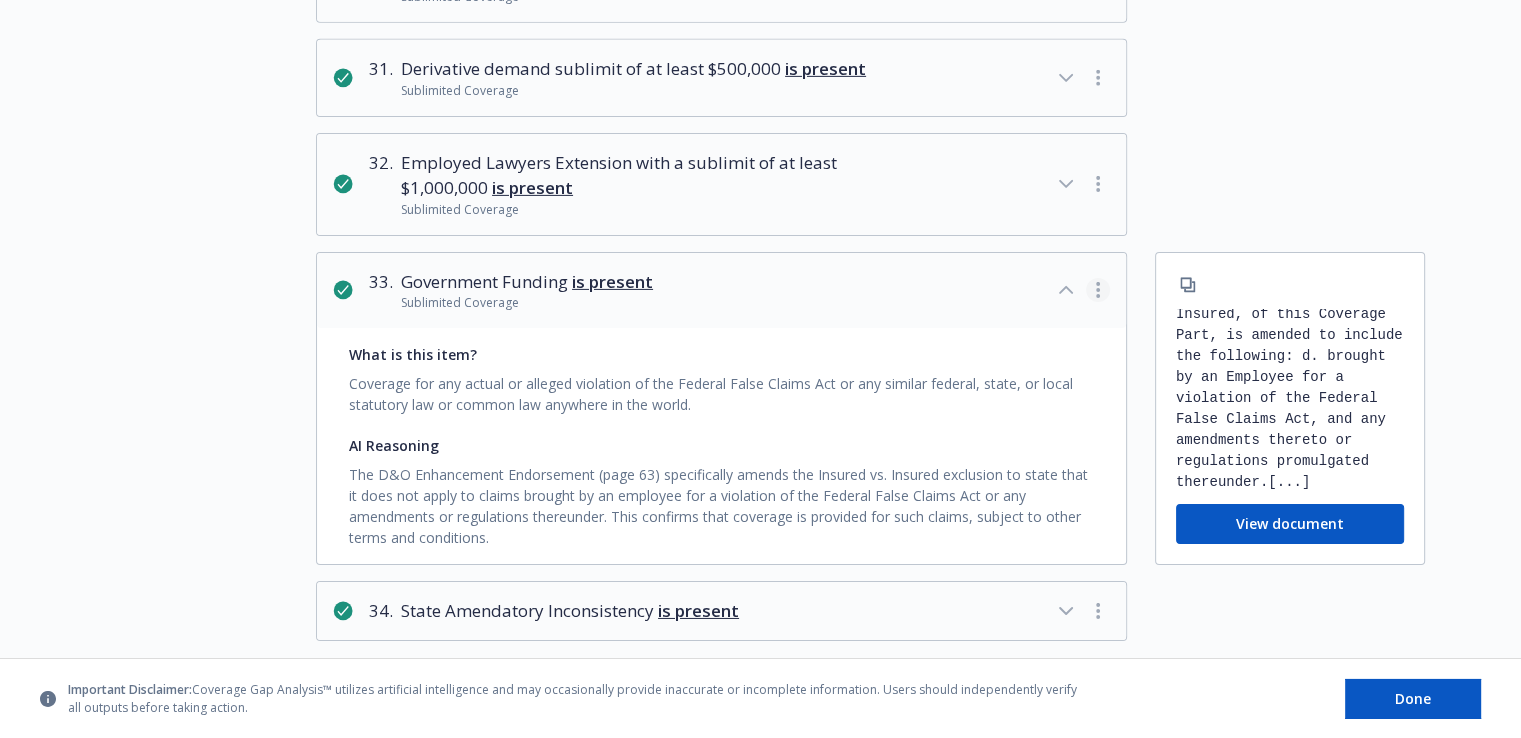 click at bounding box center (1098, 290) 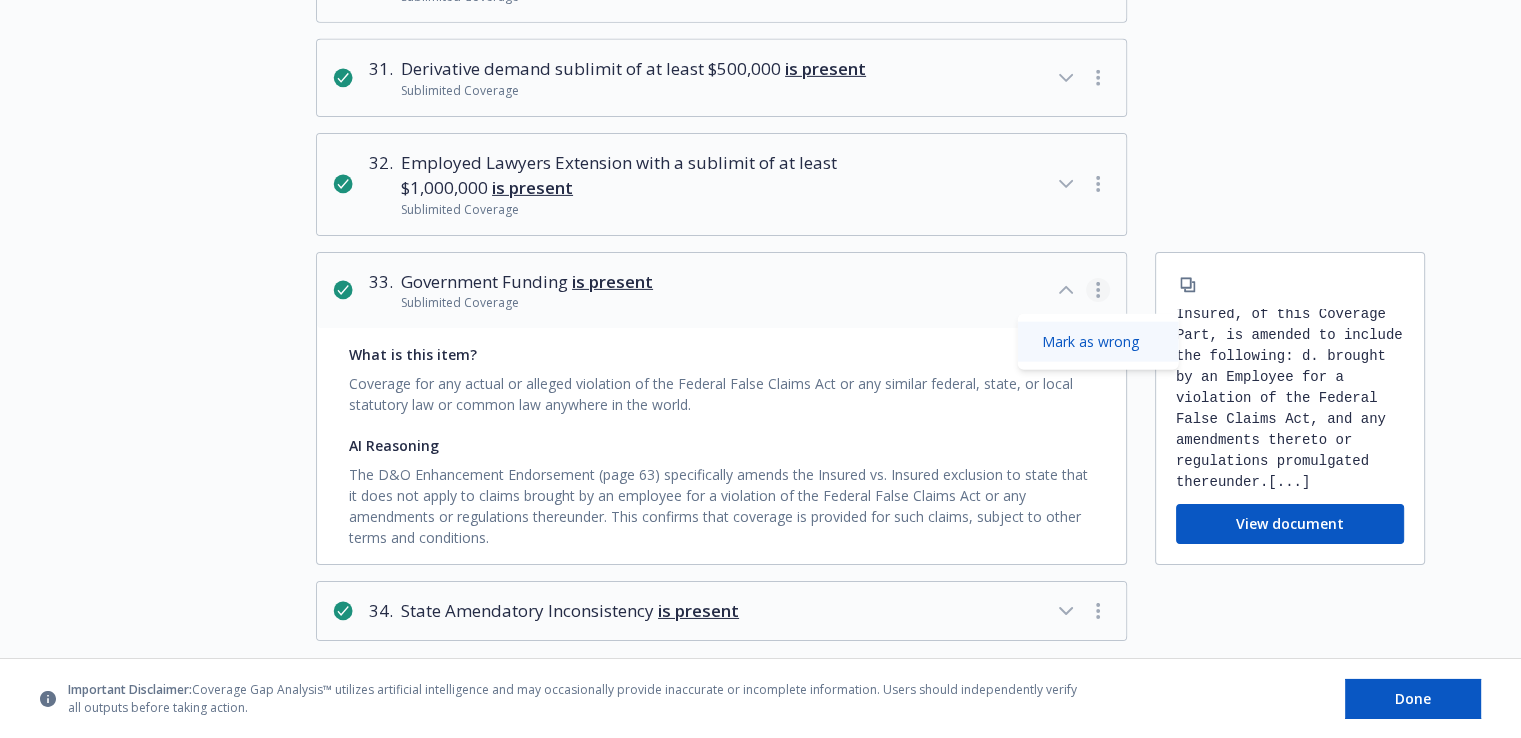 click on "Mark as wrong" at bounding box center (1098, 342) 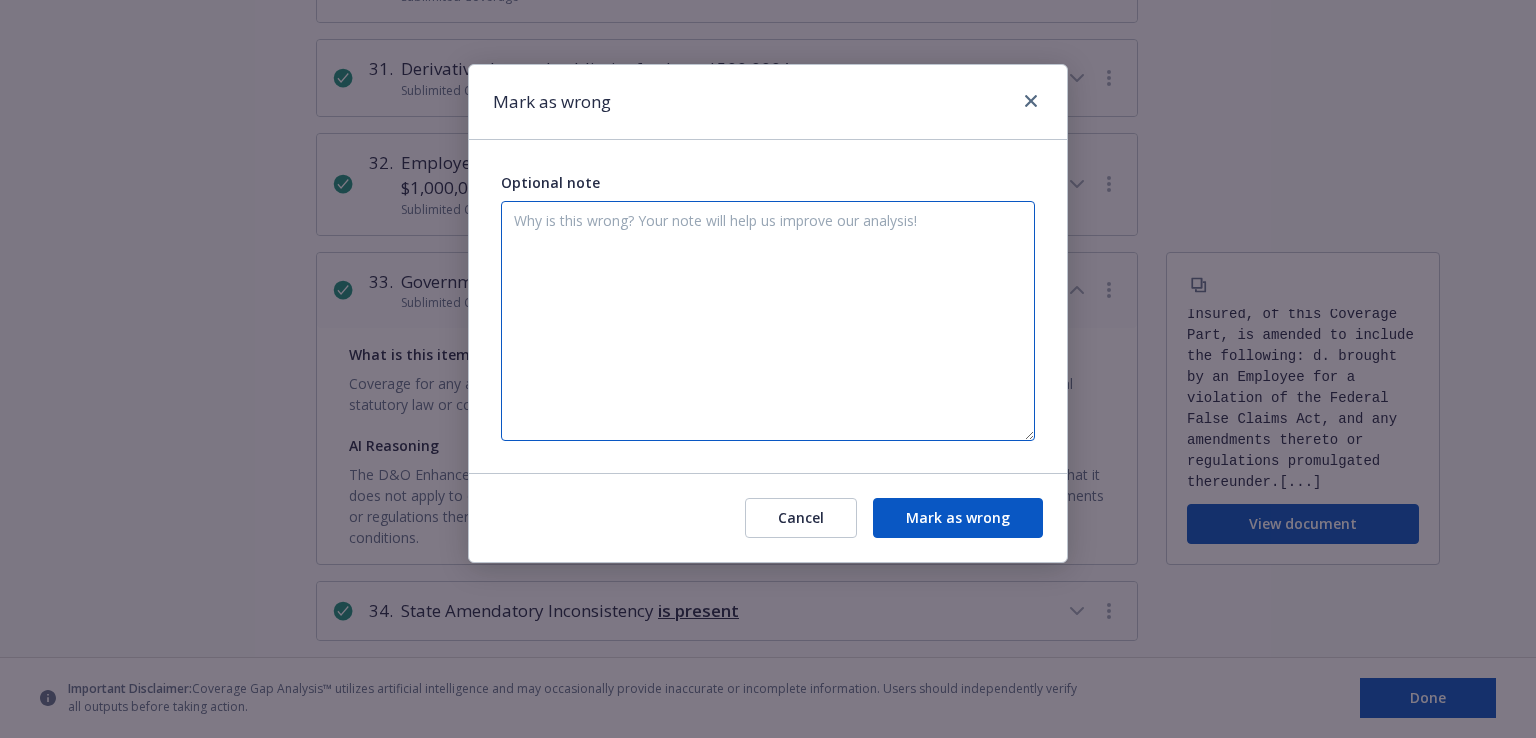 click at bounding box center [768, 321] 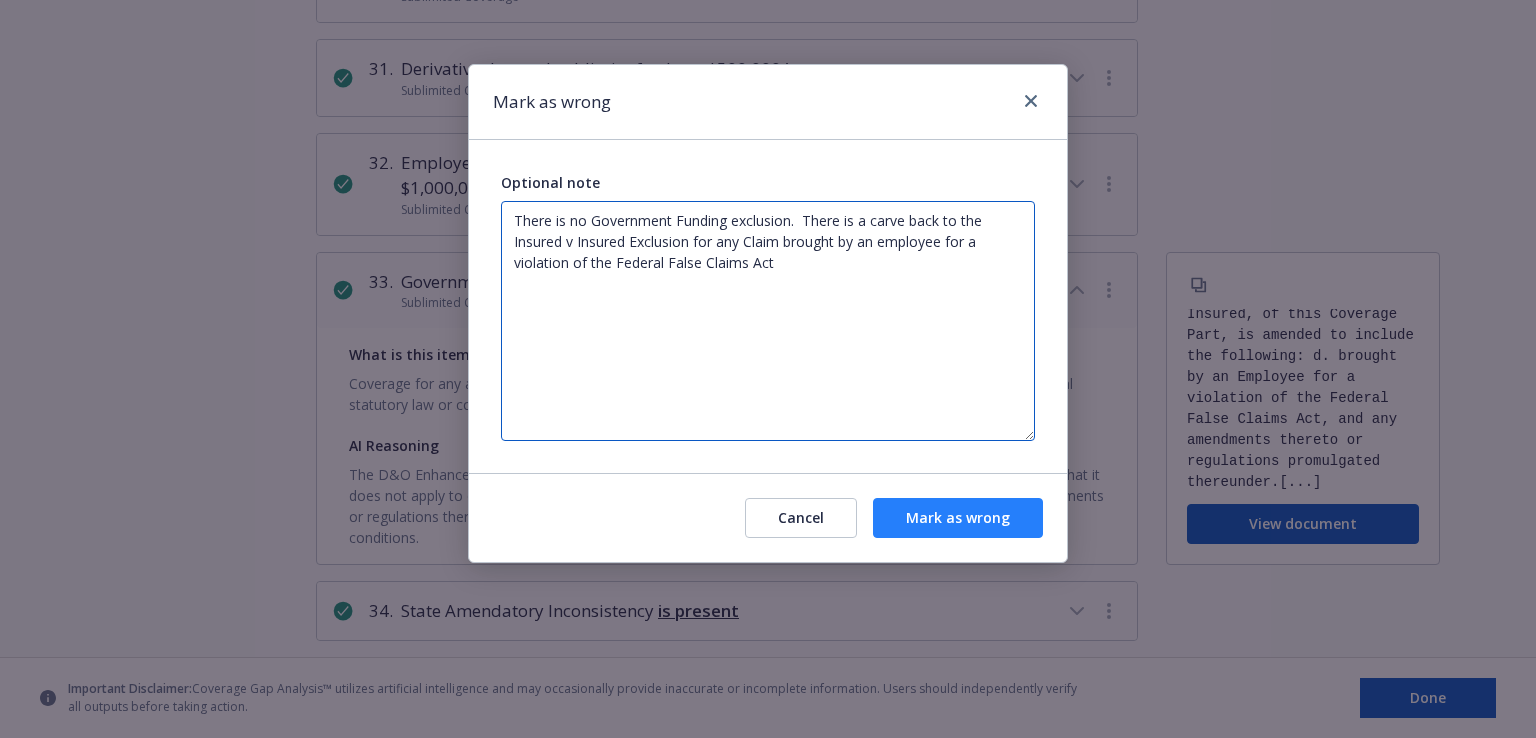 type on "There is no Government Funding exclusion.  There is a carve back to the Insured v Insured Exclusion for any Claim brought by an employee for a violation of the Federal False Claims Act" 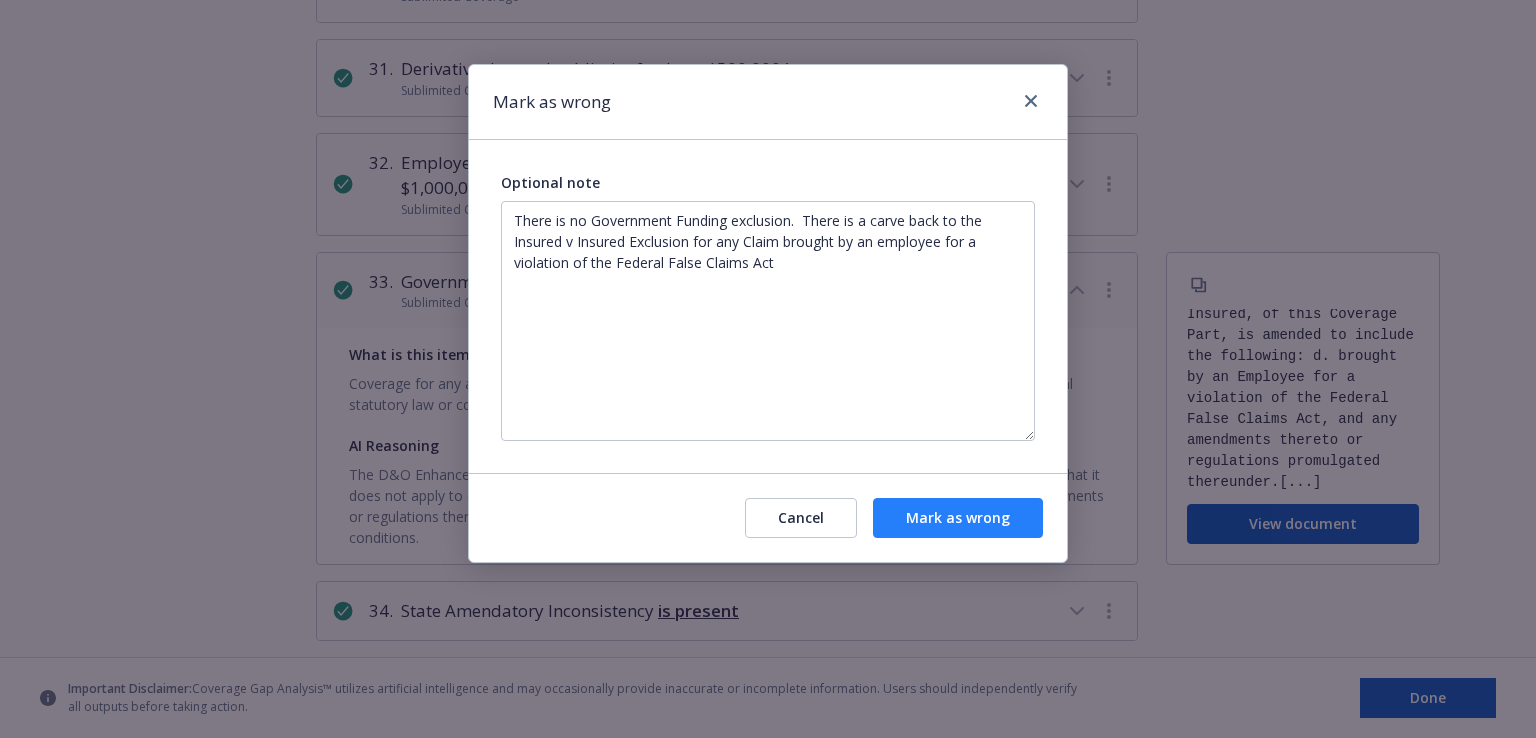 click on "Mark as wrong" at bounding box center (958, 518) 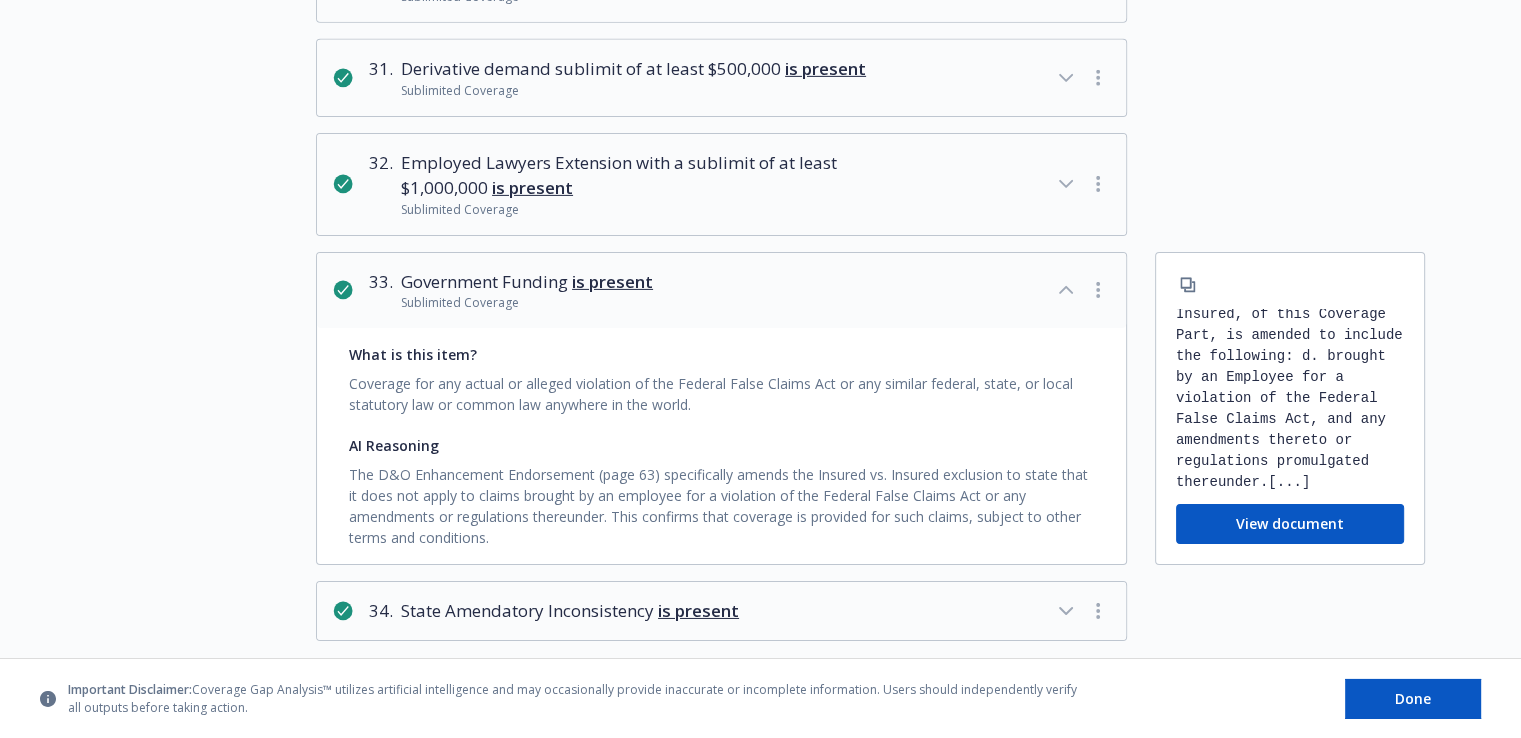 scroll, scrollTop: 0, scrollLeft: 0, axis: both 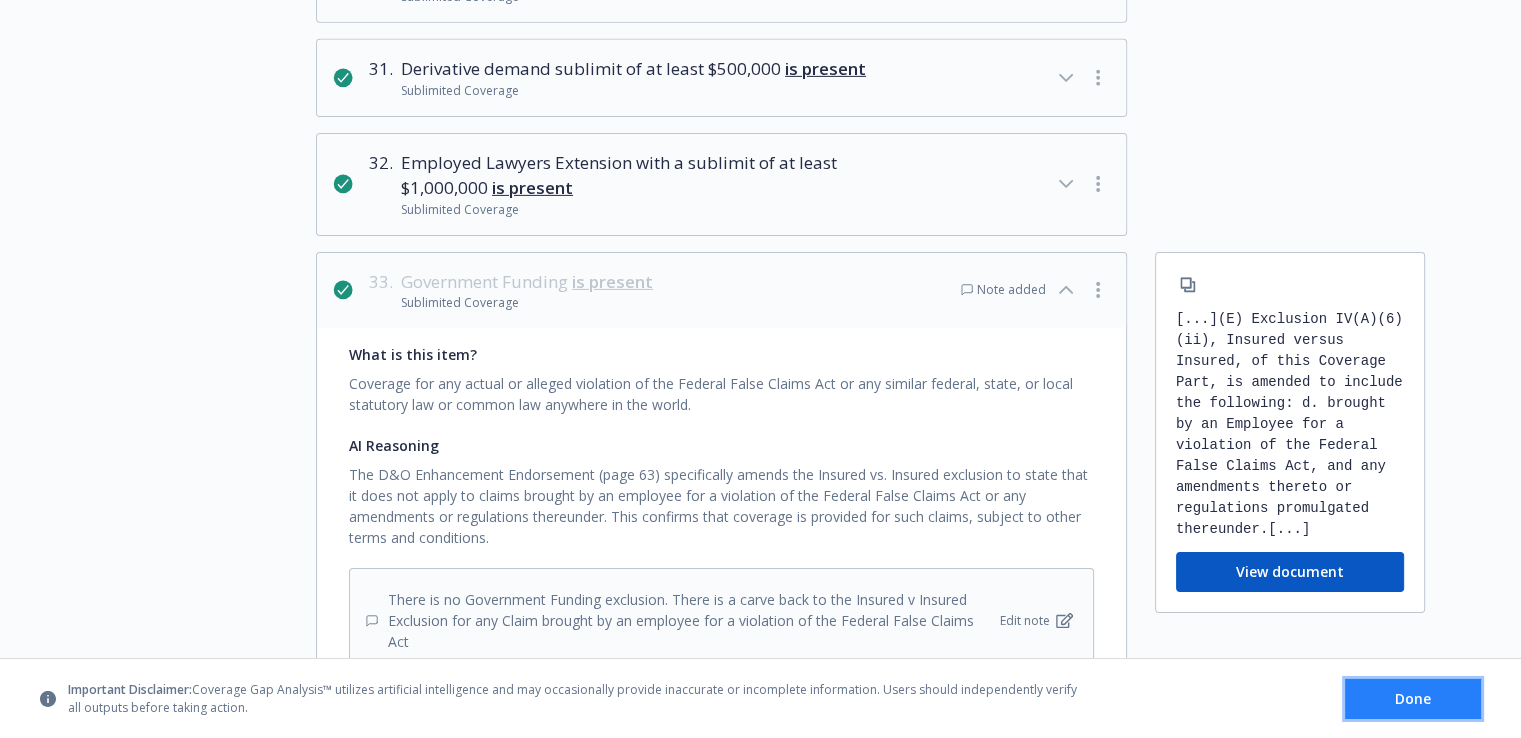click on "Done" at bounding box center (1413, 697) 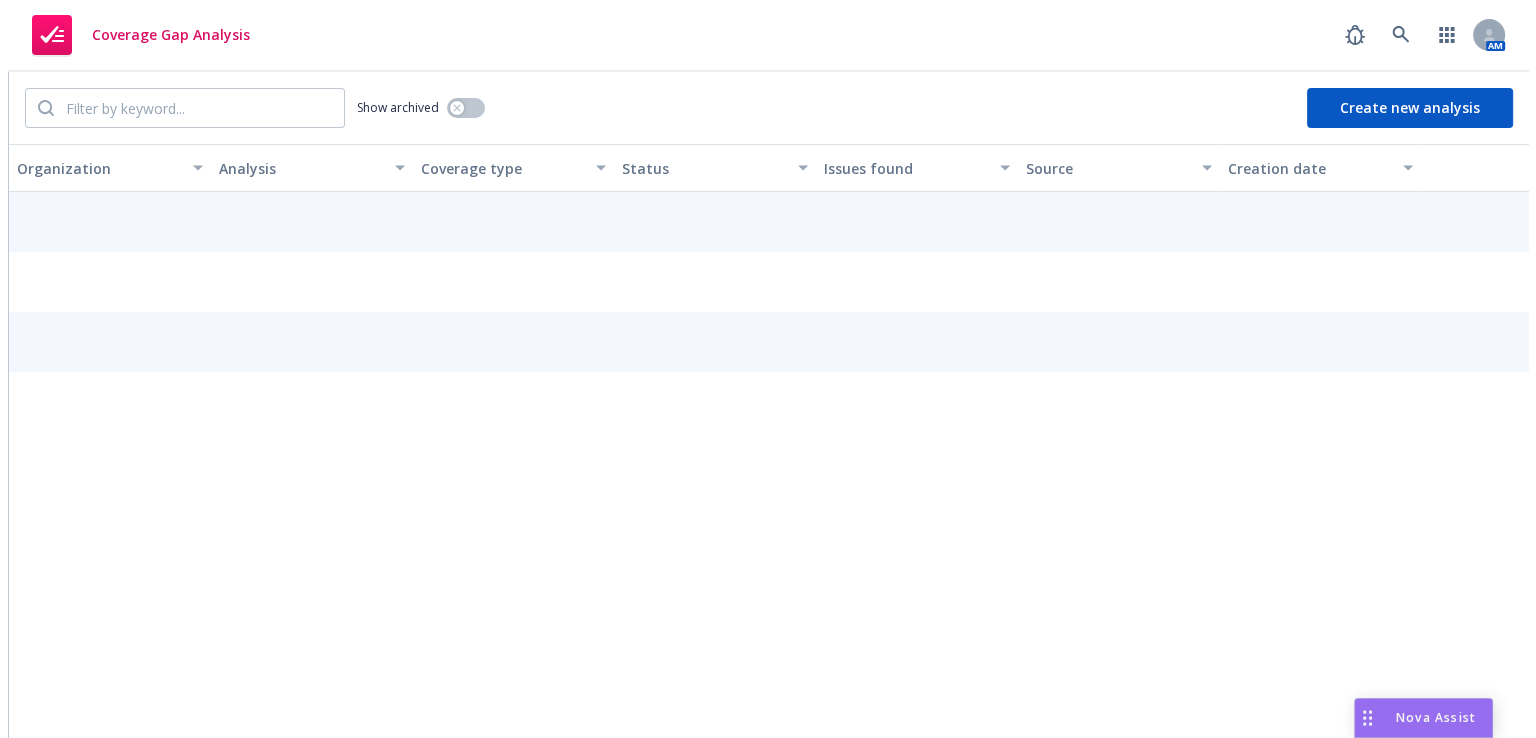 scroll, scrollTop: 0, scrollLeft: 0, axis: both 